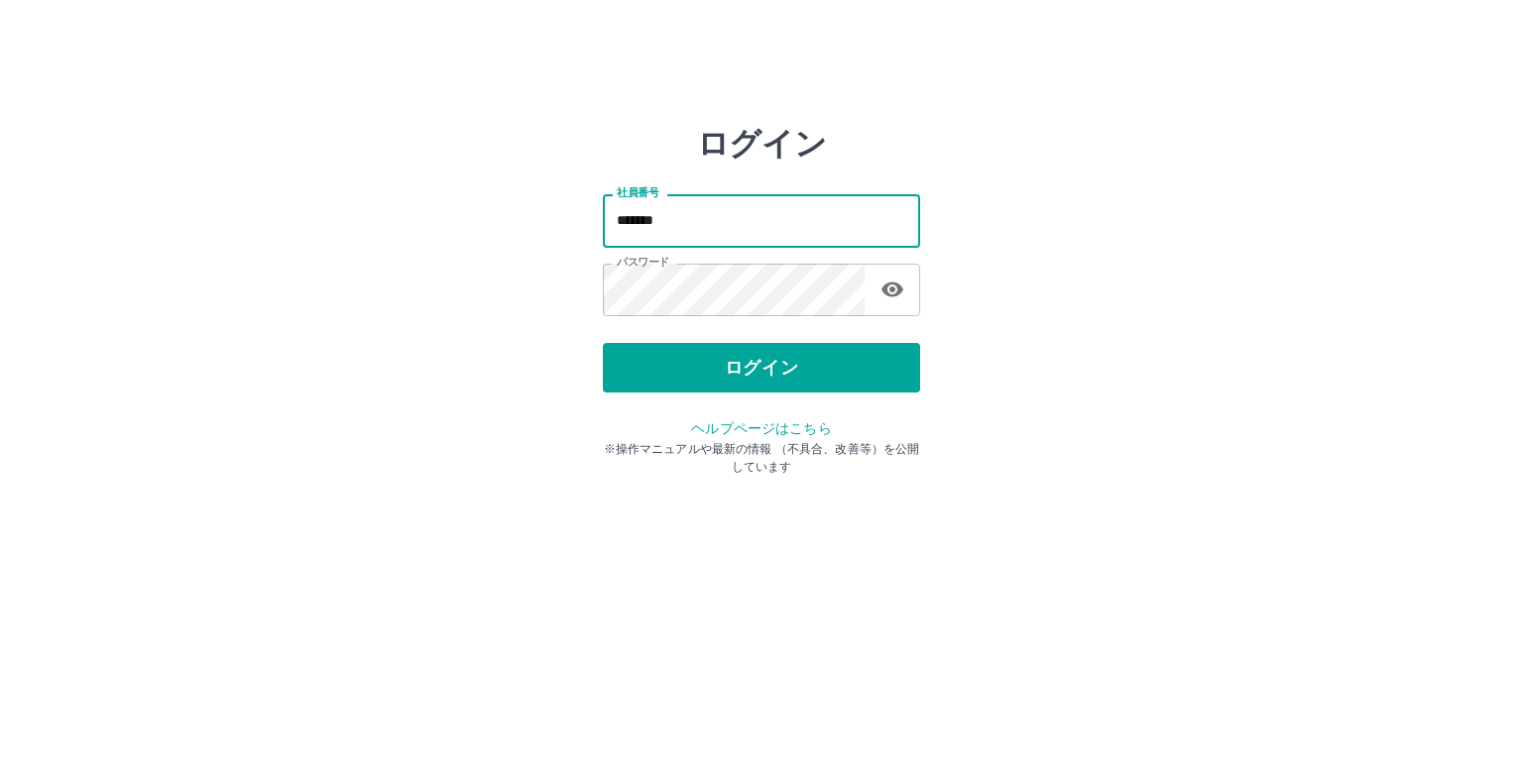 scroll, scrollTop: 0, scrollLeft: 0, axis: both 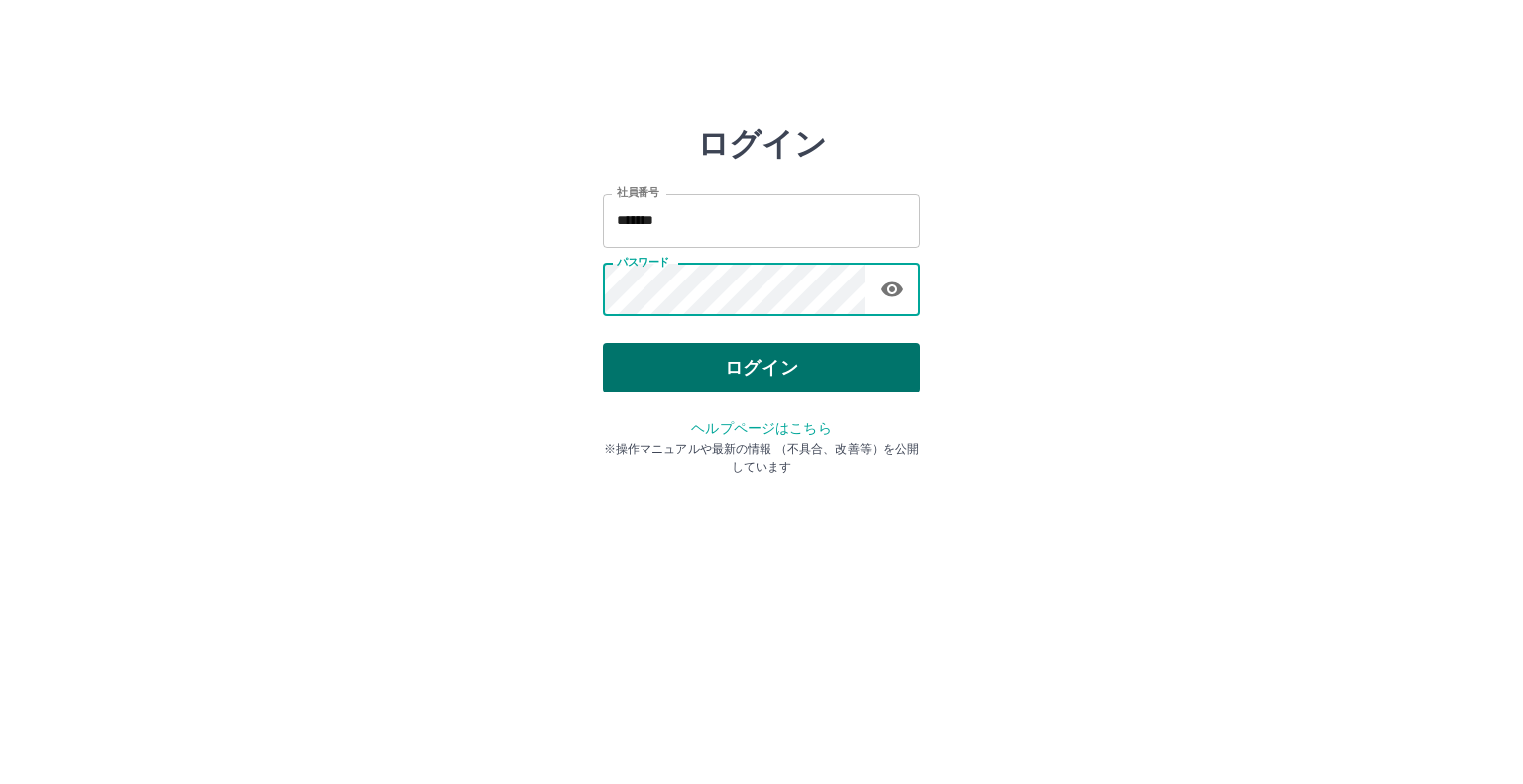 click on "ログイン" at bounding box center (762, 368) 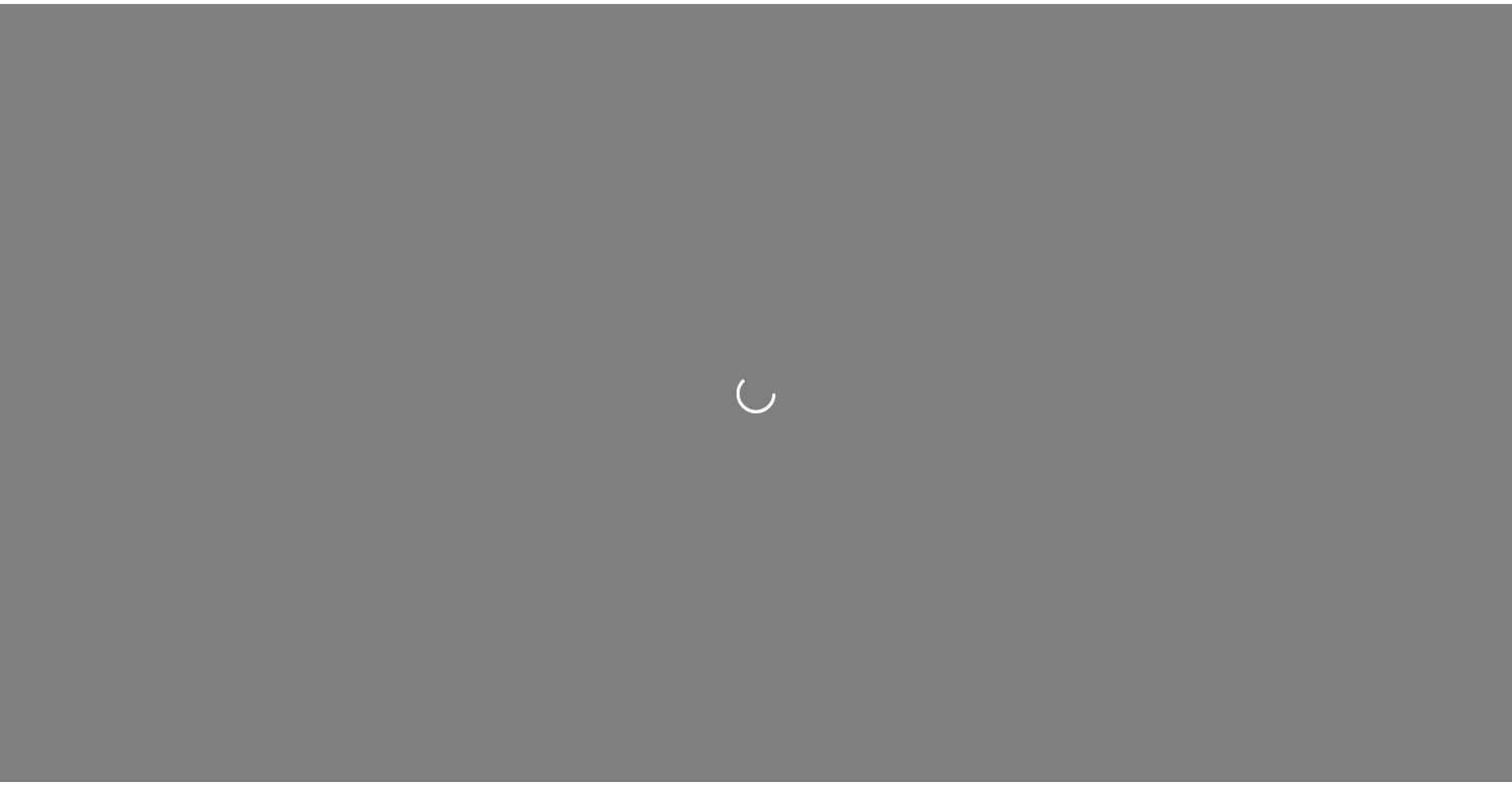 scroll, scrollTop: 0, scrollLeft: 0, axis: both 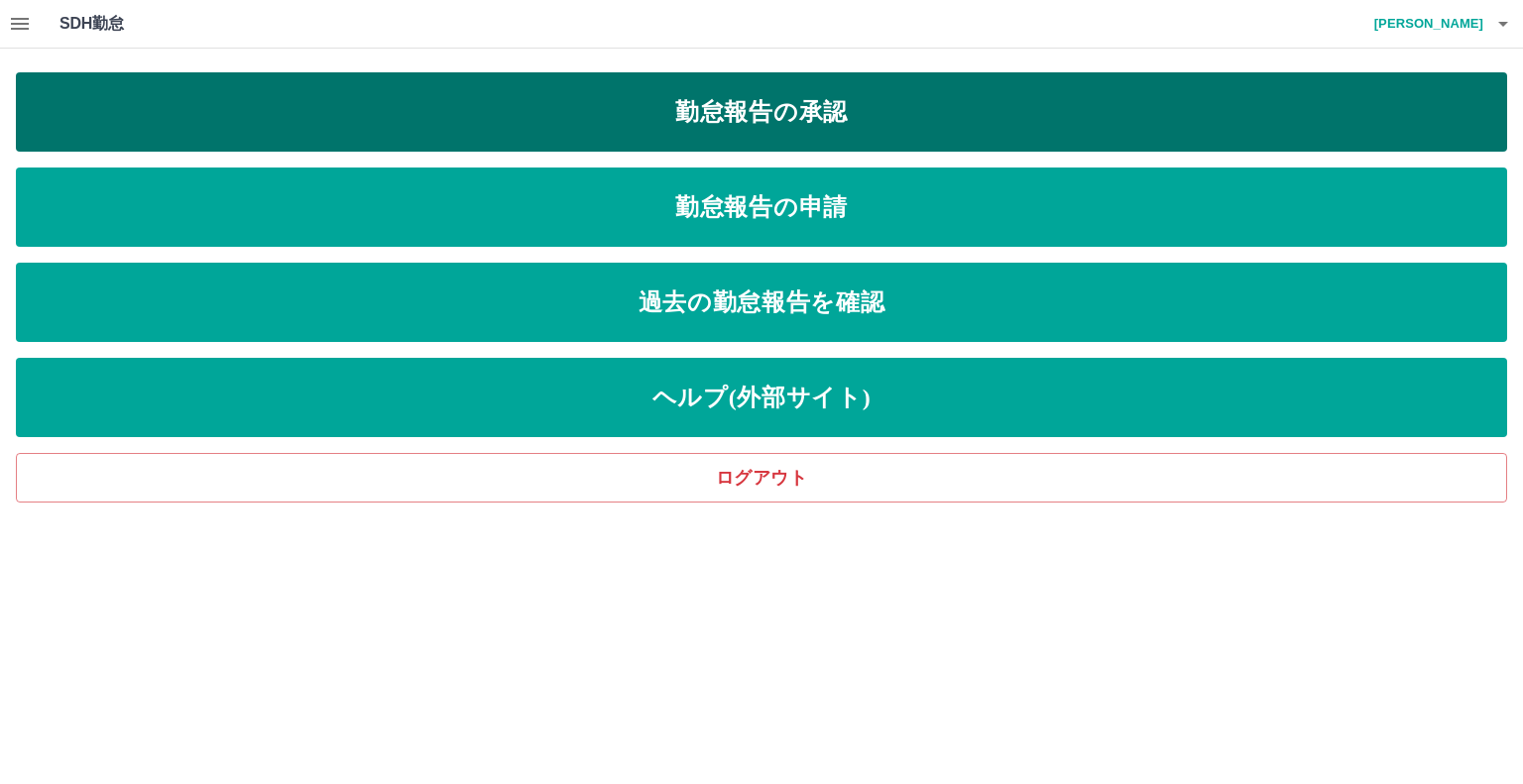 click on "勤怠報告の承認" at bounding box center (762, 112) 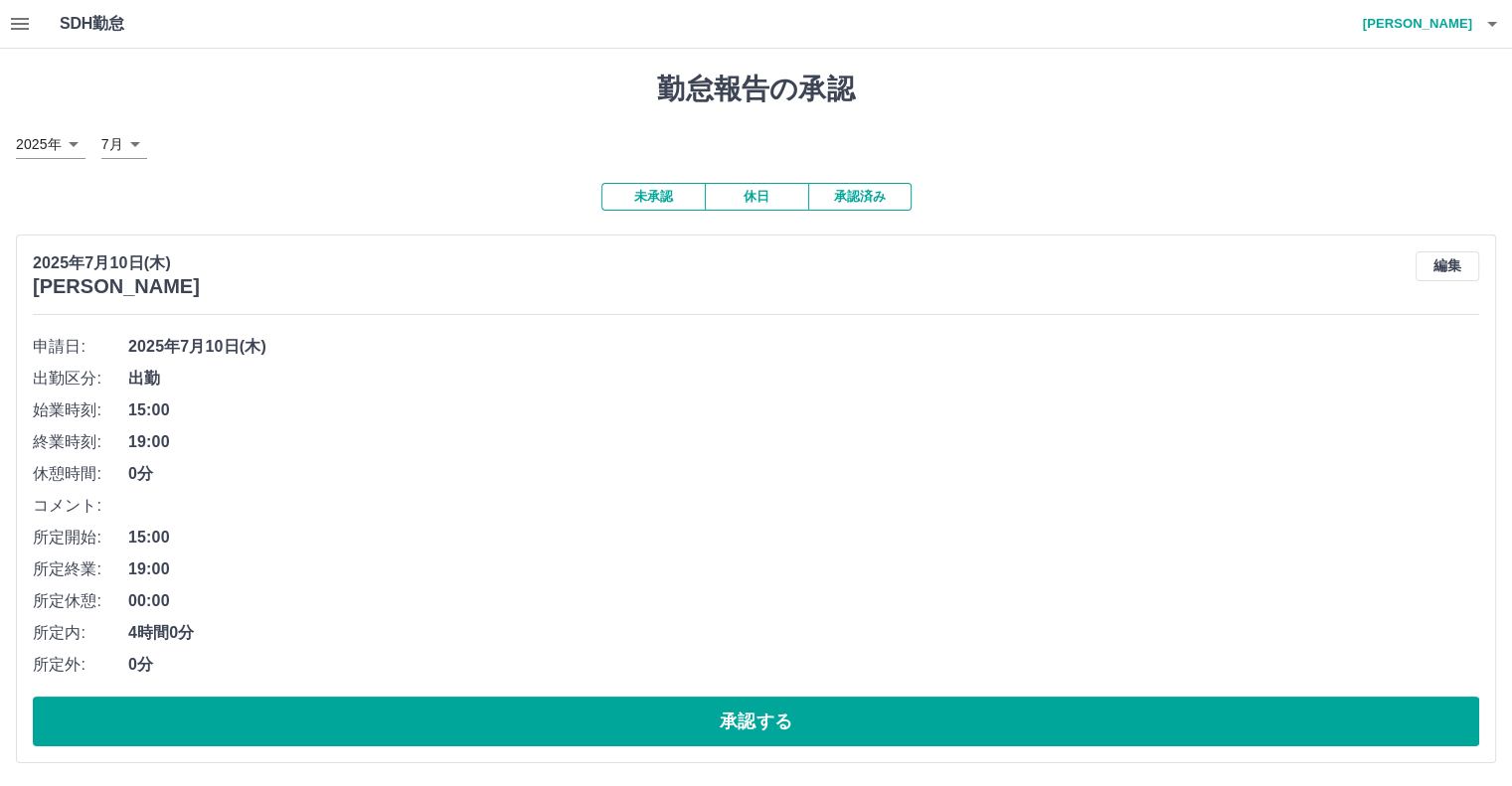 scroll, scrollTop: 99, scrollLeft: 0, axis: vertical 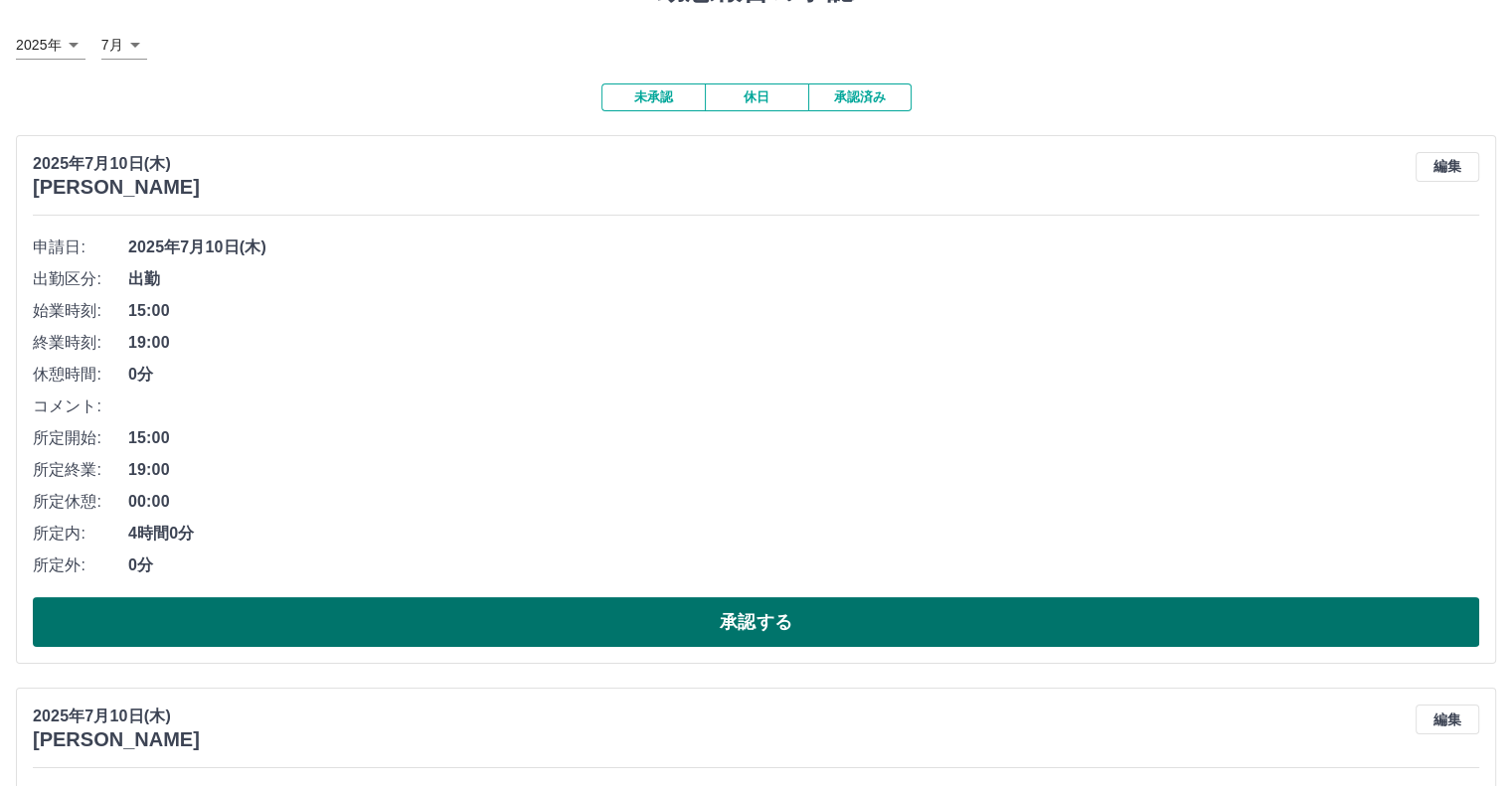 click on "承認する" at bounding box center [756, 622] 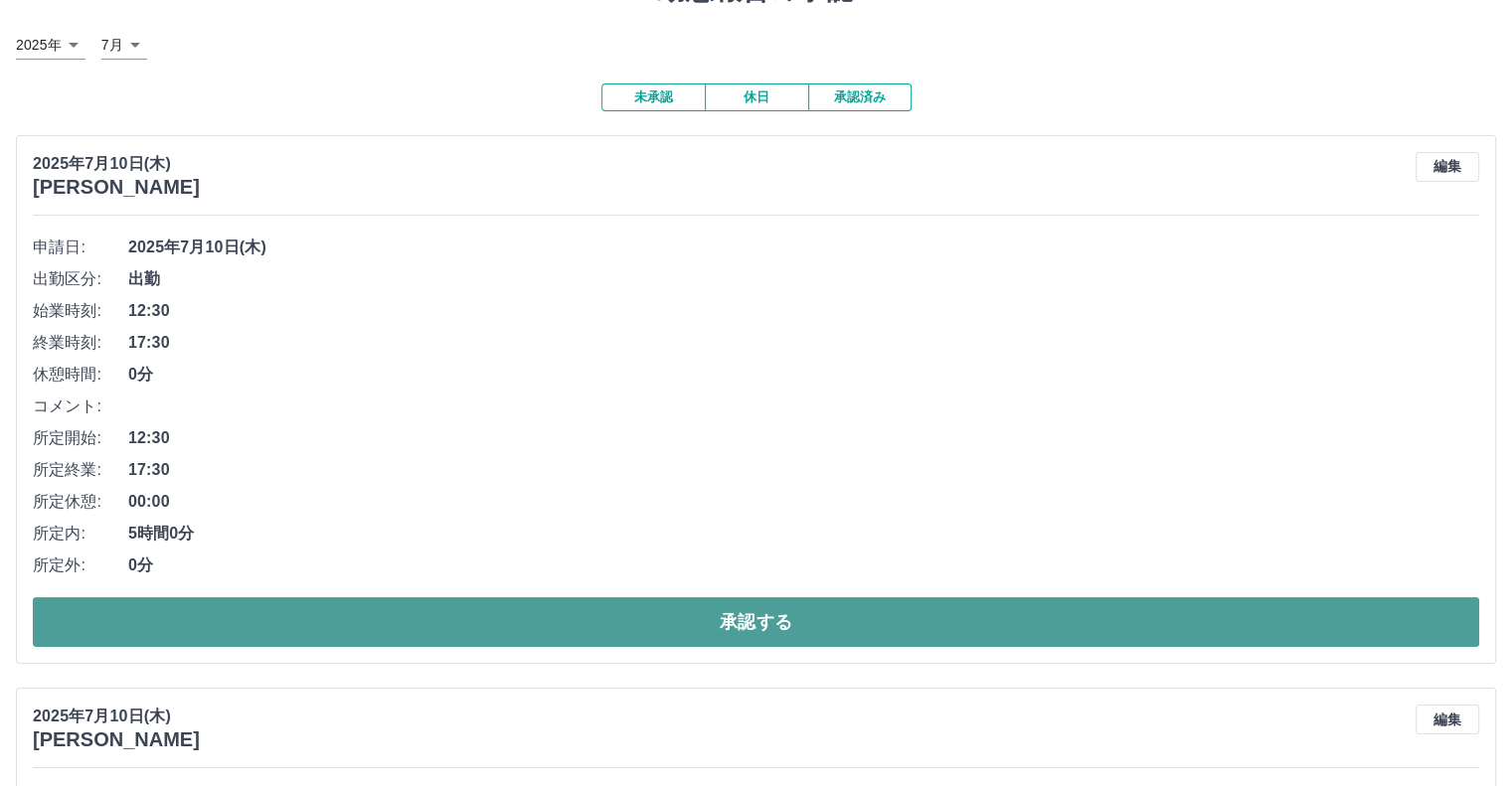 click on "承認する" at bounding box center (756, 622) 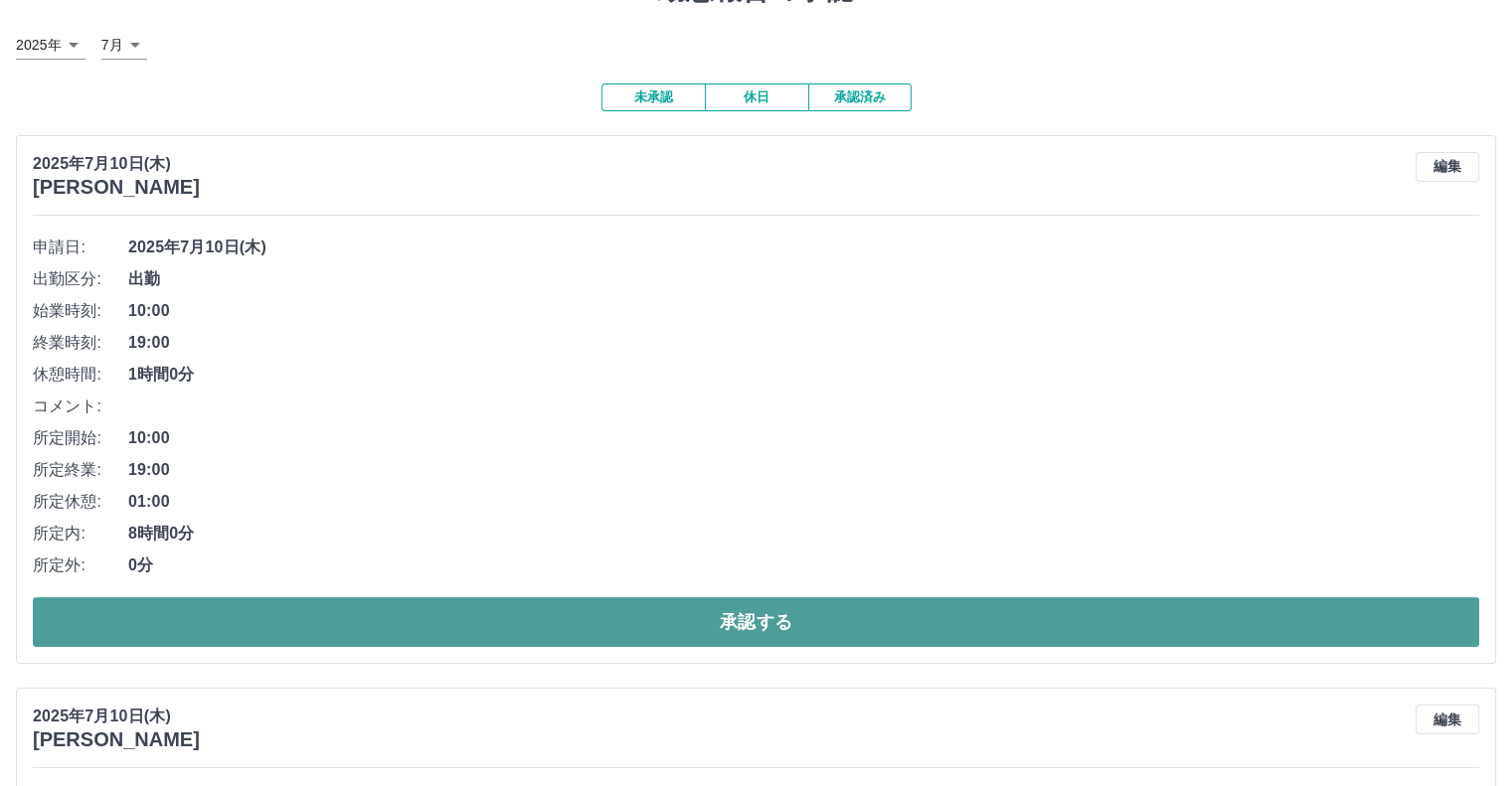 click on "承認する" at bounding box center [756, 622] 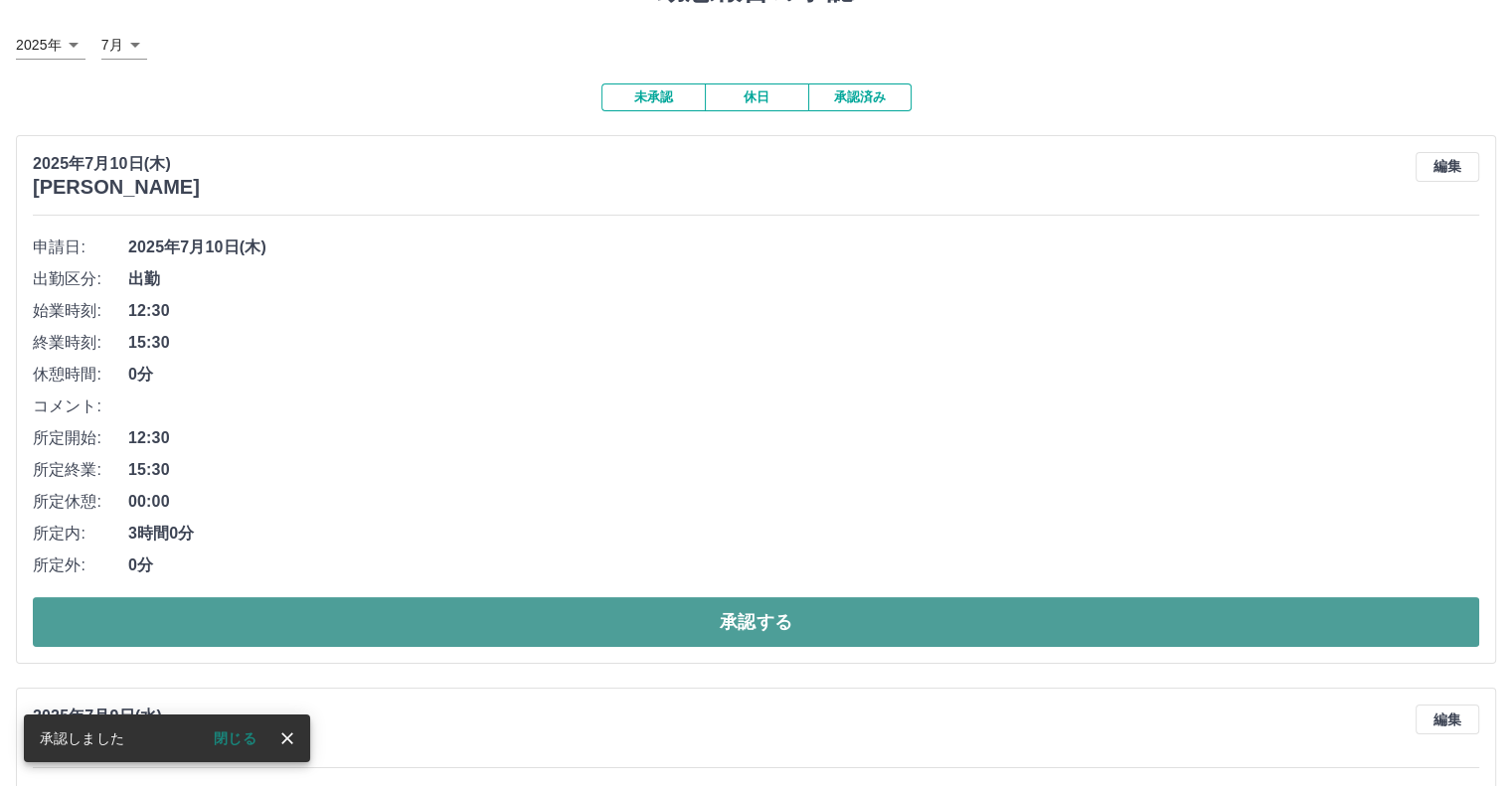 click on "承認する" at bounding box center [756, 622] 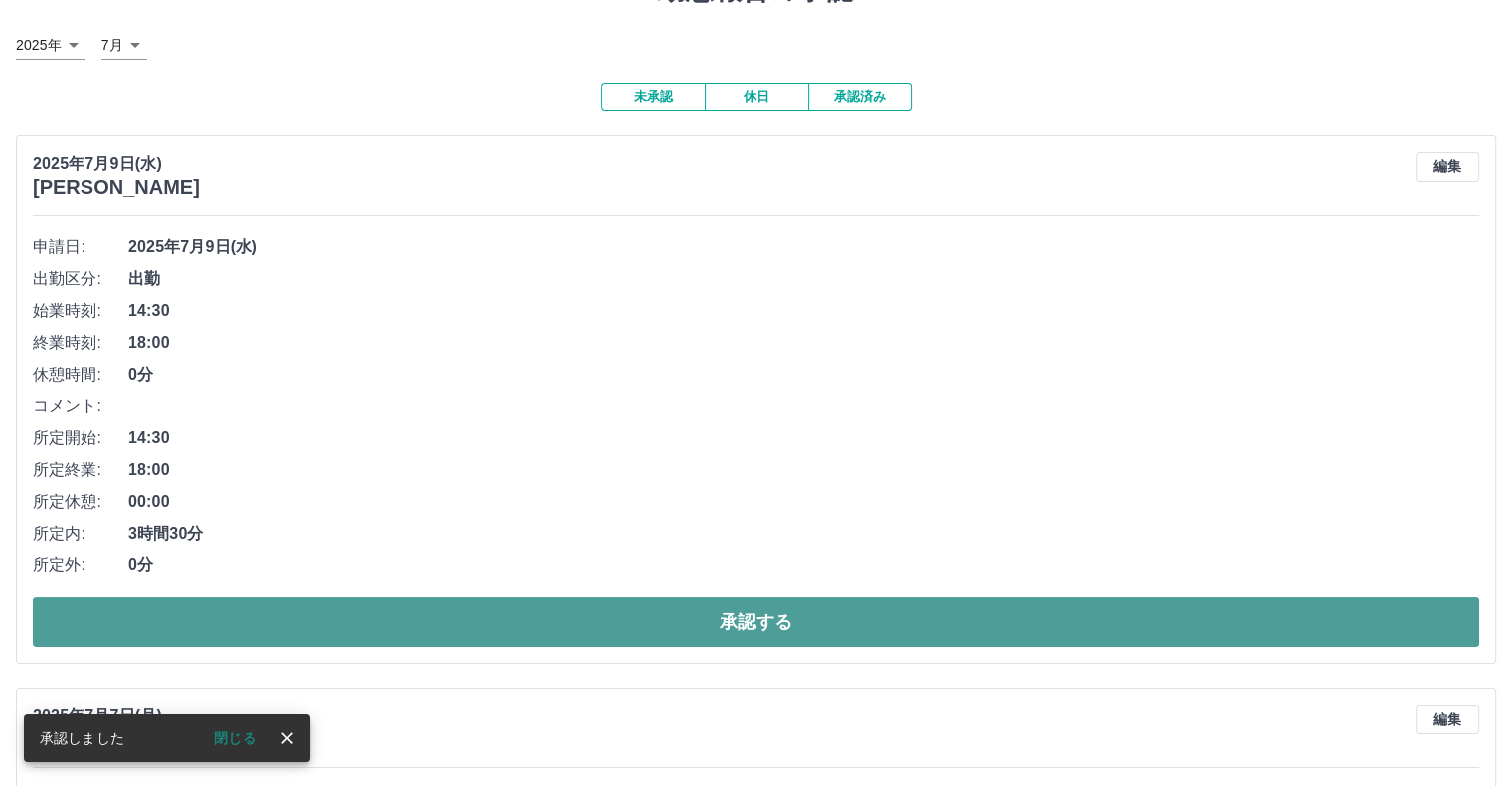 click on "承認する" at bounding box center [756, 622] 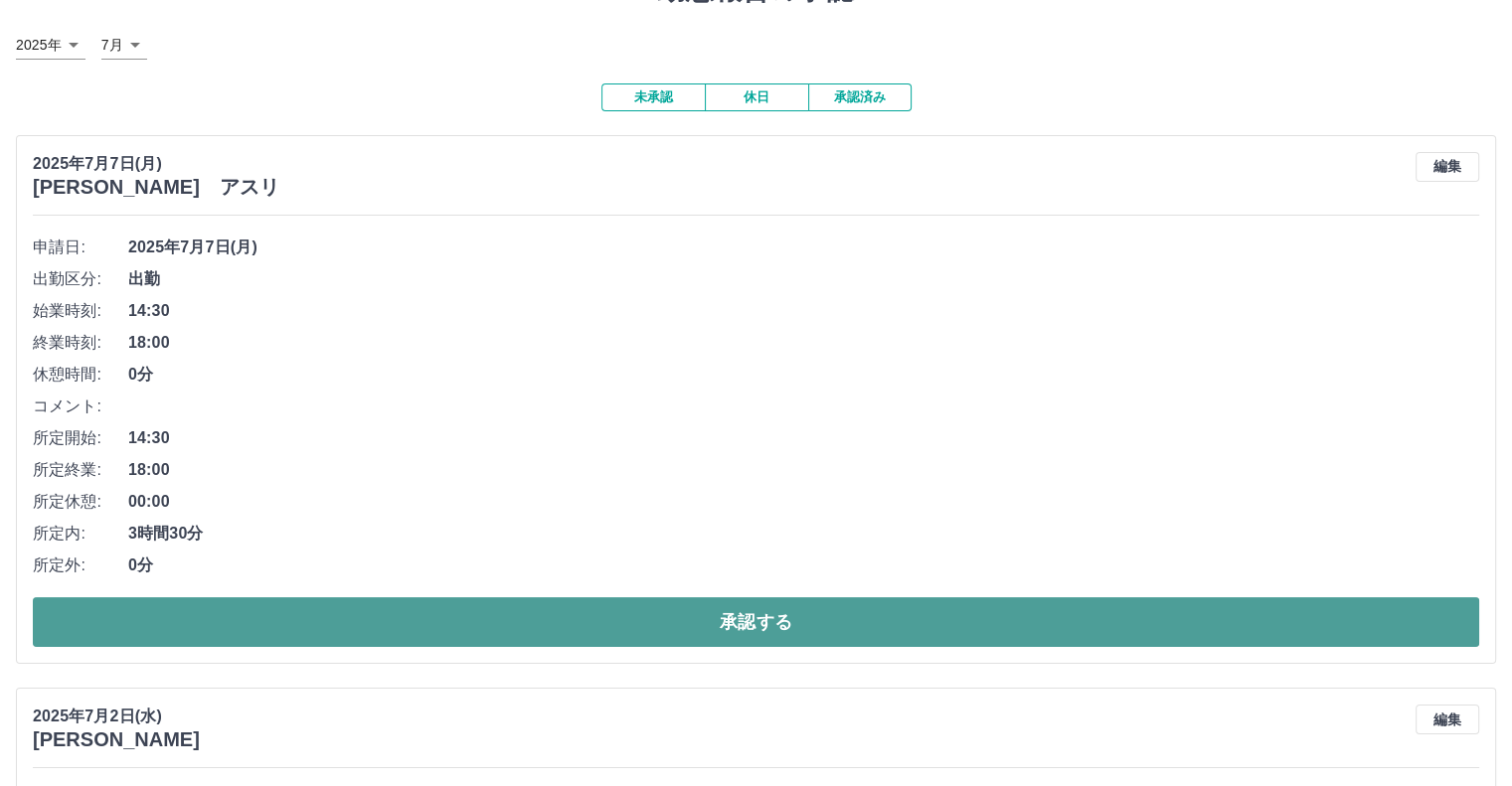 click on "承認する" at bounding box center (756, 622) 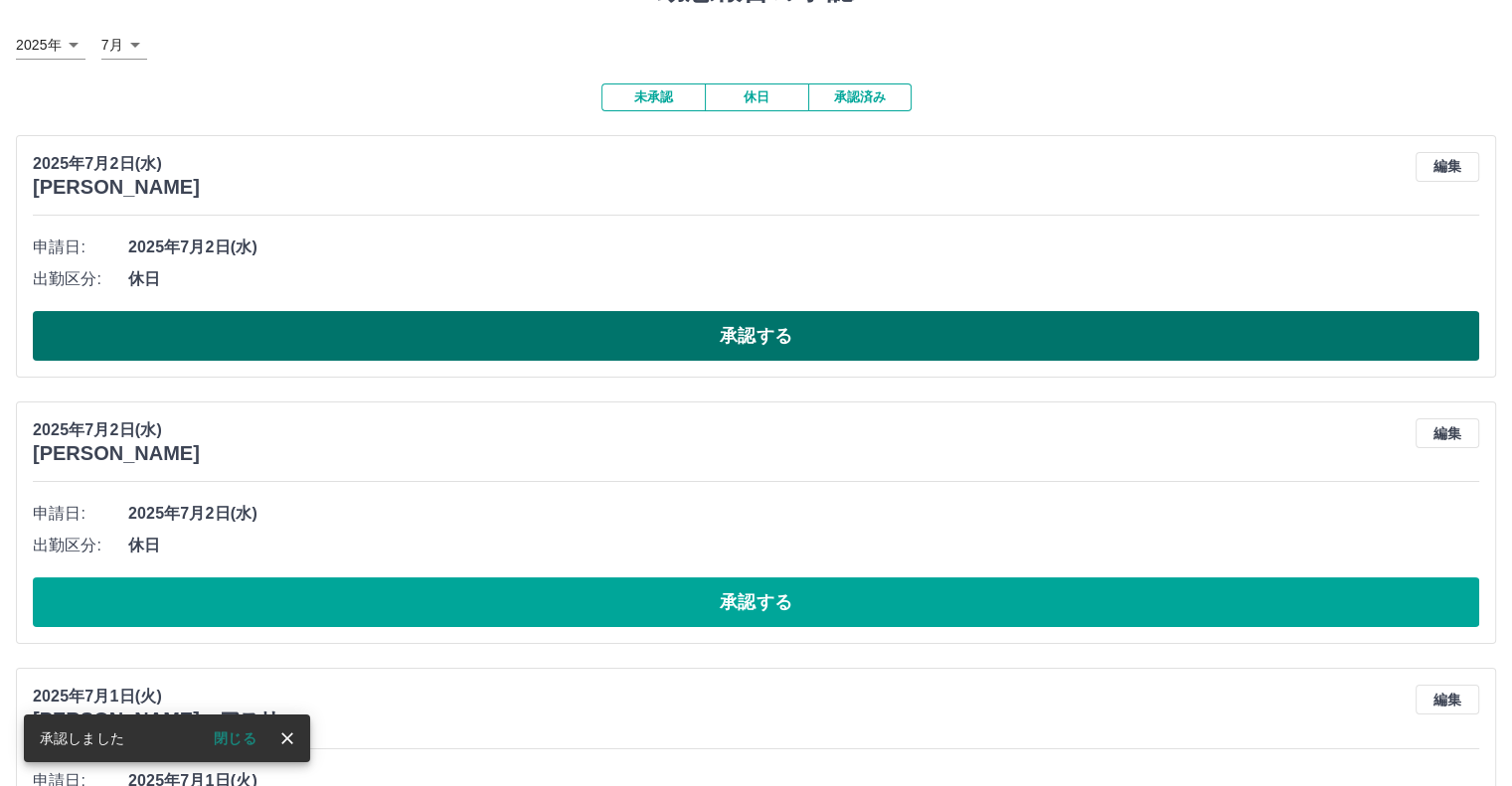click on "承認する" at bounding box center [756, 336] 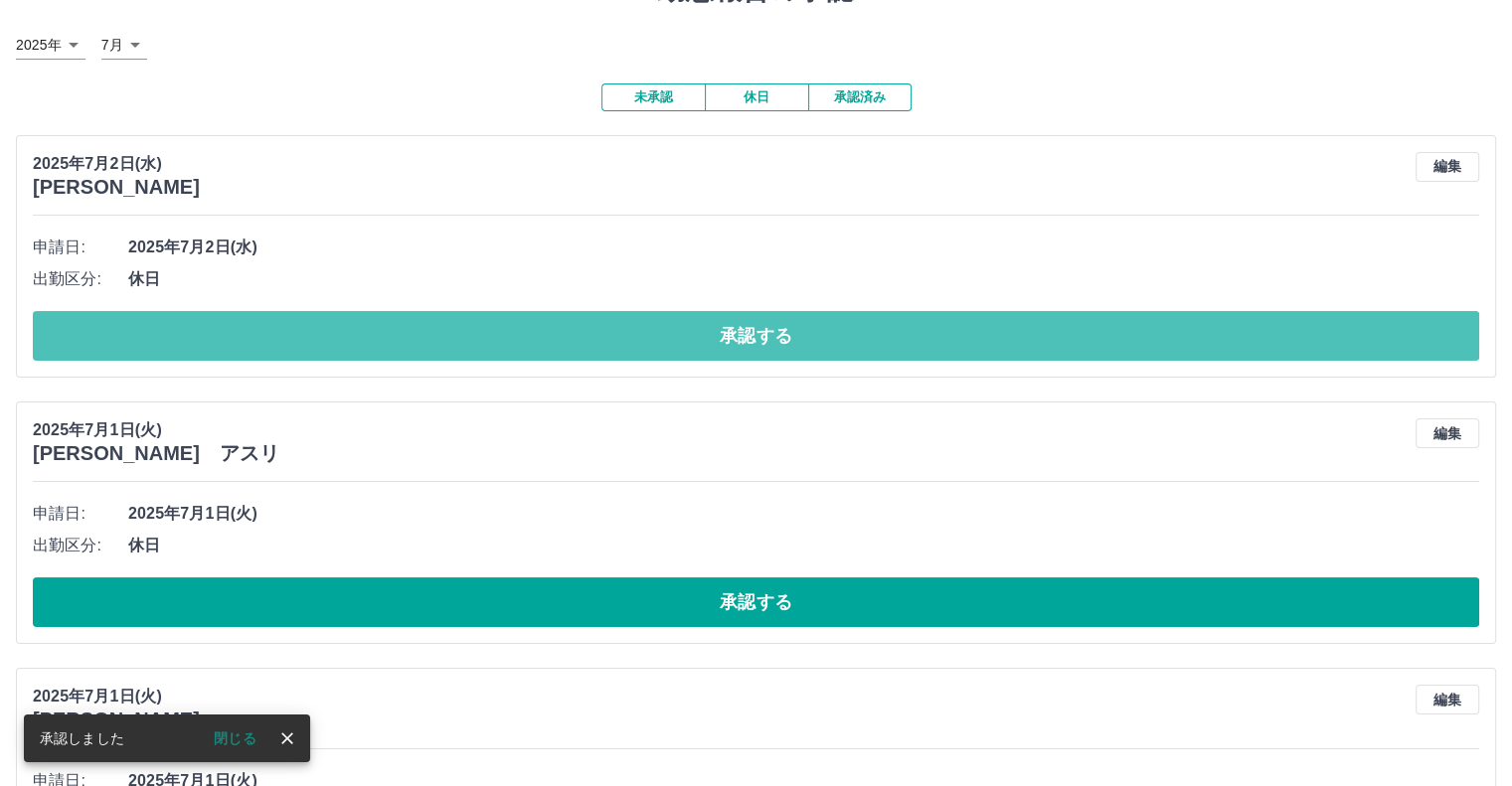 click on "承認する" at bounding box center [756, 336] 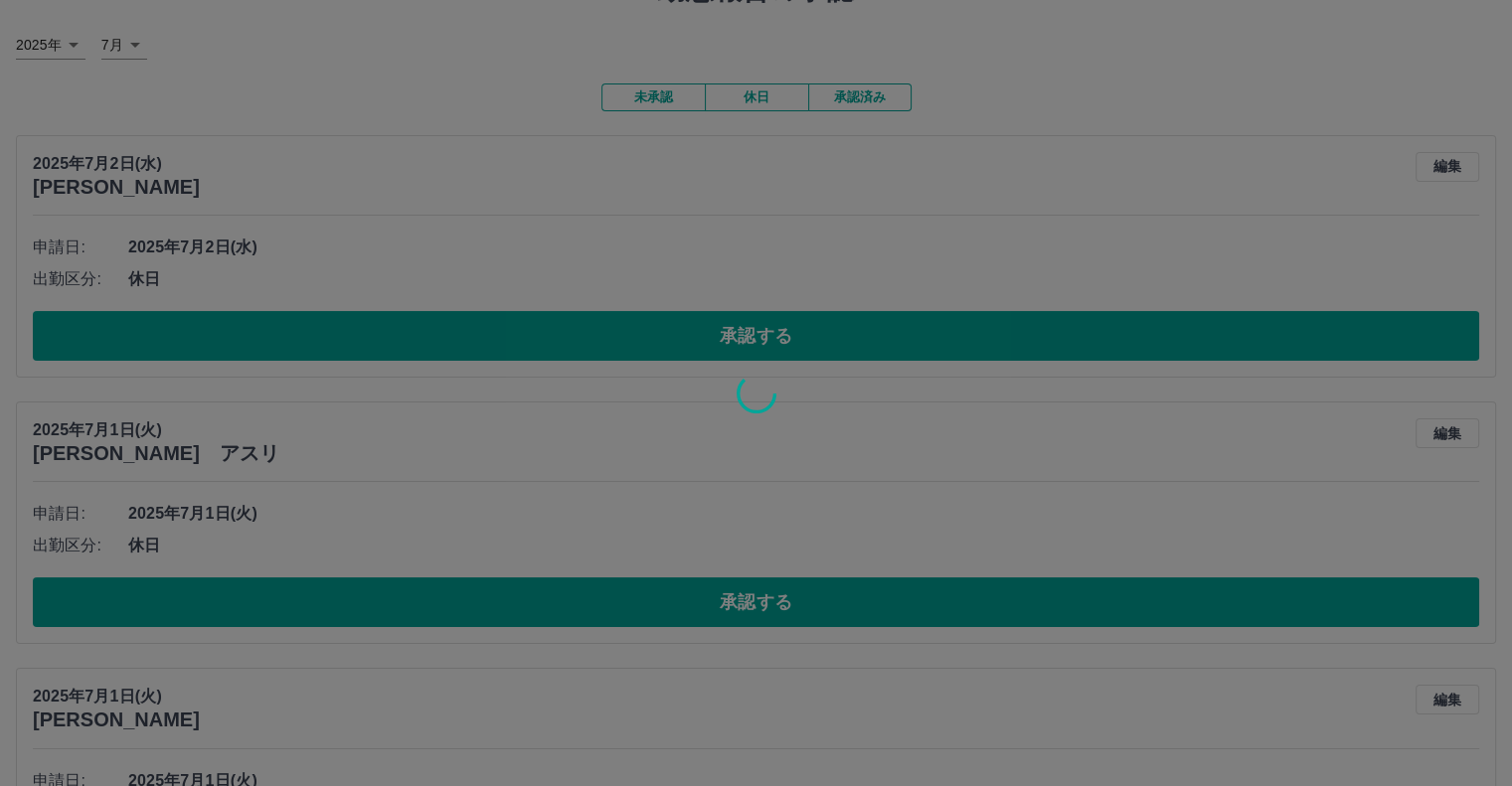 scroll, scrollTop: 24, scrollLeft: 0, axis: vertical 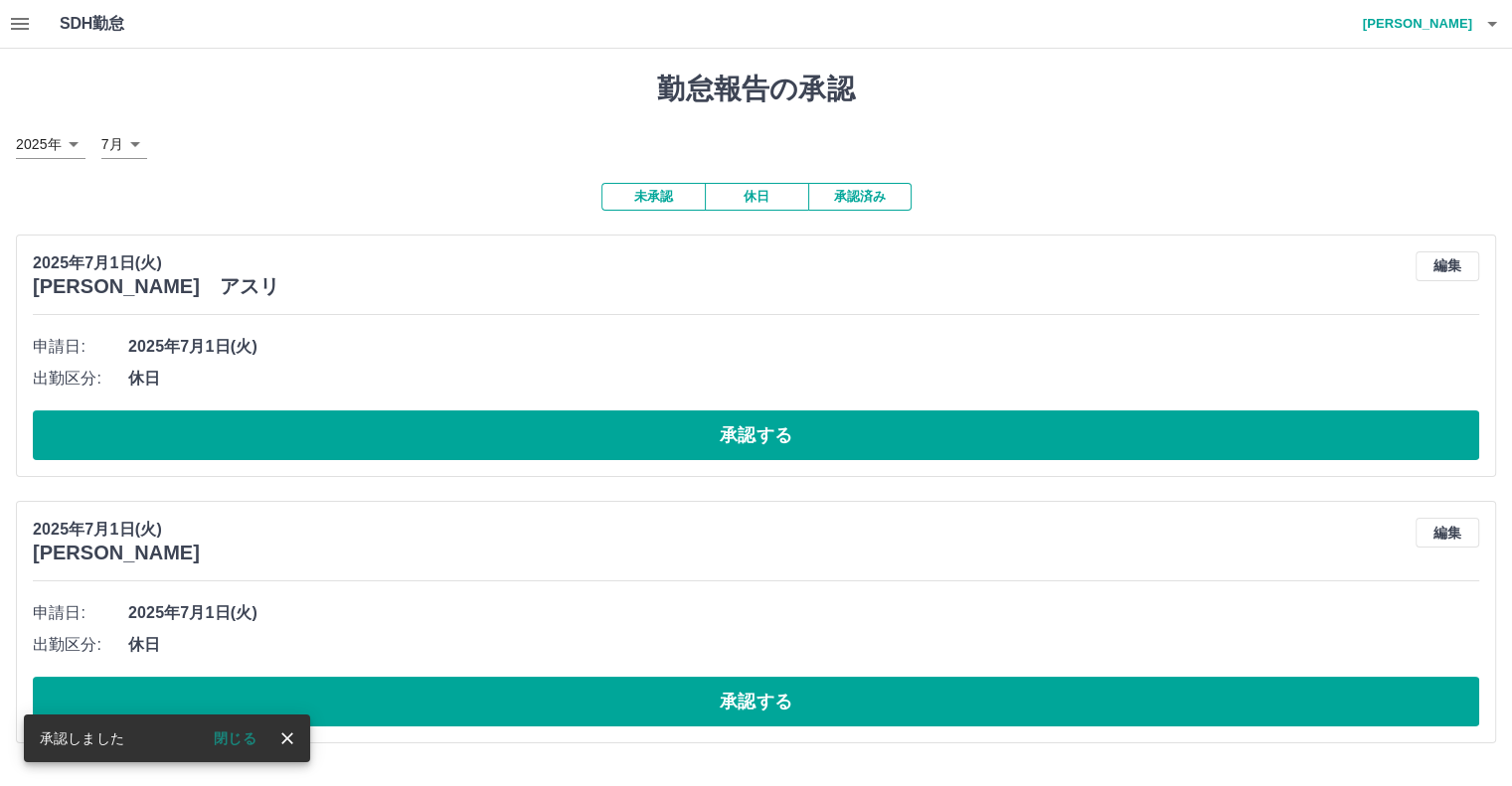 click on "休日" at bounding box center (803, 379) 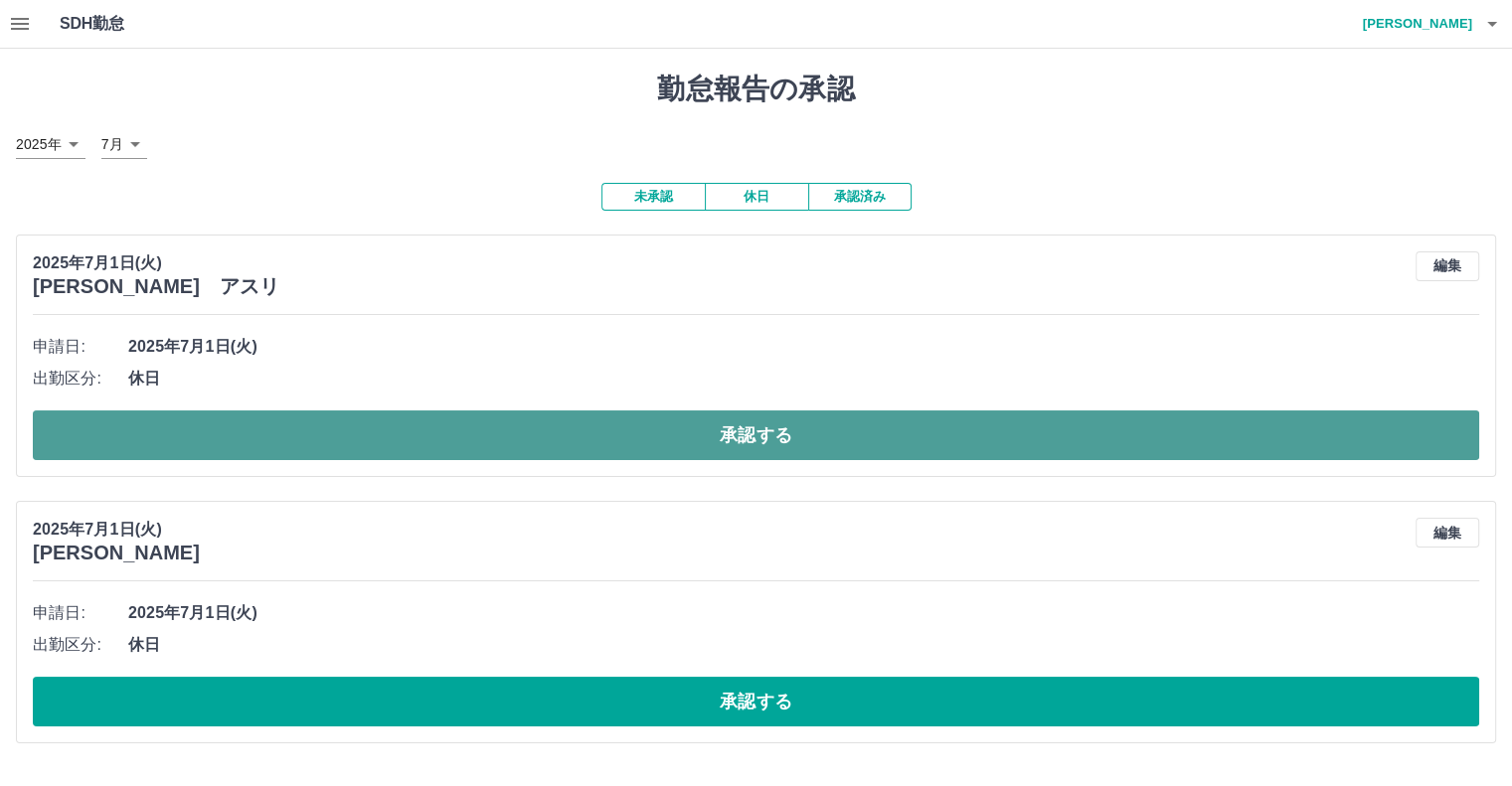 click on "承認する" at bounding box center [756, 435] 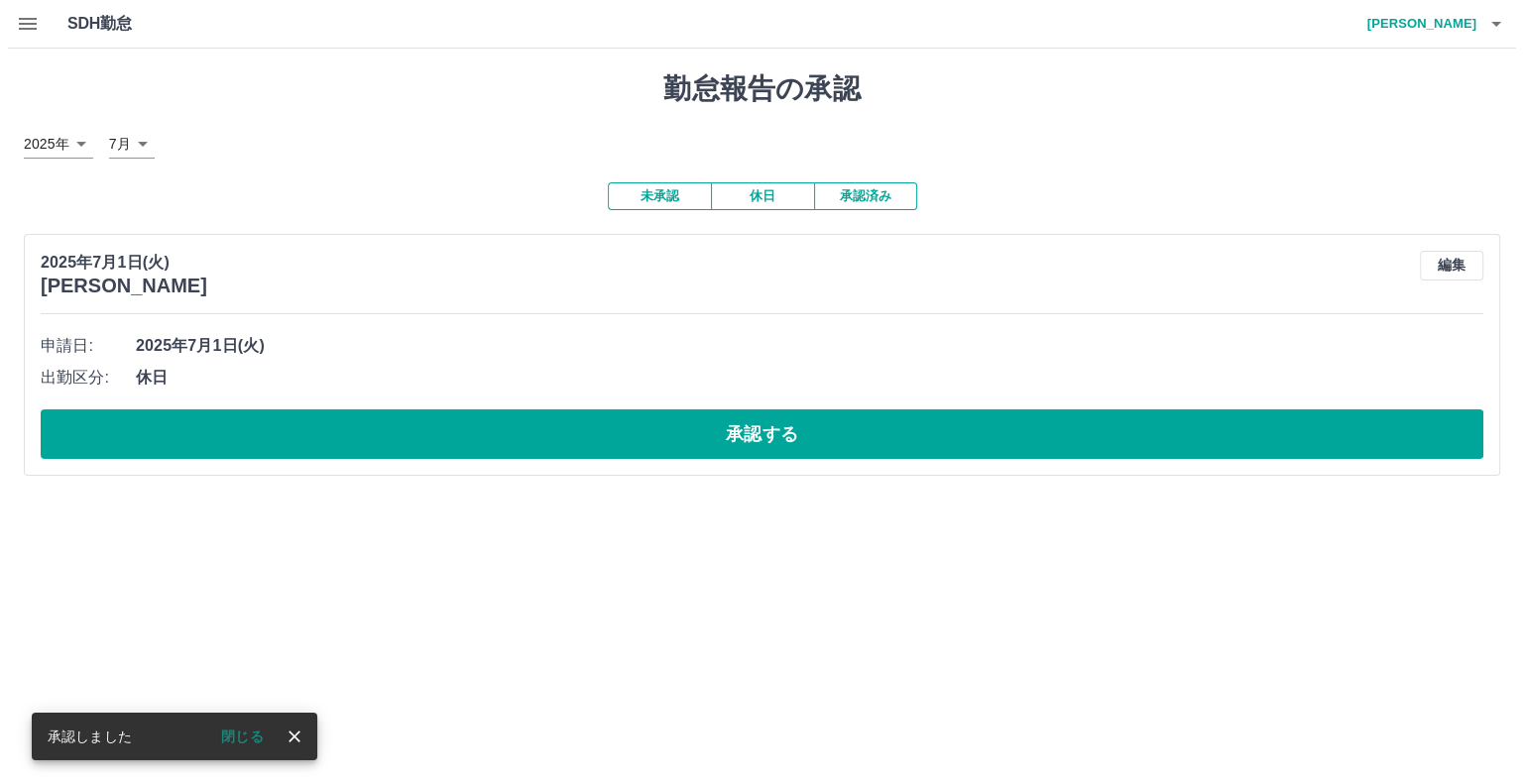 scroll, scrollTop: 0, scrollLeft: 0, axis: both 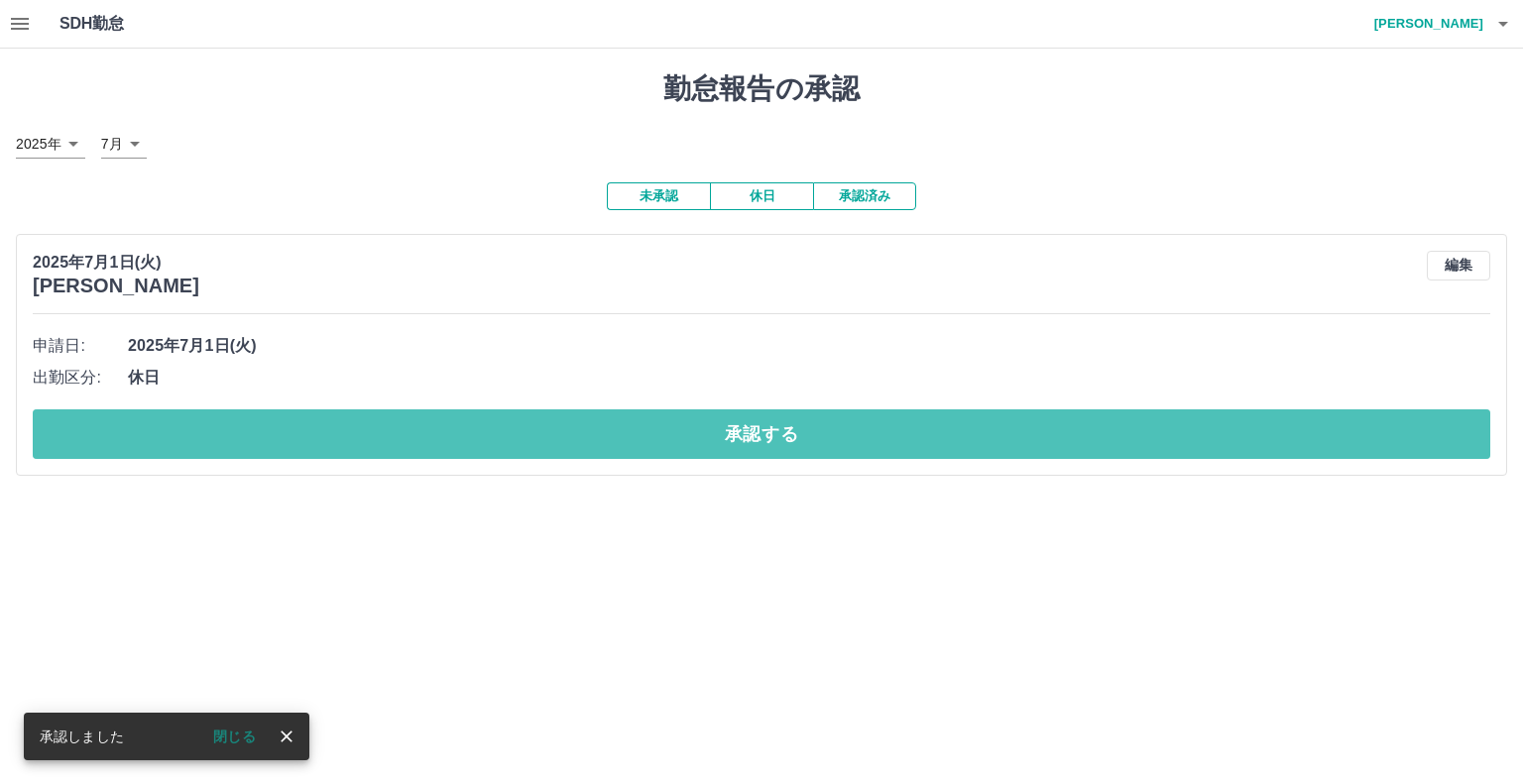 click on "承認する" at bounding box center [762, 434] 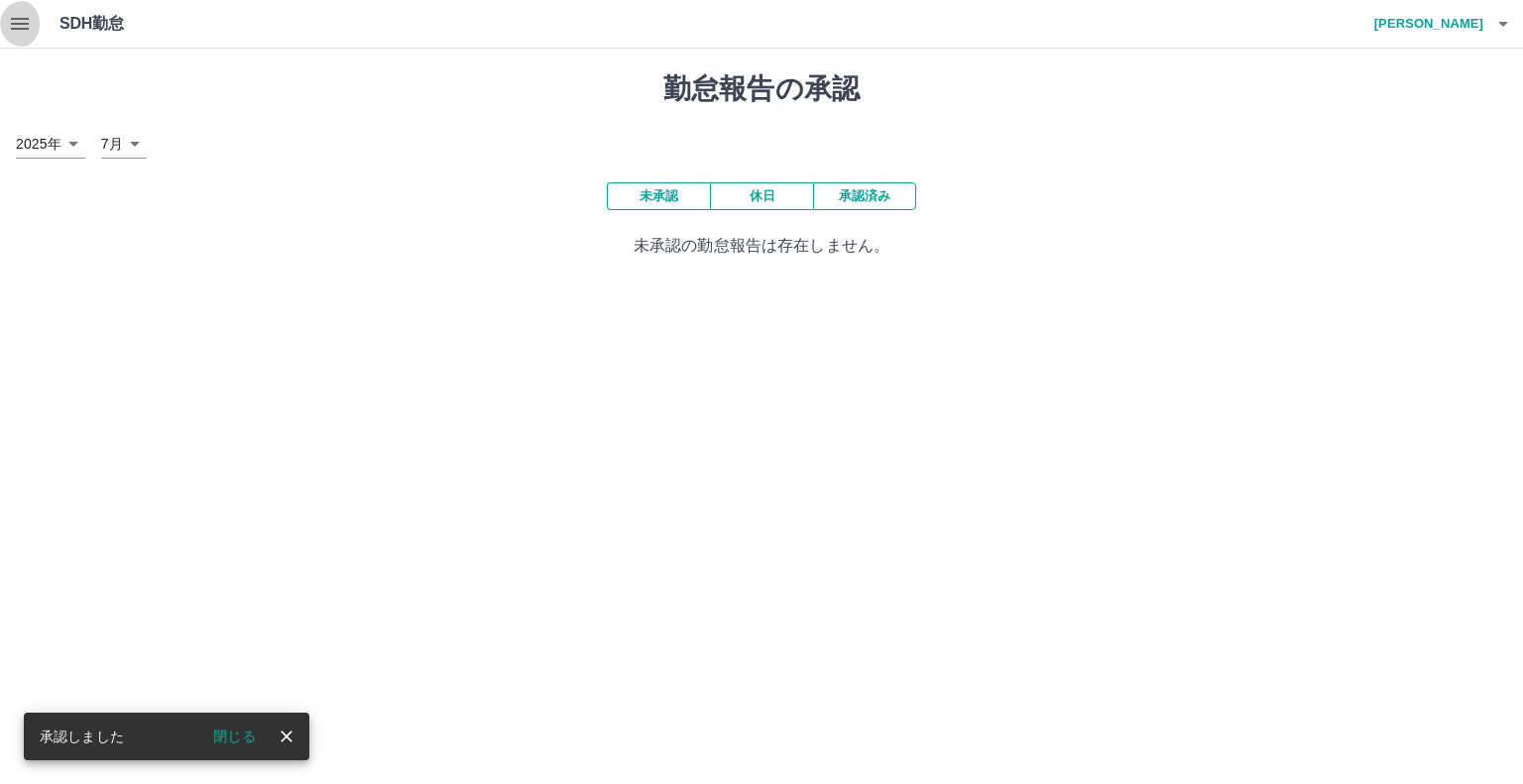 click 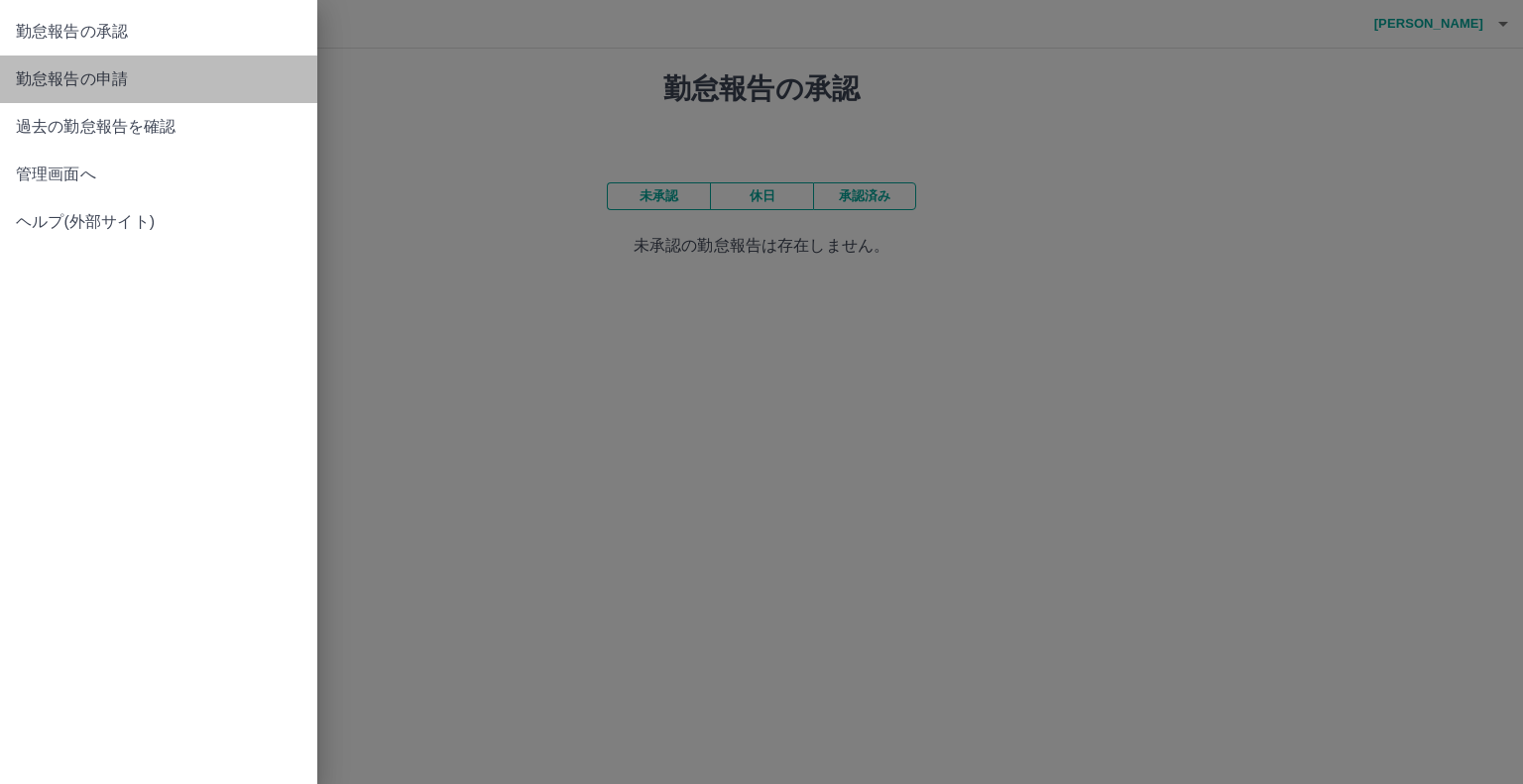 drag, startPoint x: 115, startPoint y: 96, endPoint x: 129, endPoint y: 101, distance: 14.866069 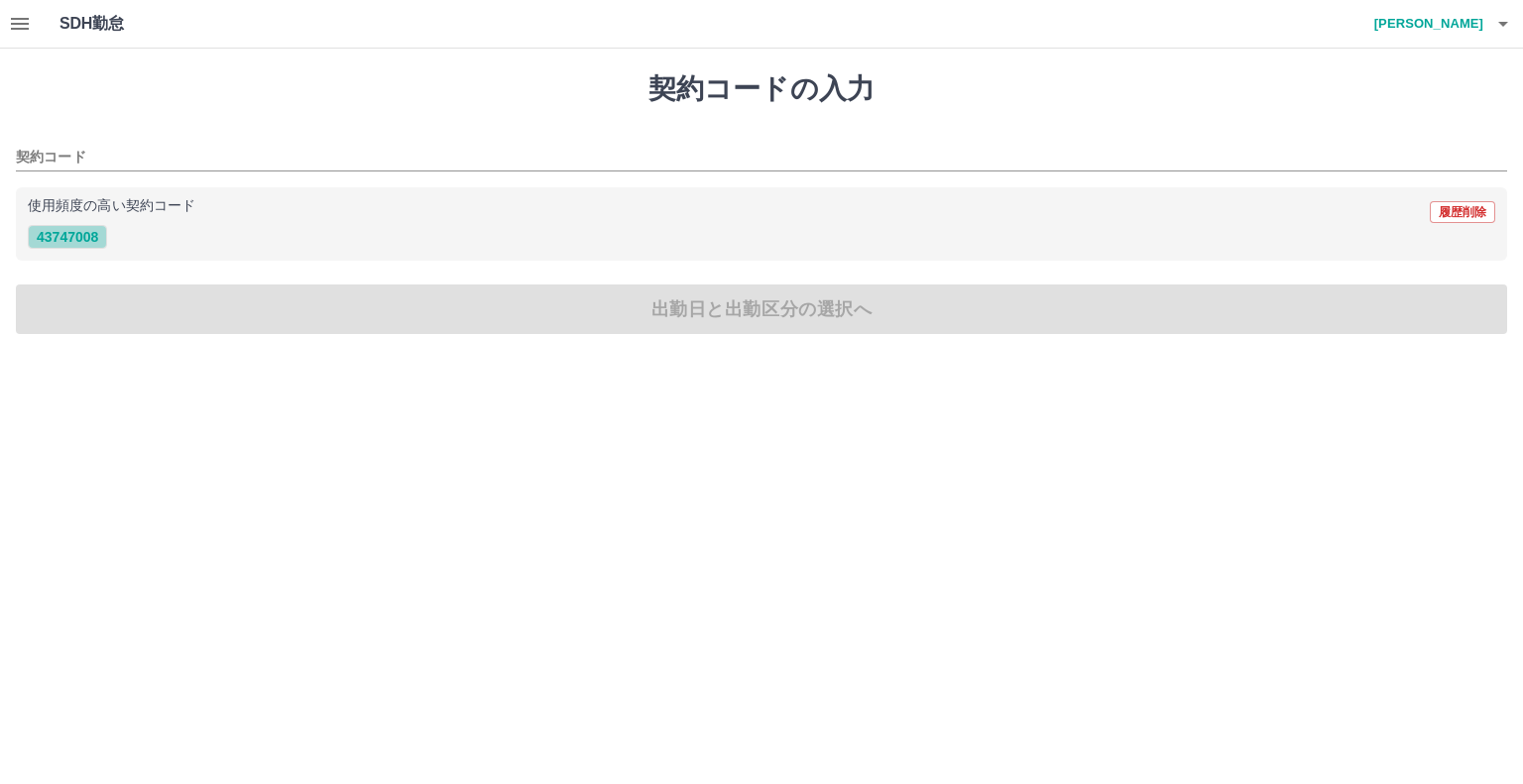 click on "43747008" at bounding box center (67, 237) 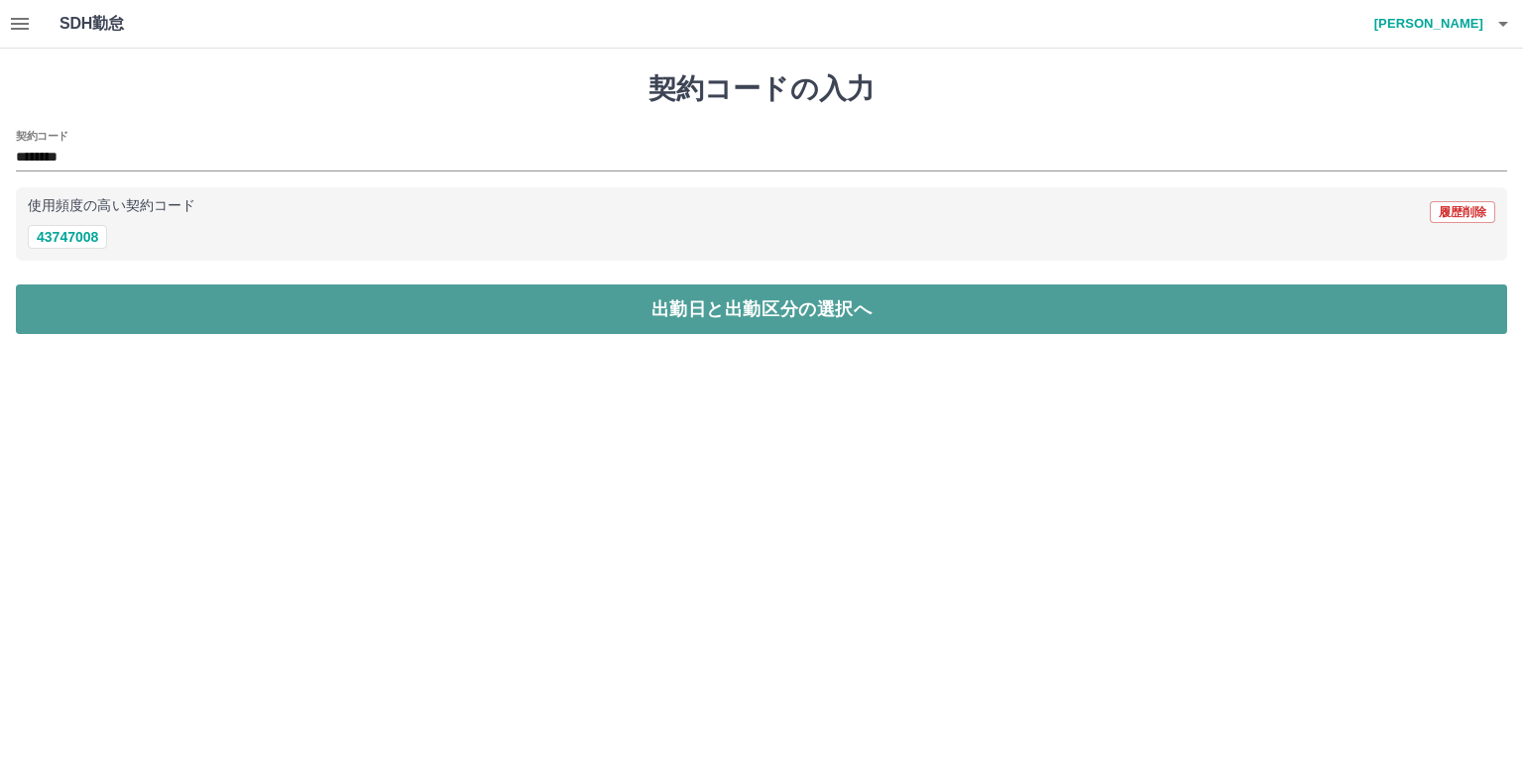 click on "出勤日と出勤区分の選択へ" at bounding box center (762, 309) 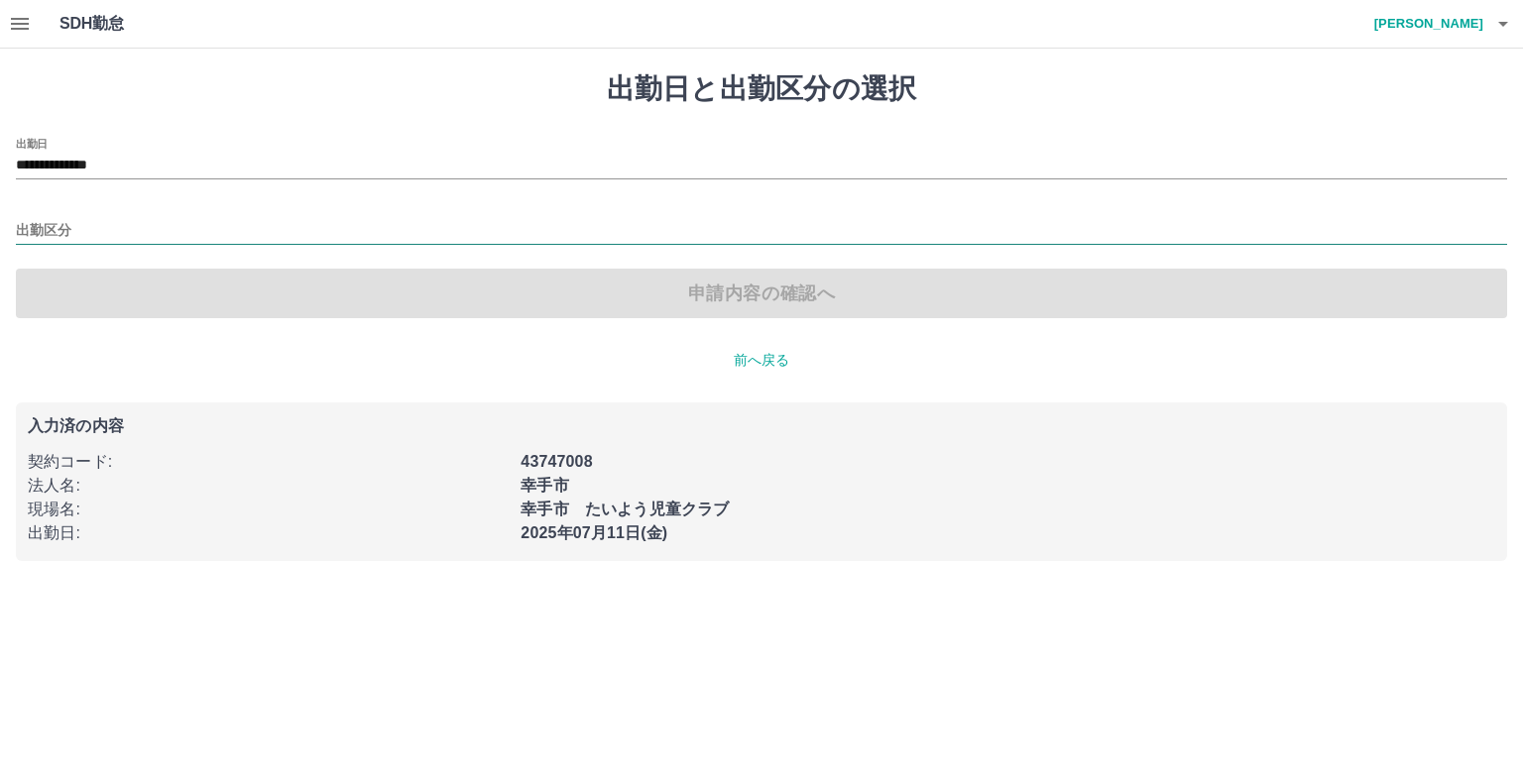 click on "出勤区分" at bounding box center (762, 231) 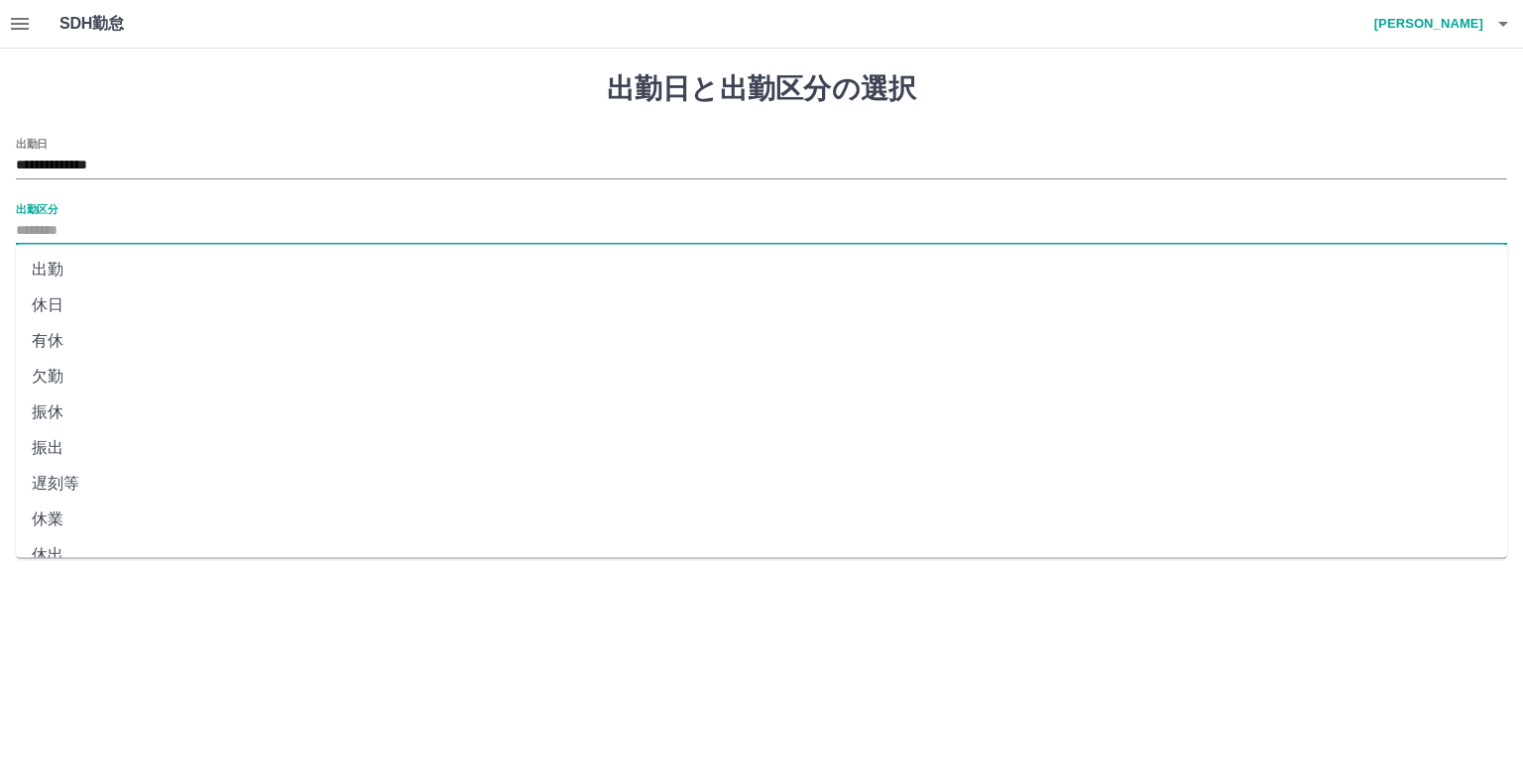 click on "出勤" at bounding box center [762, 270] 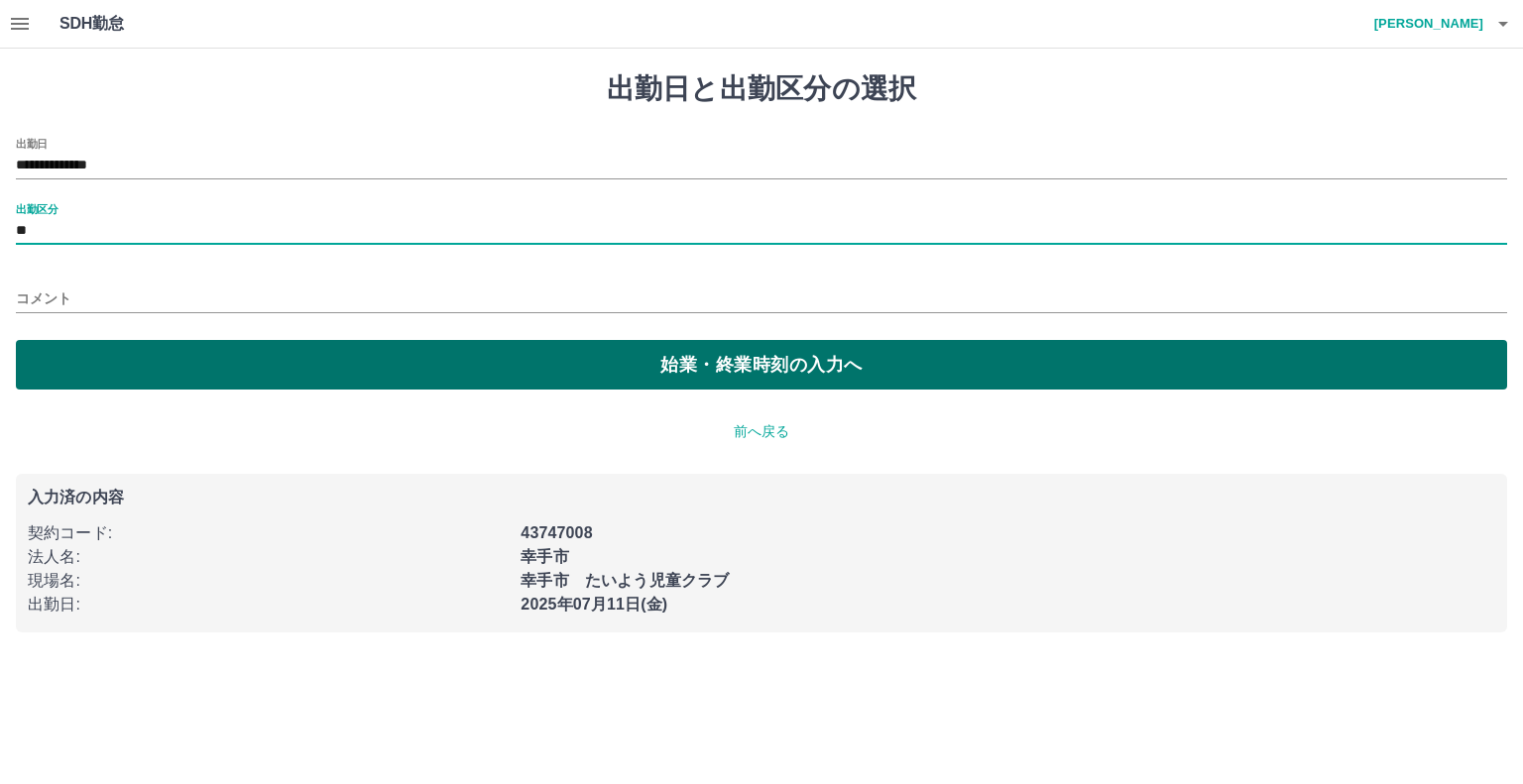 click on "始業・終業時刻の入力へ" at bounding box center [762, 365] 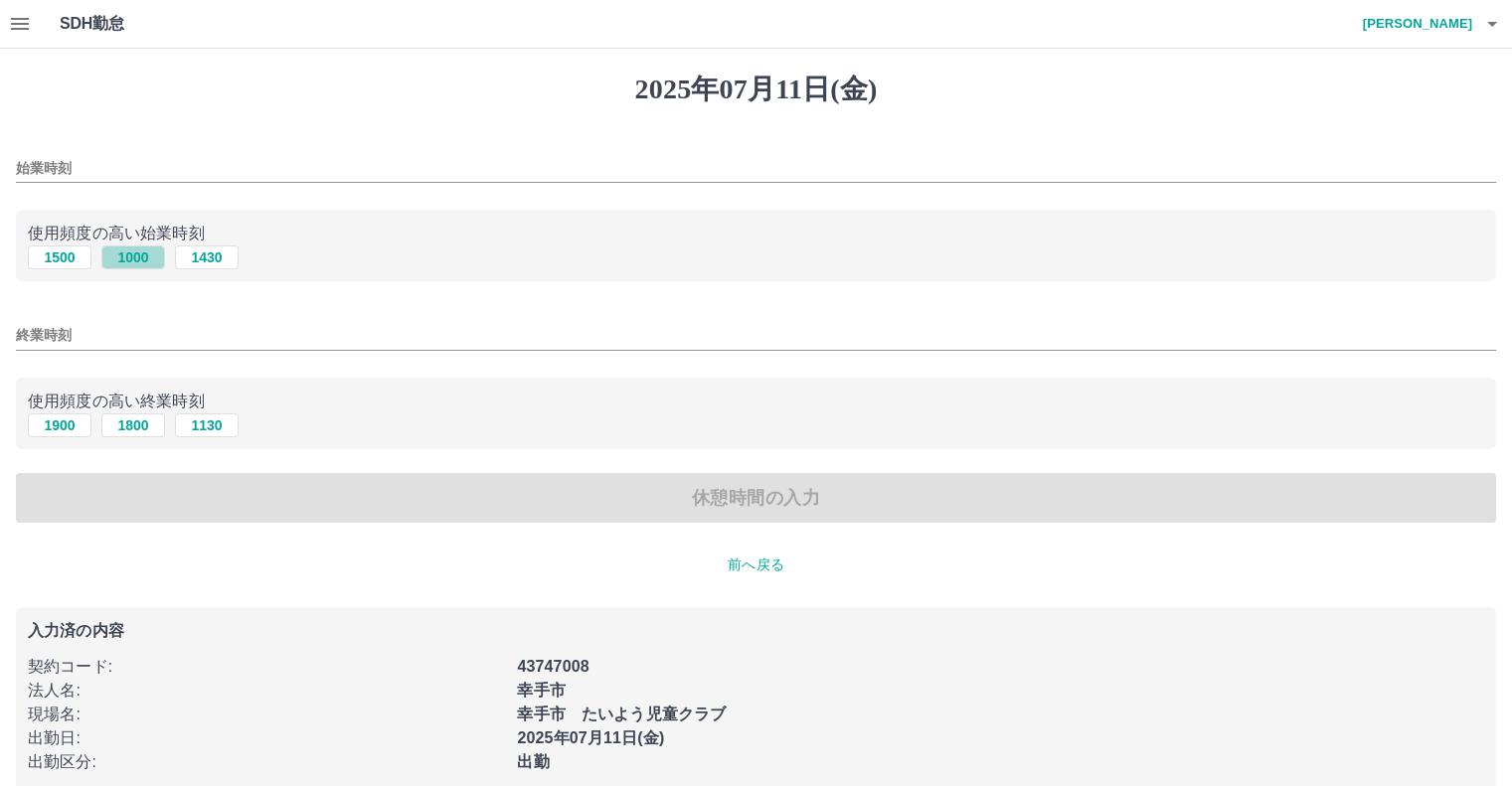 click on "1000" at bounding box center (133, 257) 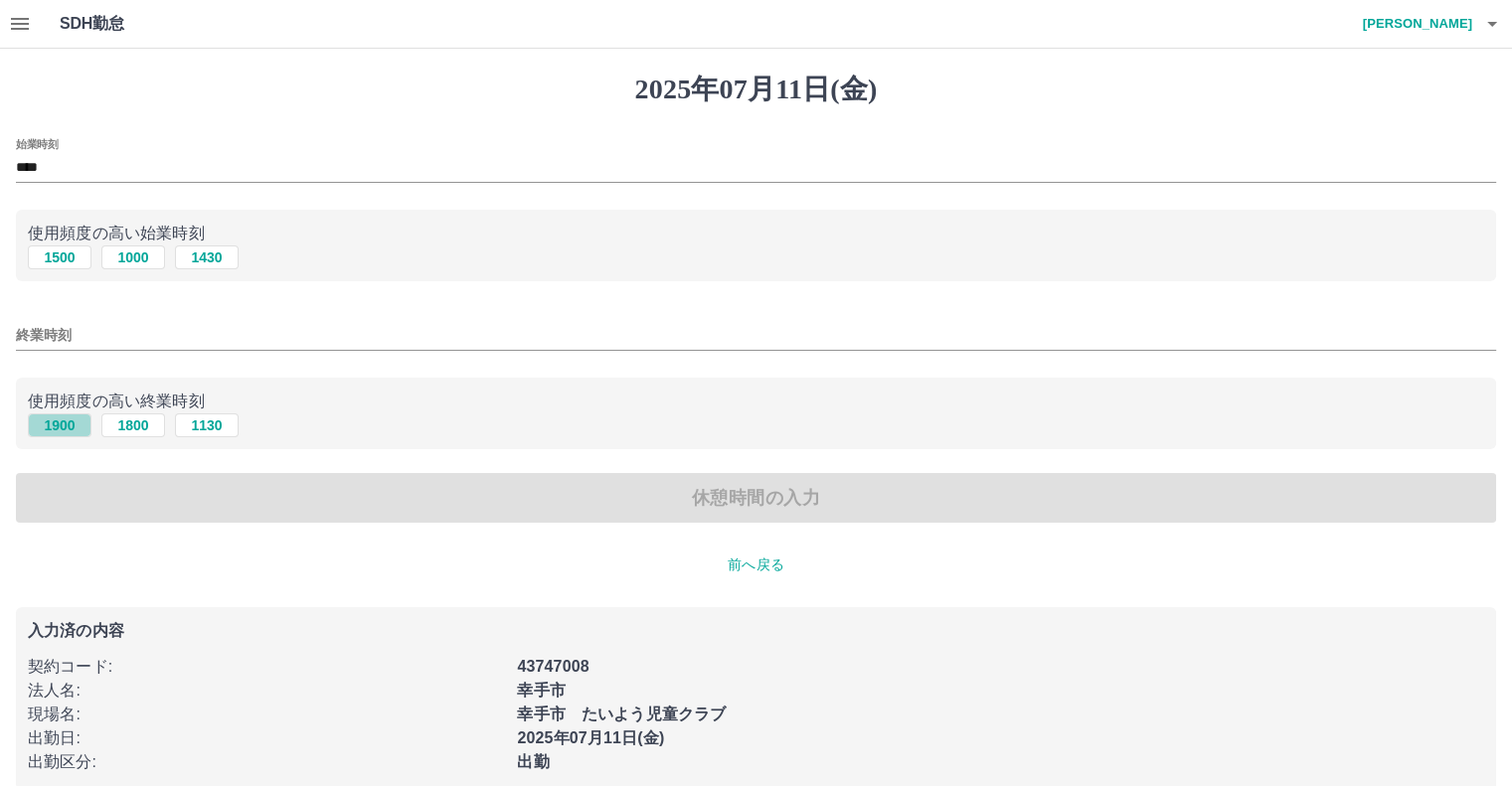 click on "1900" at bounding box center (60, 425) 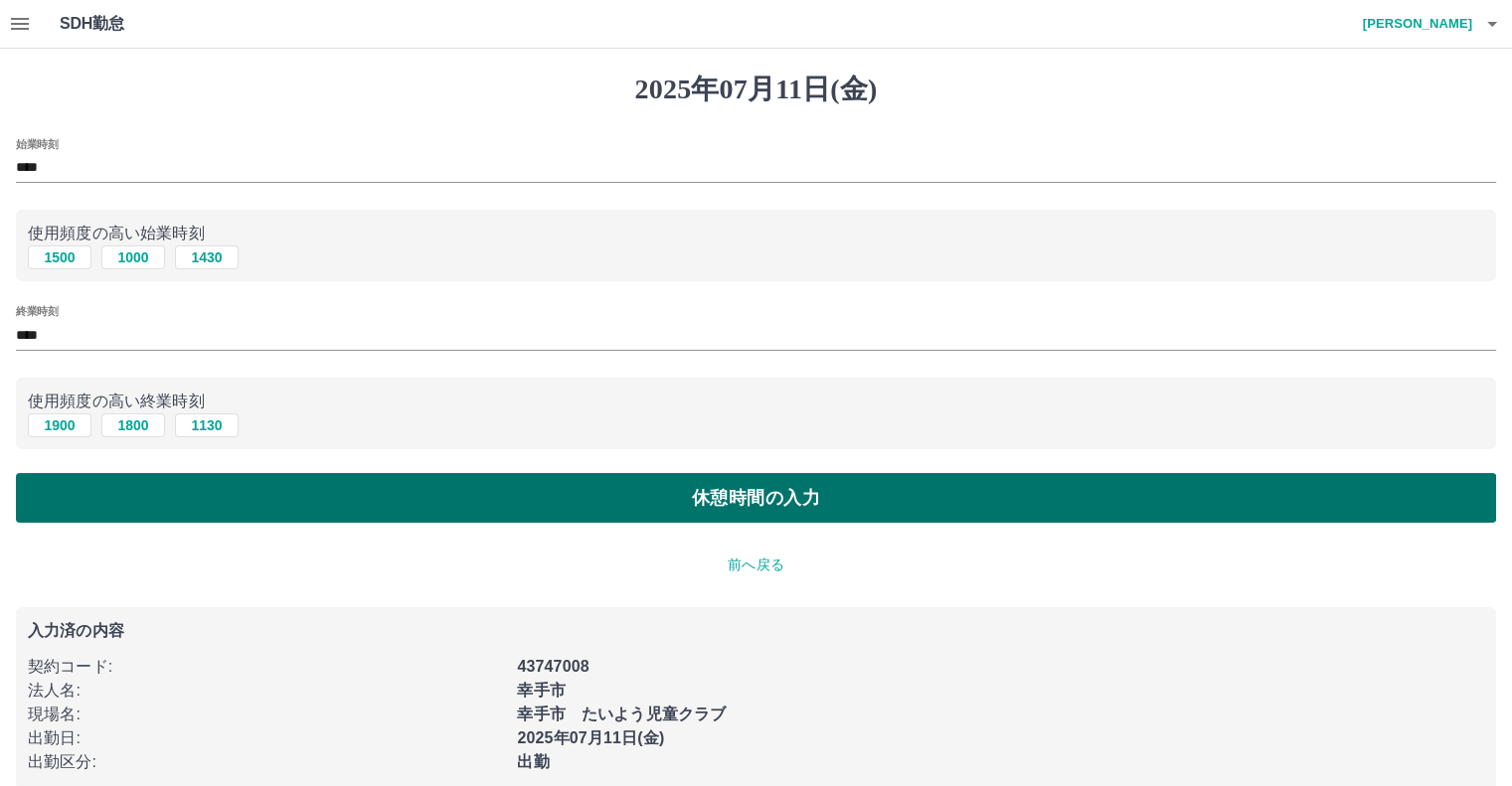 click on "休憩時間の入力" at bounding box center [756, 498] 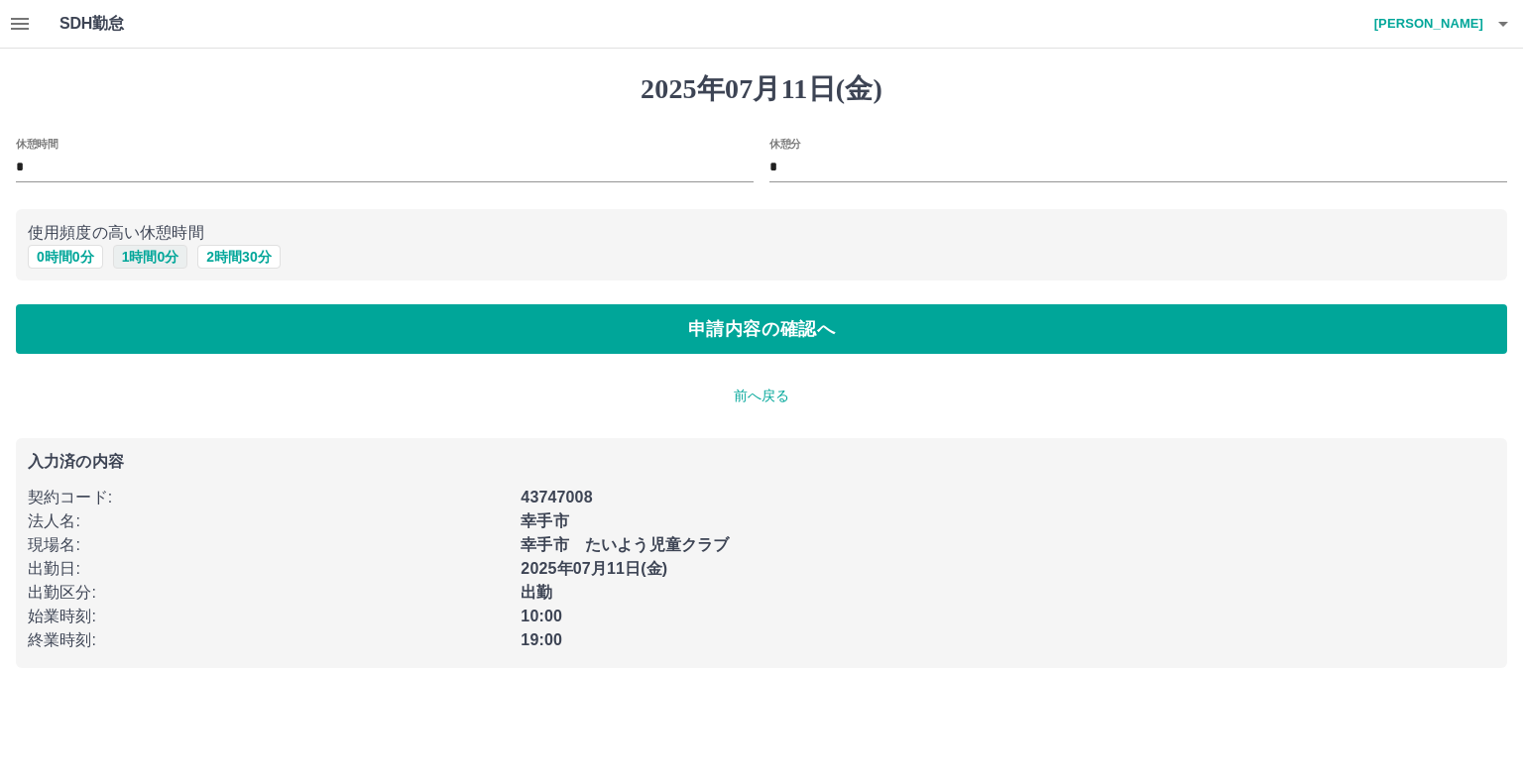 click on "1 時間 0 分" at bounding box center [151, 257] 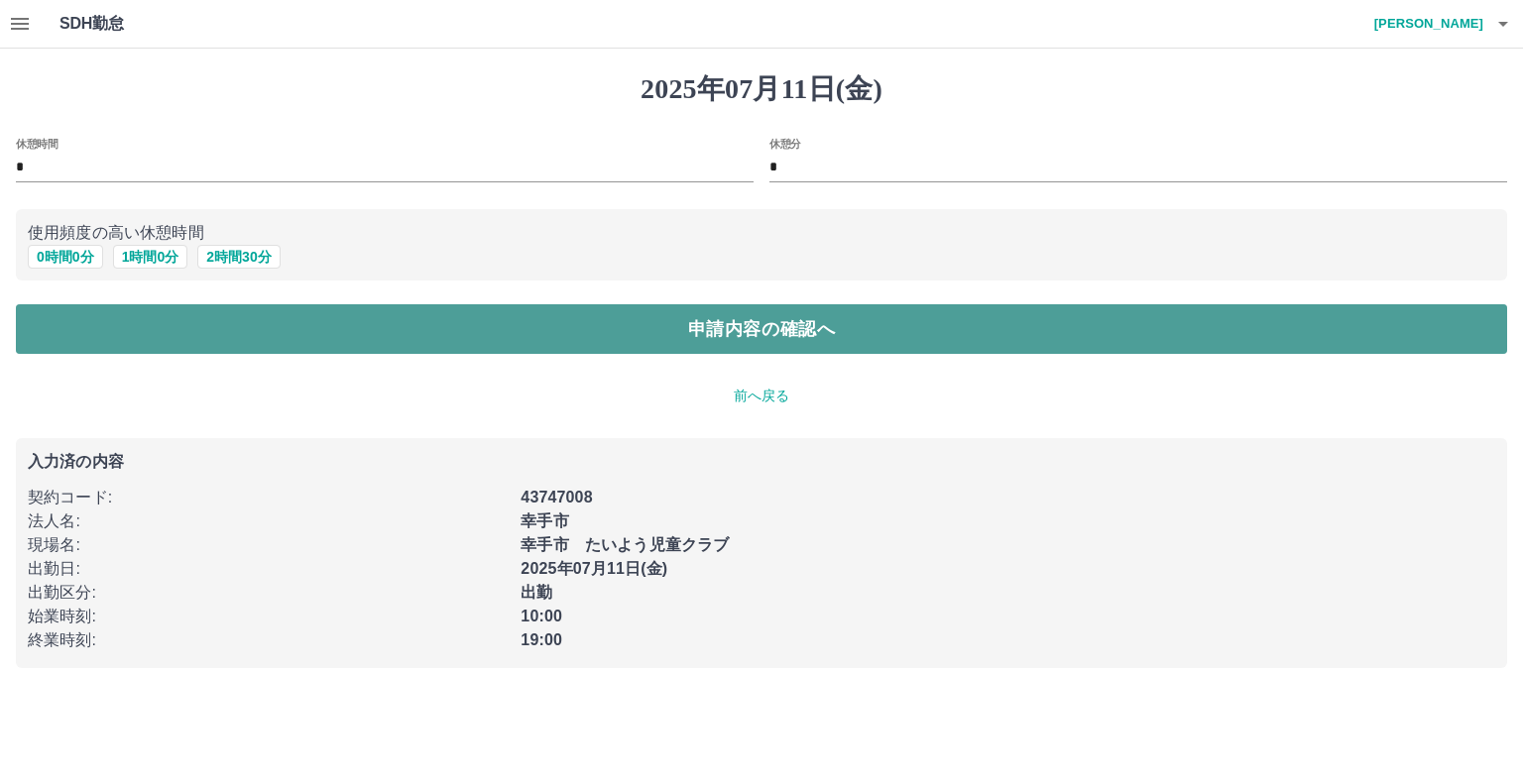 click on "申請内容の確認へ" at bounding box center [762, 329] 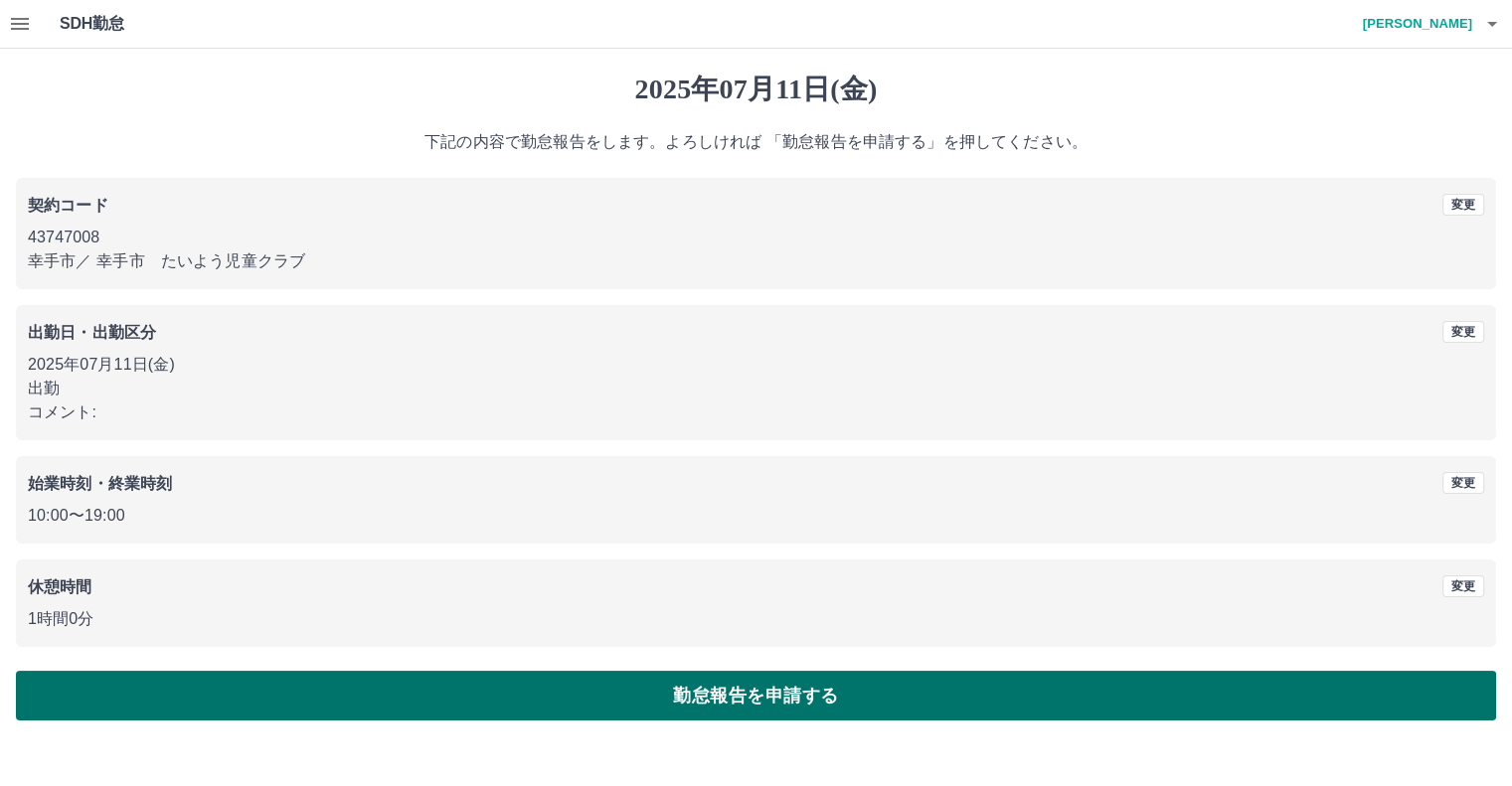 click on "勤怠報告を申請する" at bounding box center (756, 696) 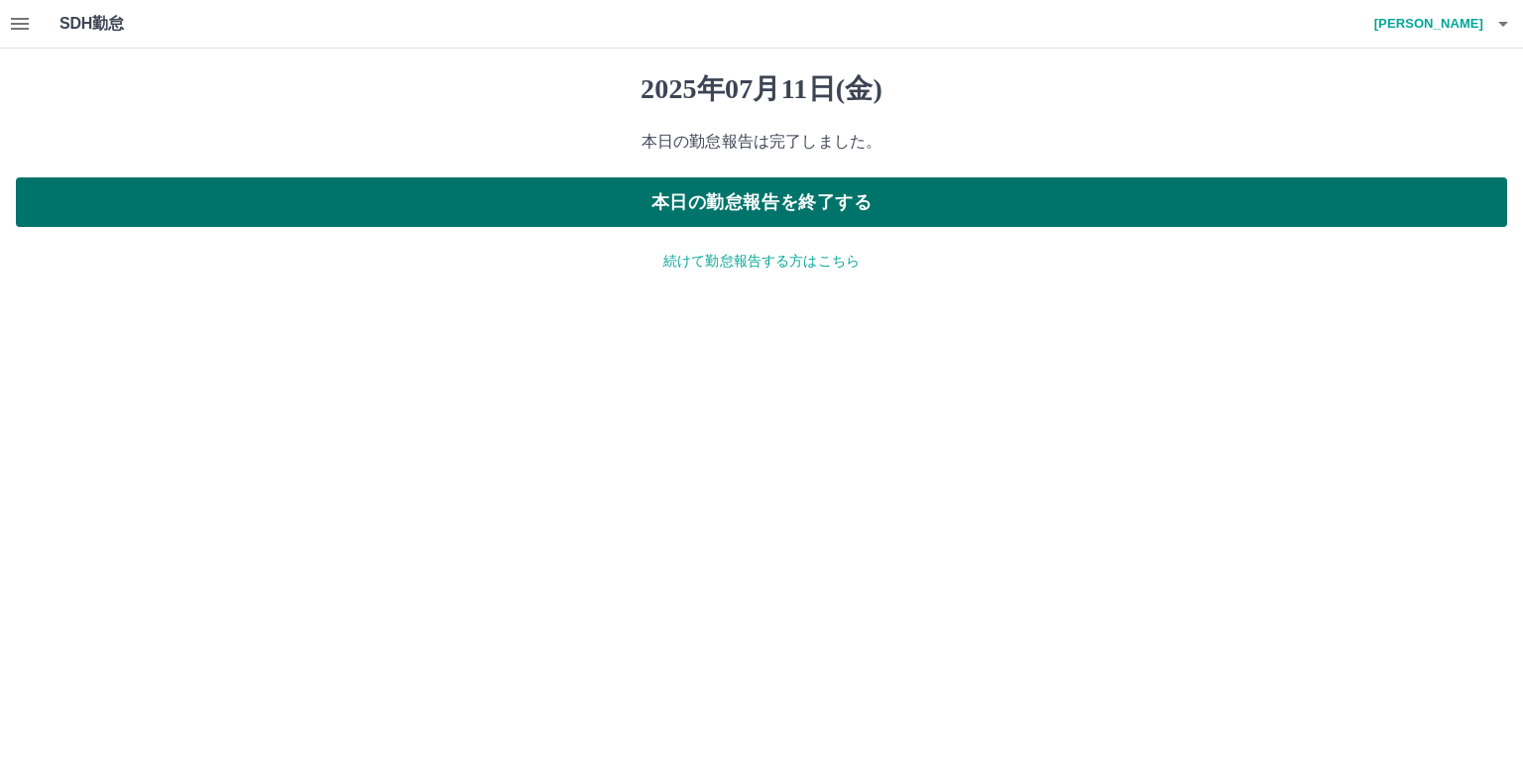 click on "本日の勤怠報告を終了する" at bounding box center (762, 202) 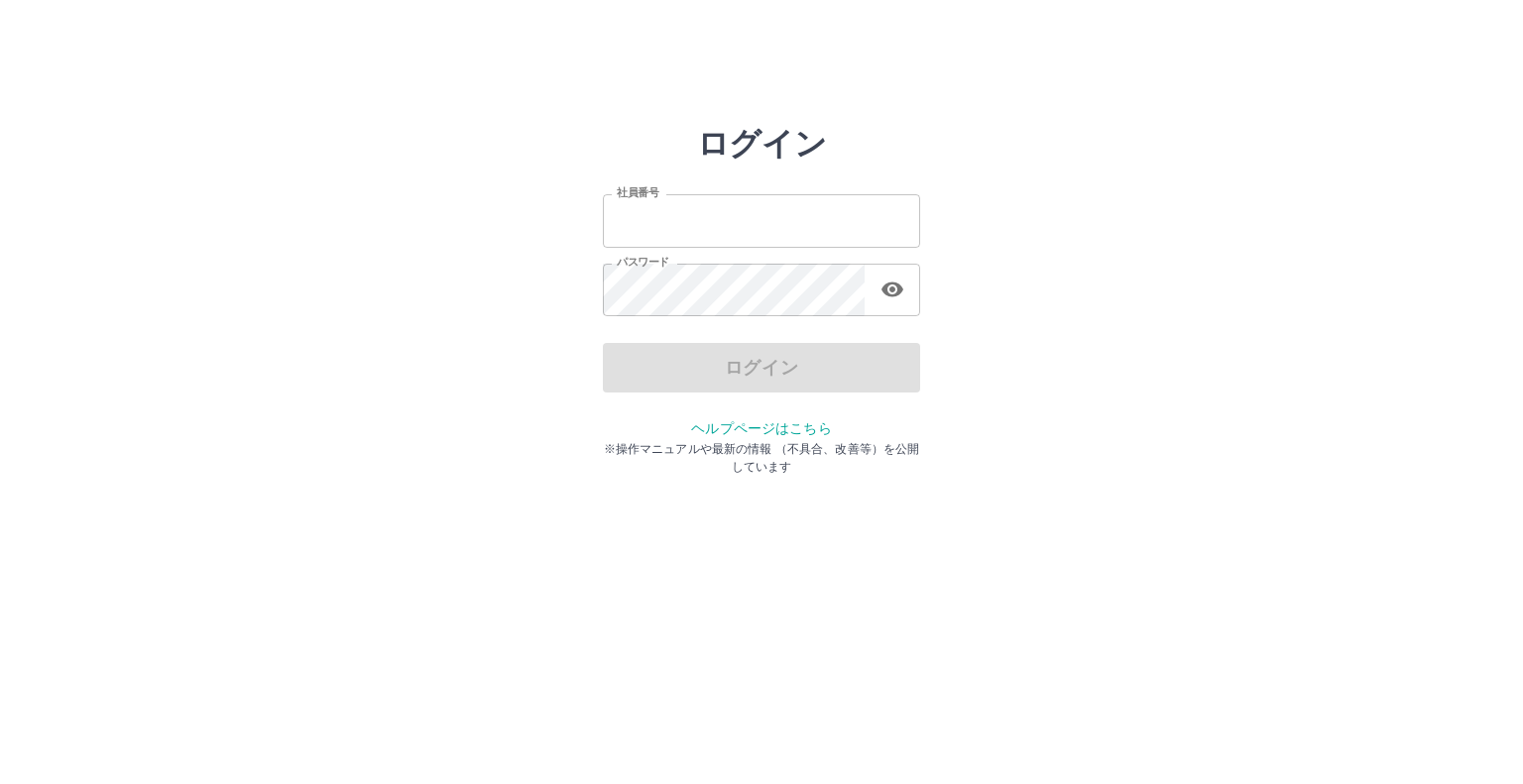scroll, scrollTop: 0, scrollLeft: 0, axis: both 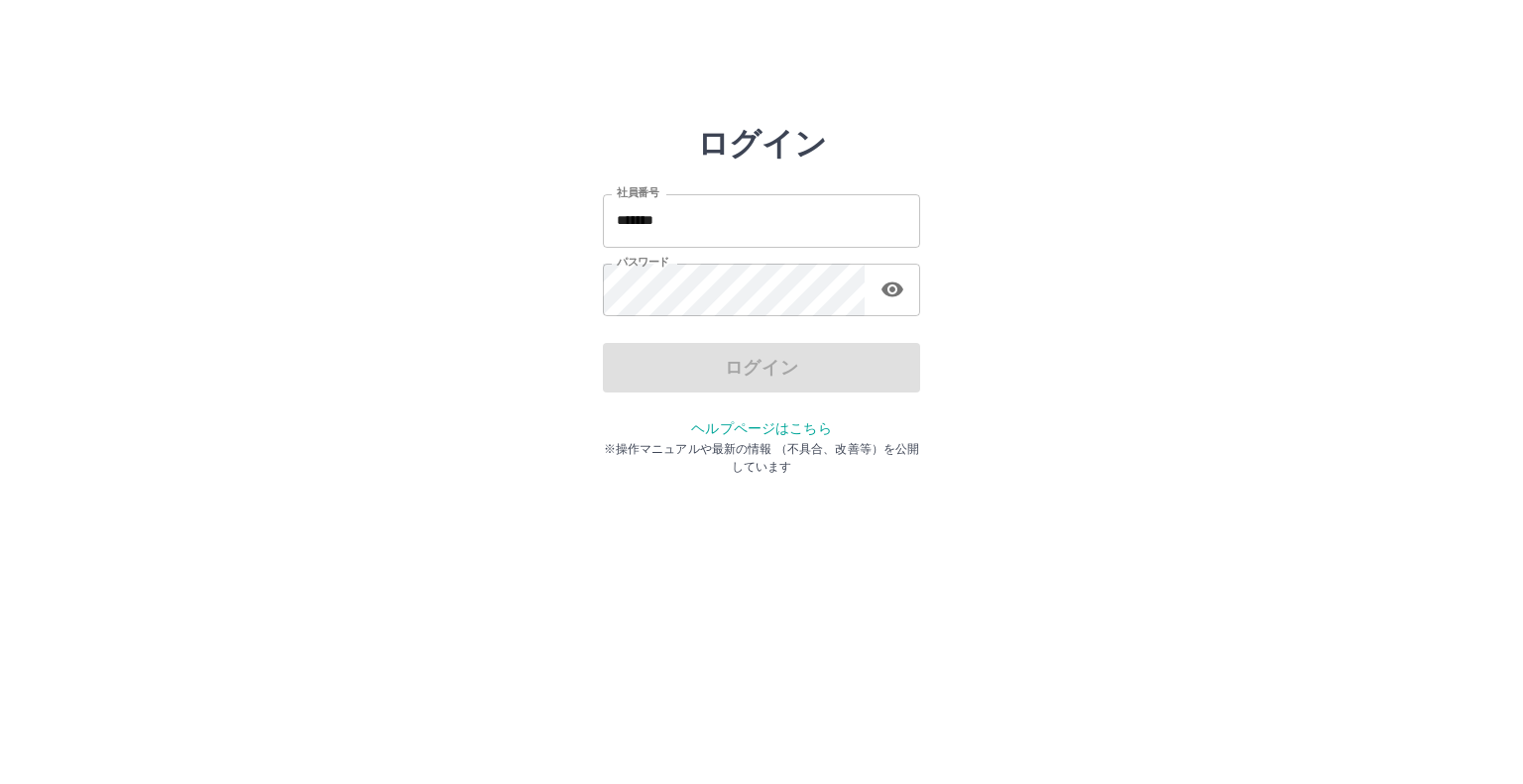 click on "*******" at bounding box center [762, 220] 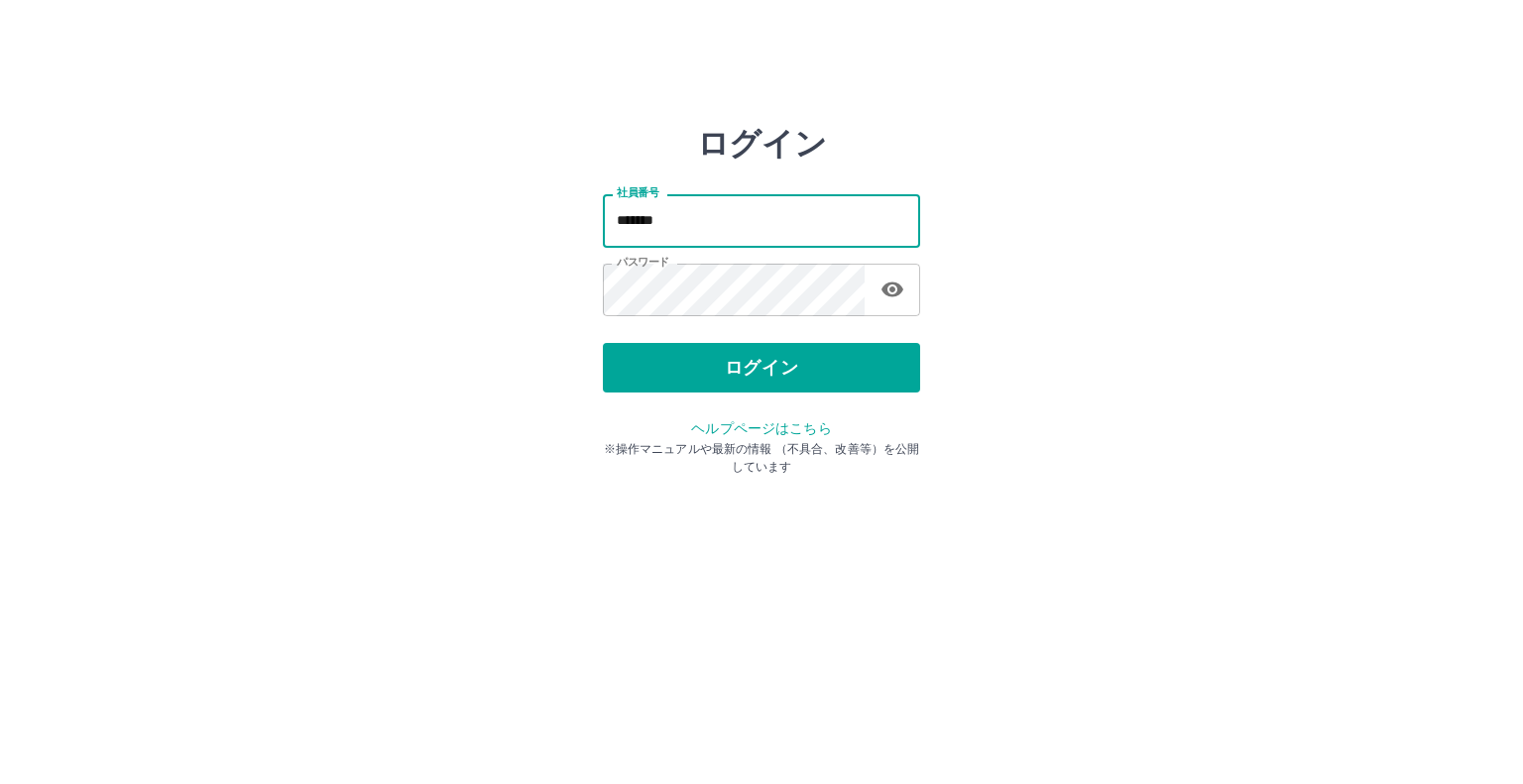 click at bounding box center (892, 289) 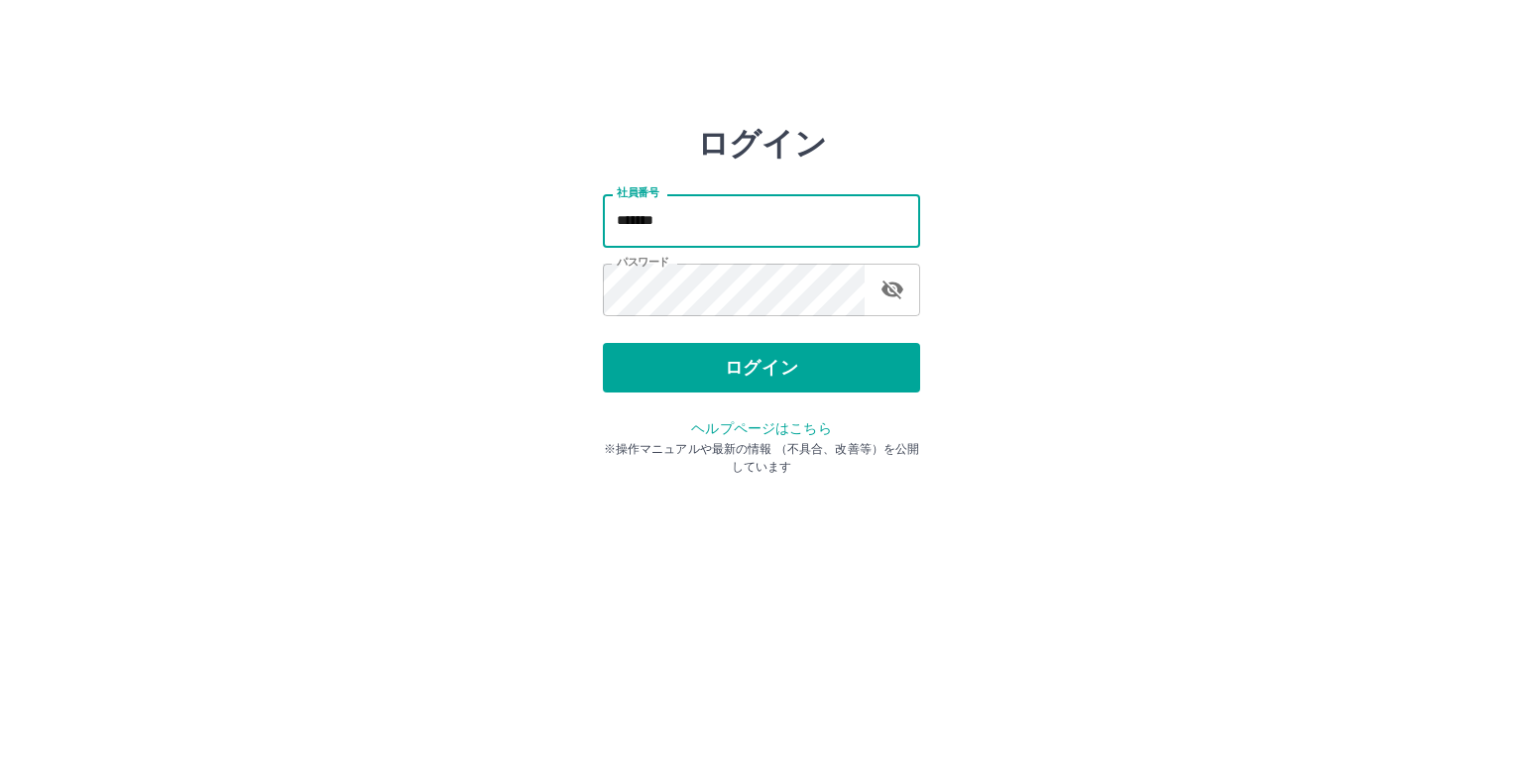 type on "*******" 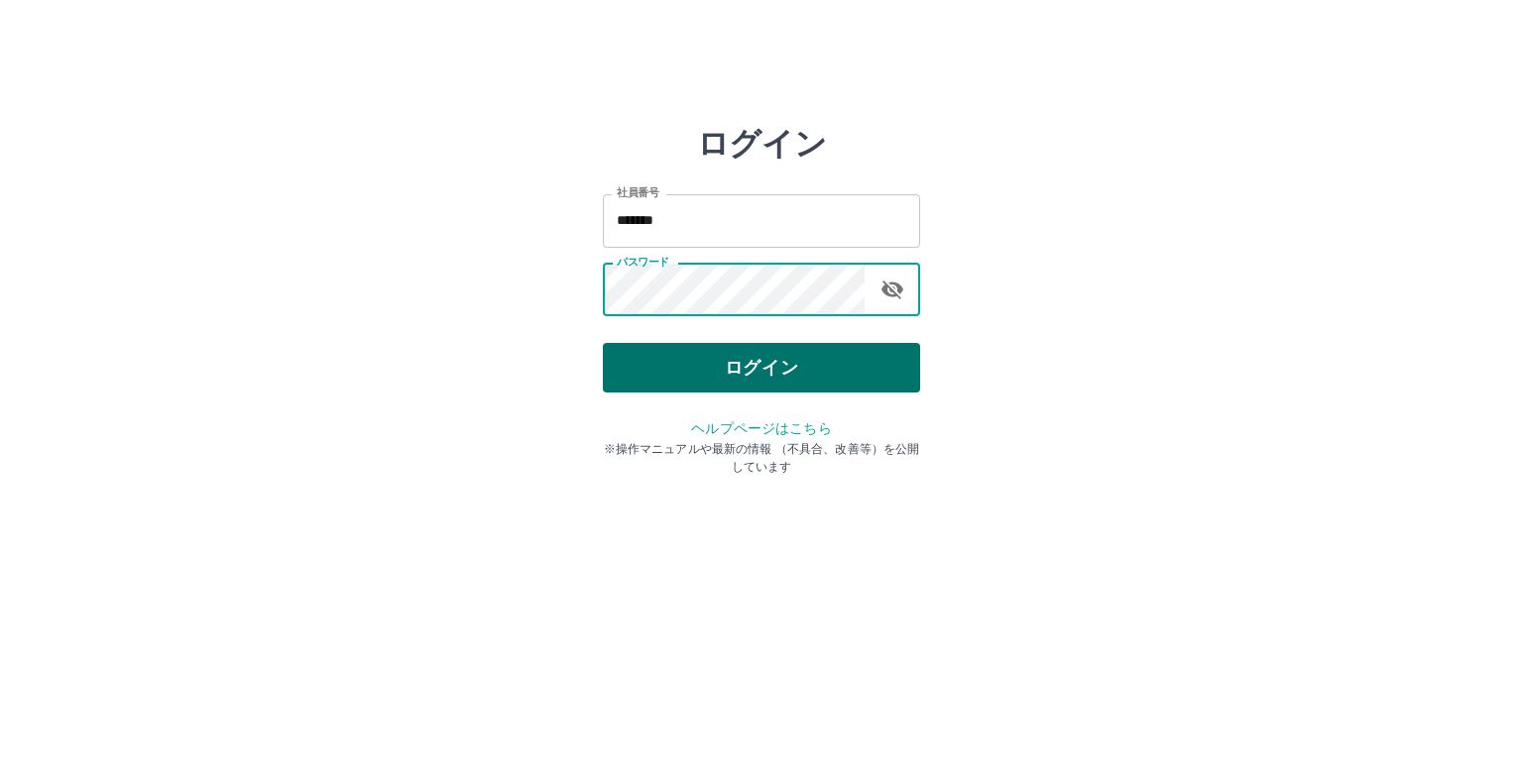click on "ログイン" at bounding box center [762, 368] 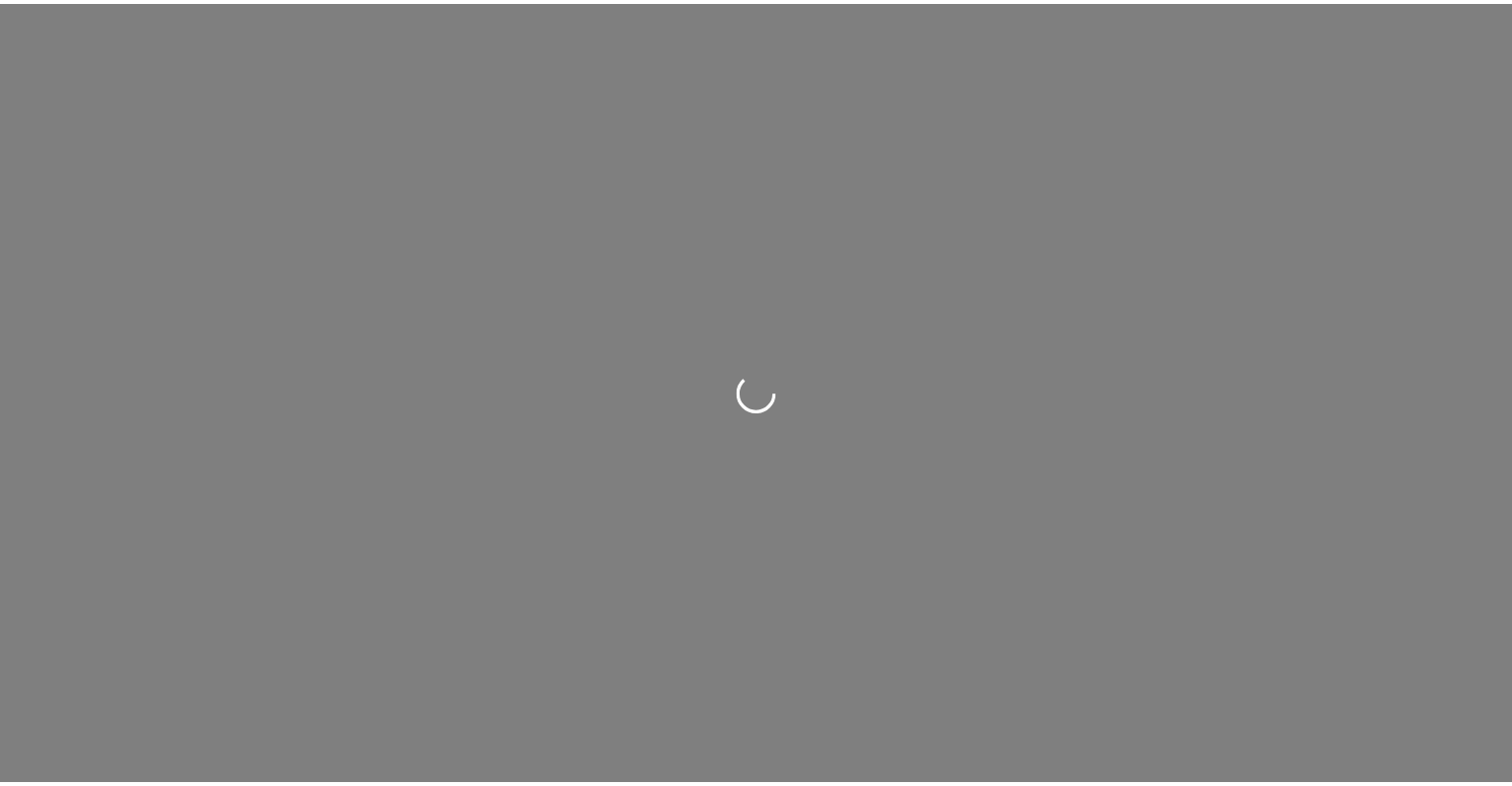 scroll, scrollTop: 0, scrollLeft: 0, axis: both 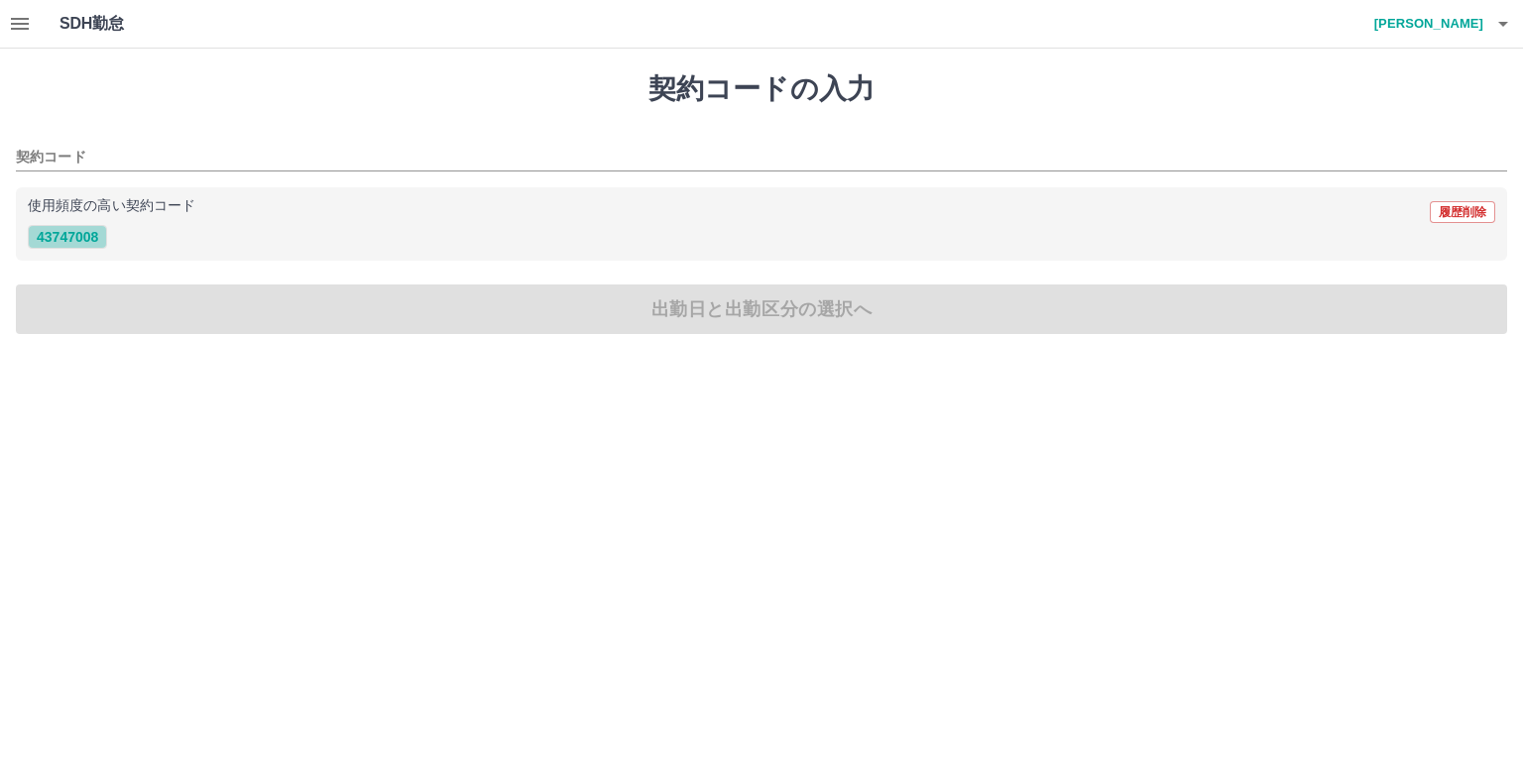 click on "43747008" at bounding box center (67, 237) 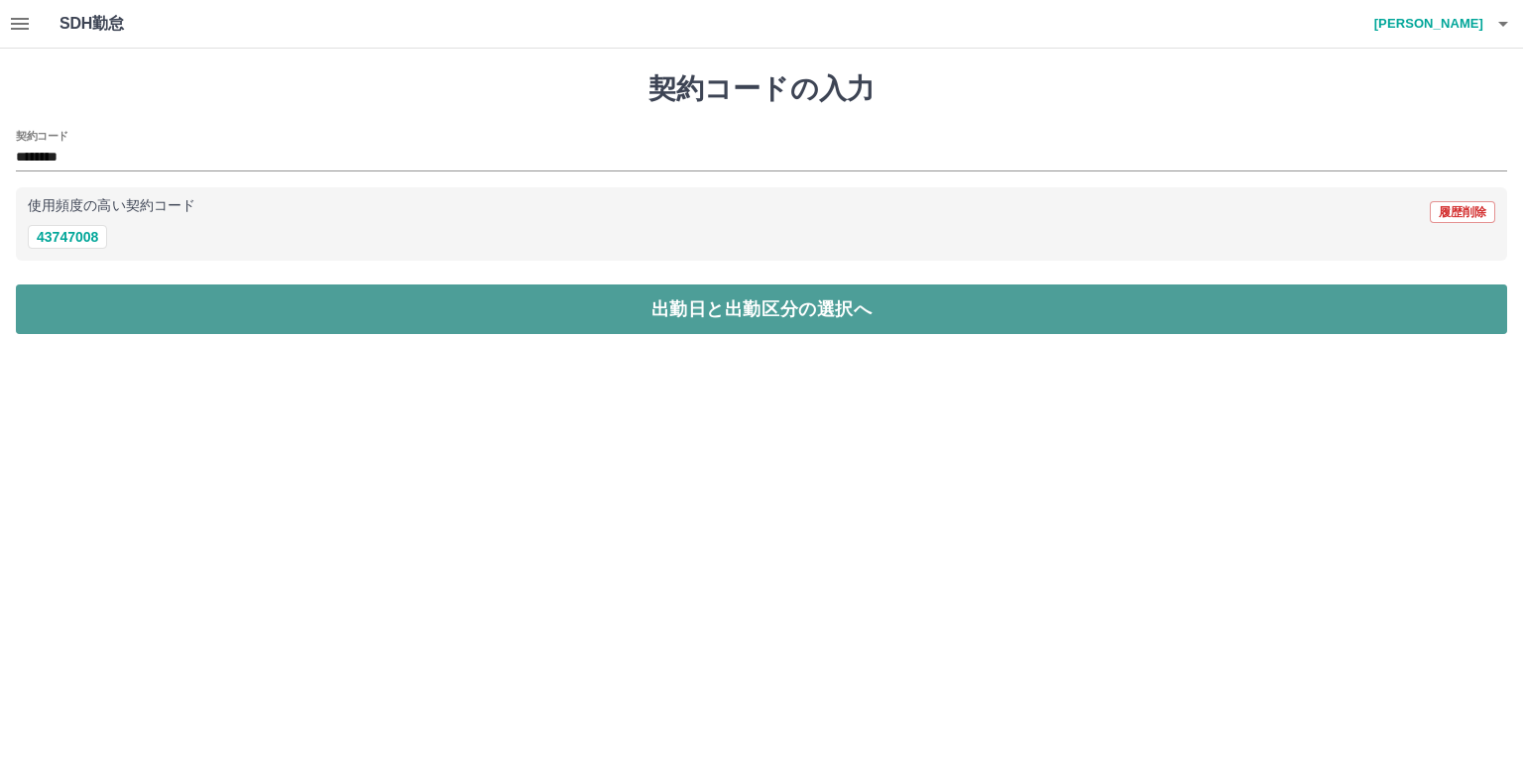 click on "出勤日と出勤区分の選択へ" at bounding box center (762, 309) 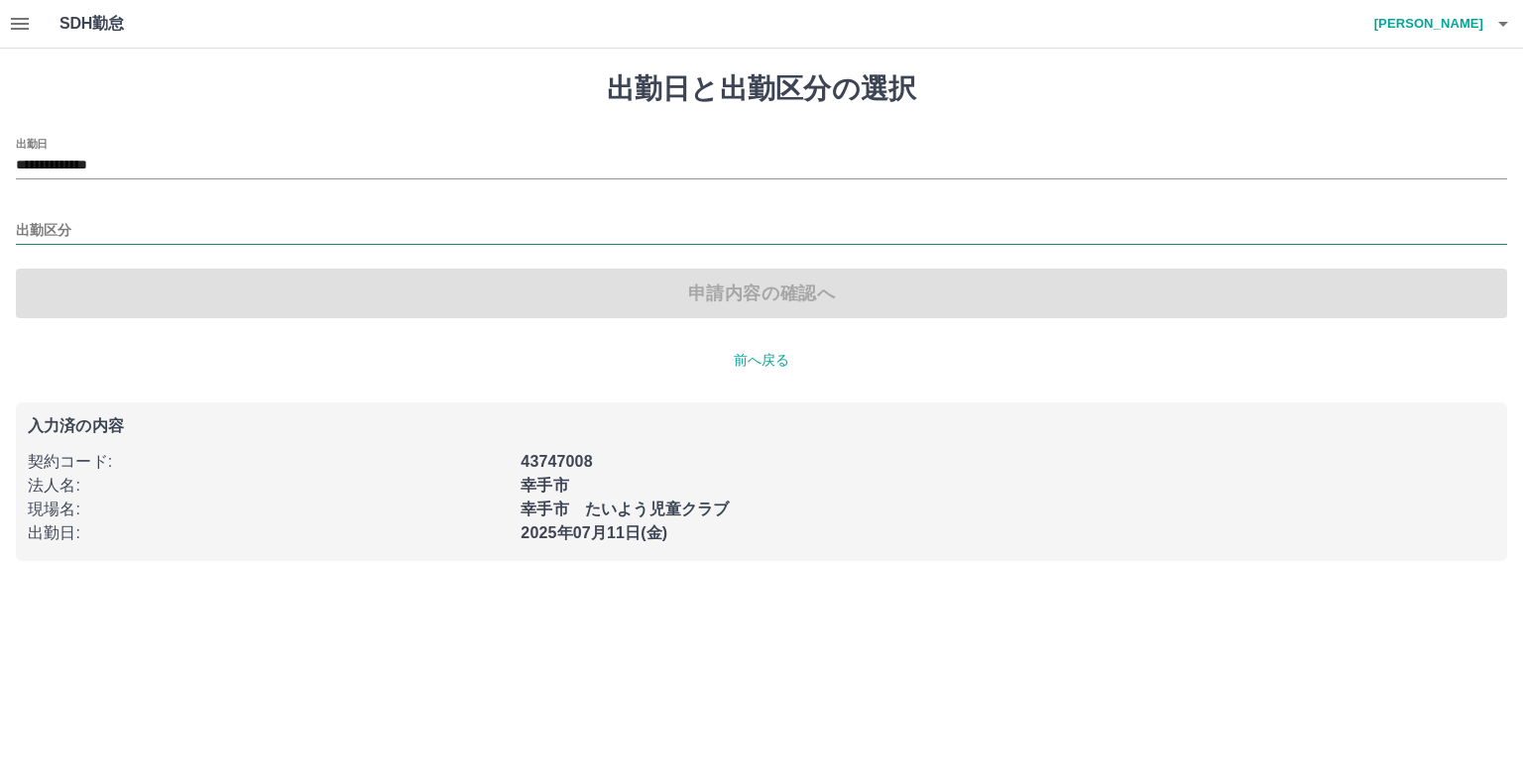 click on "出勤区分" at bounding box center (762, 231) 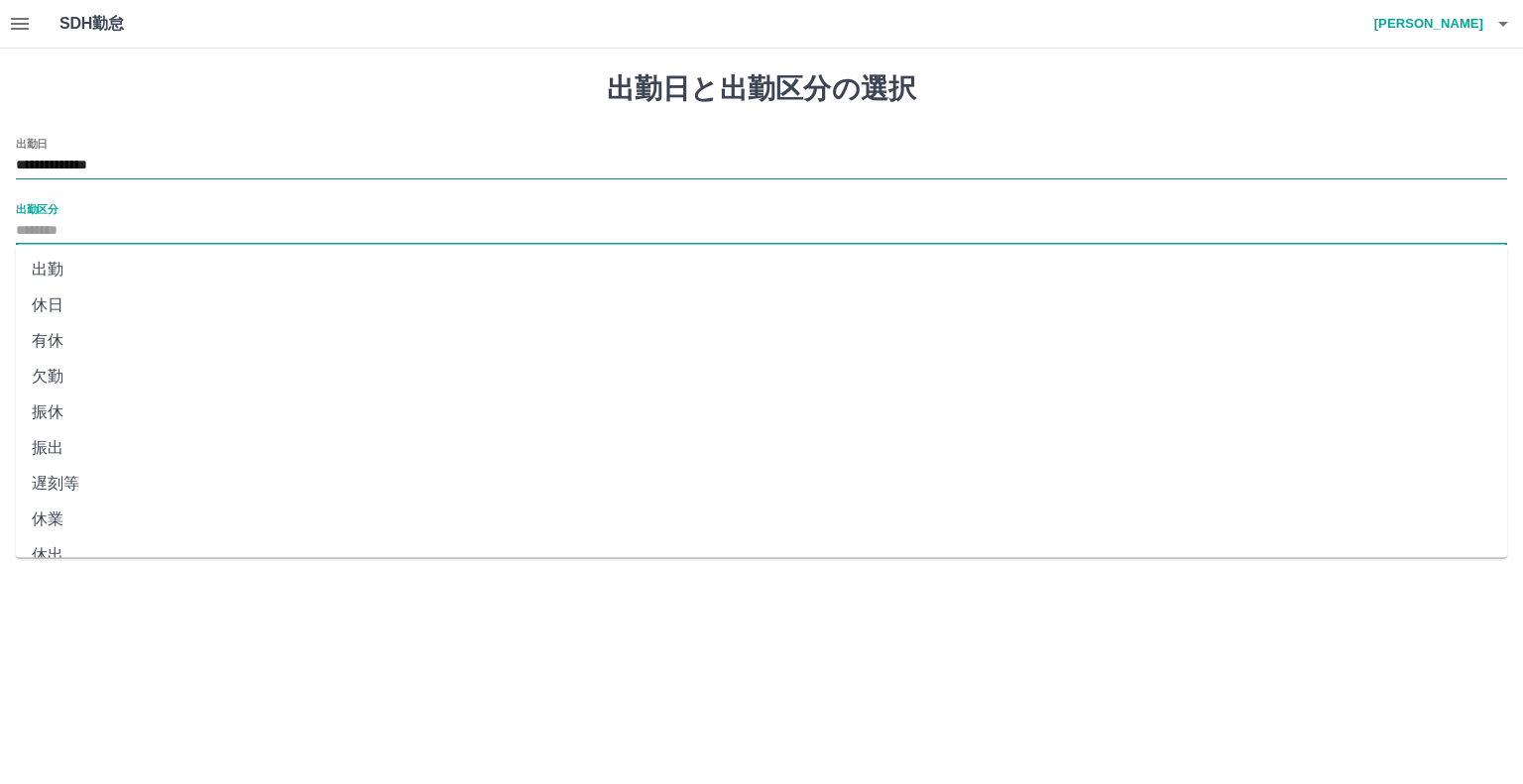 click on "**********" at bounding box center (762, 166) 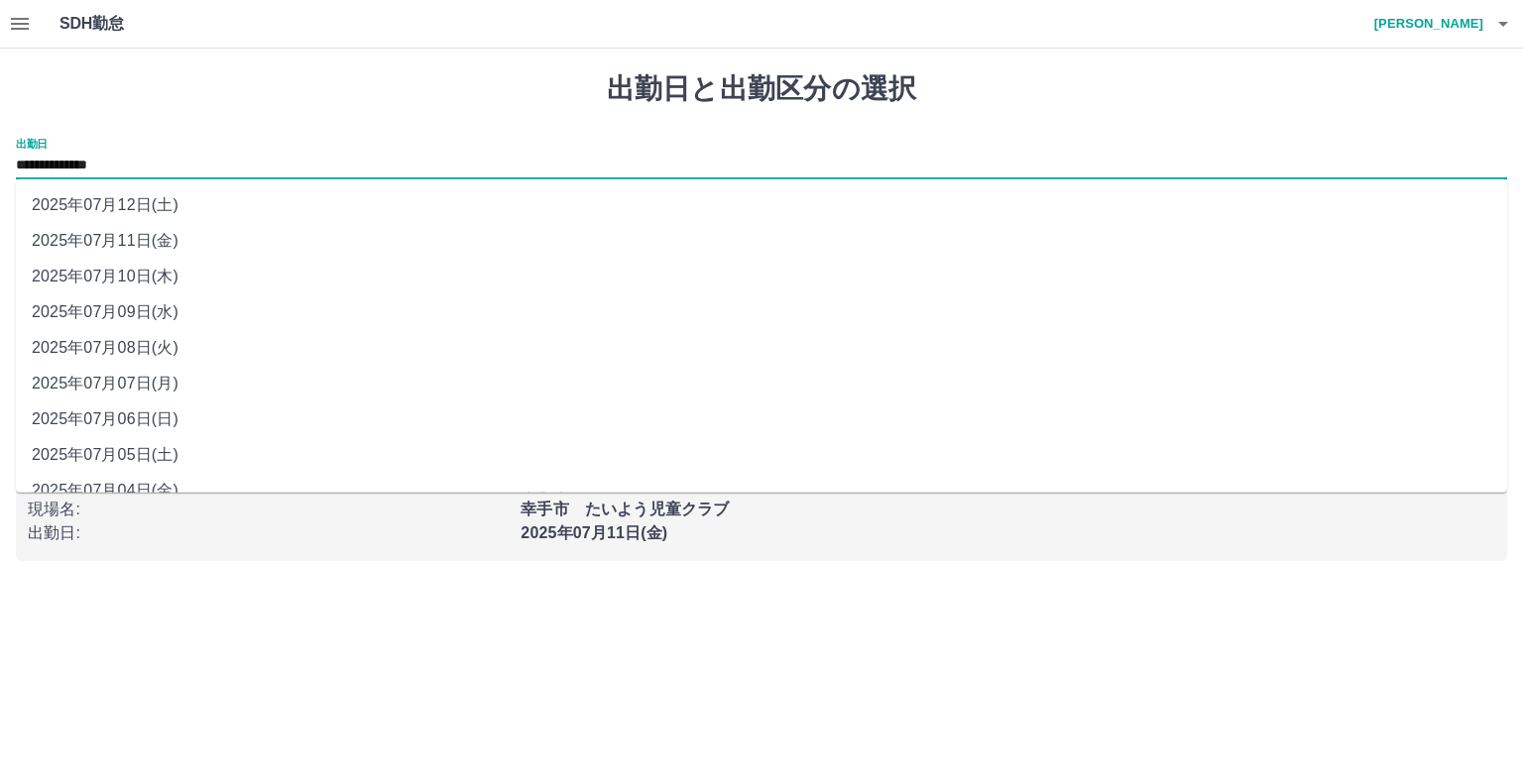 click on "2025年07月10日(木)" at bounding box center (762, 277) 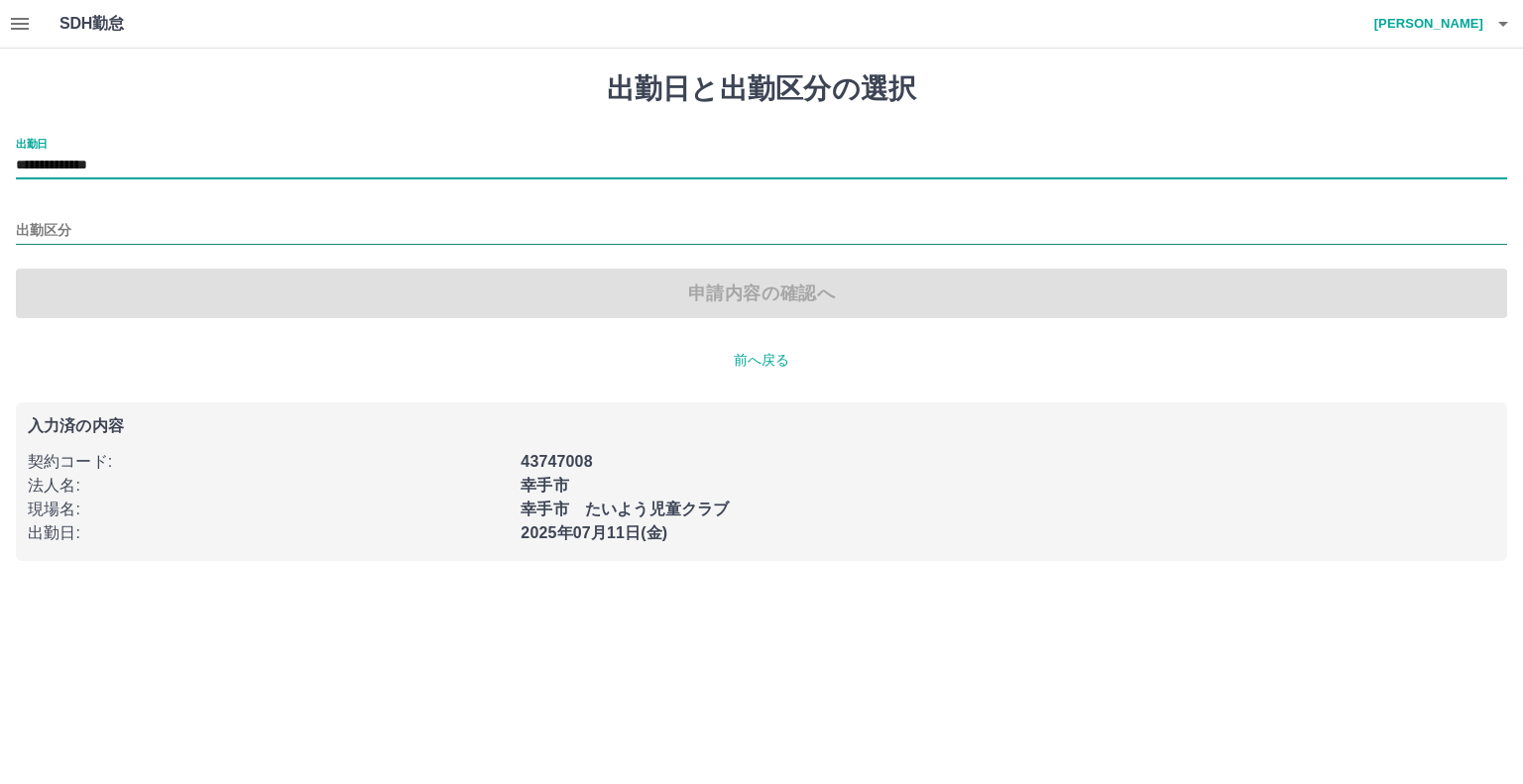 click on "出勤区分" at bounding box center [762, 231] 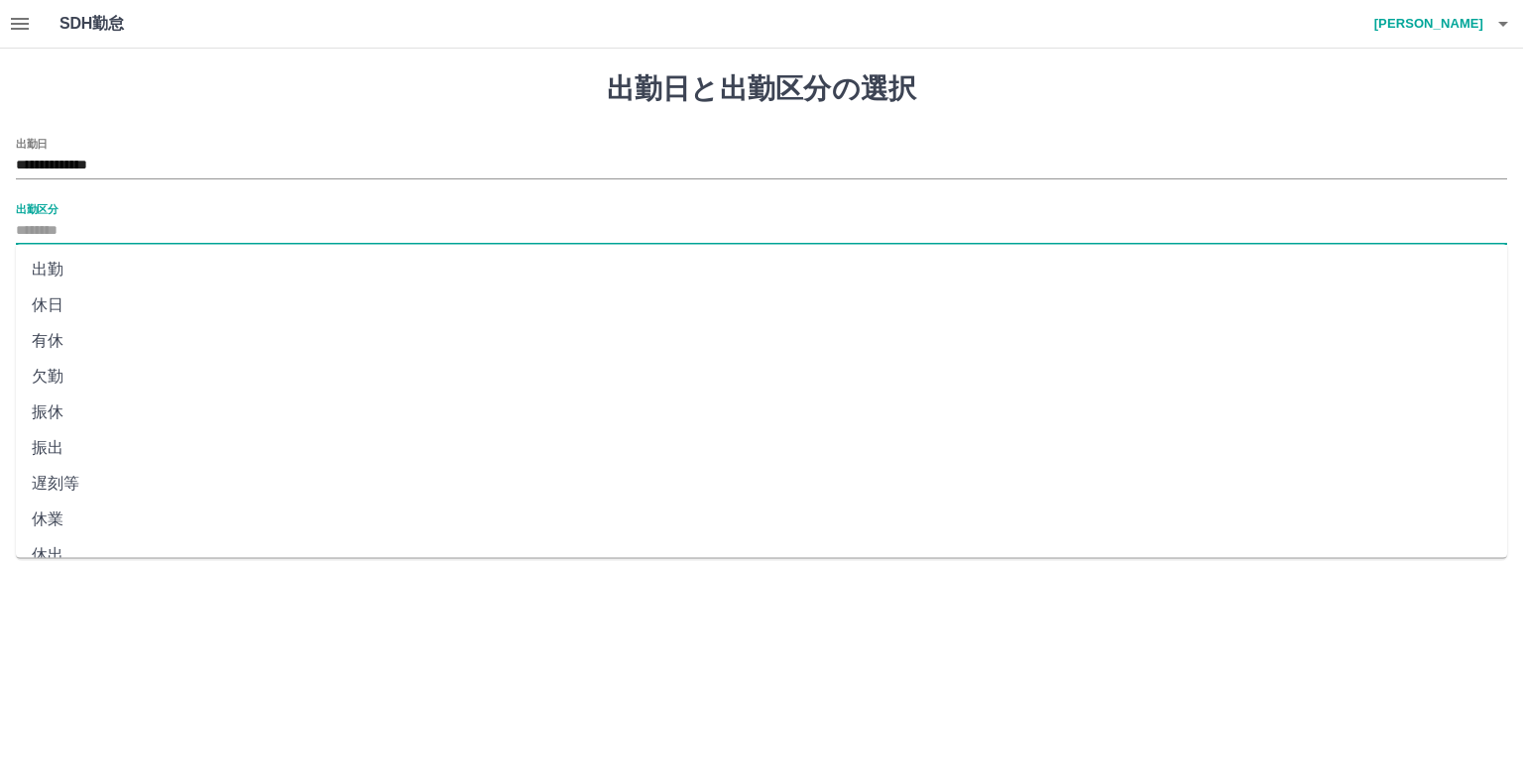 click on "出勤" at bounding box center (762, 270) 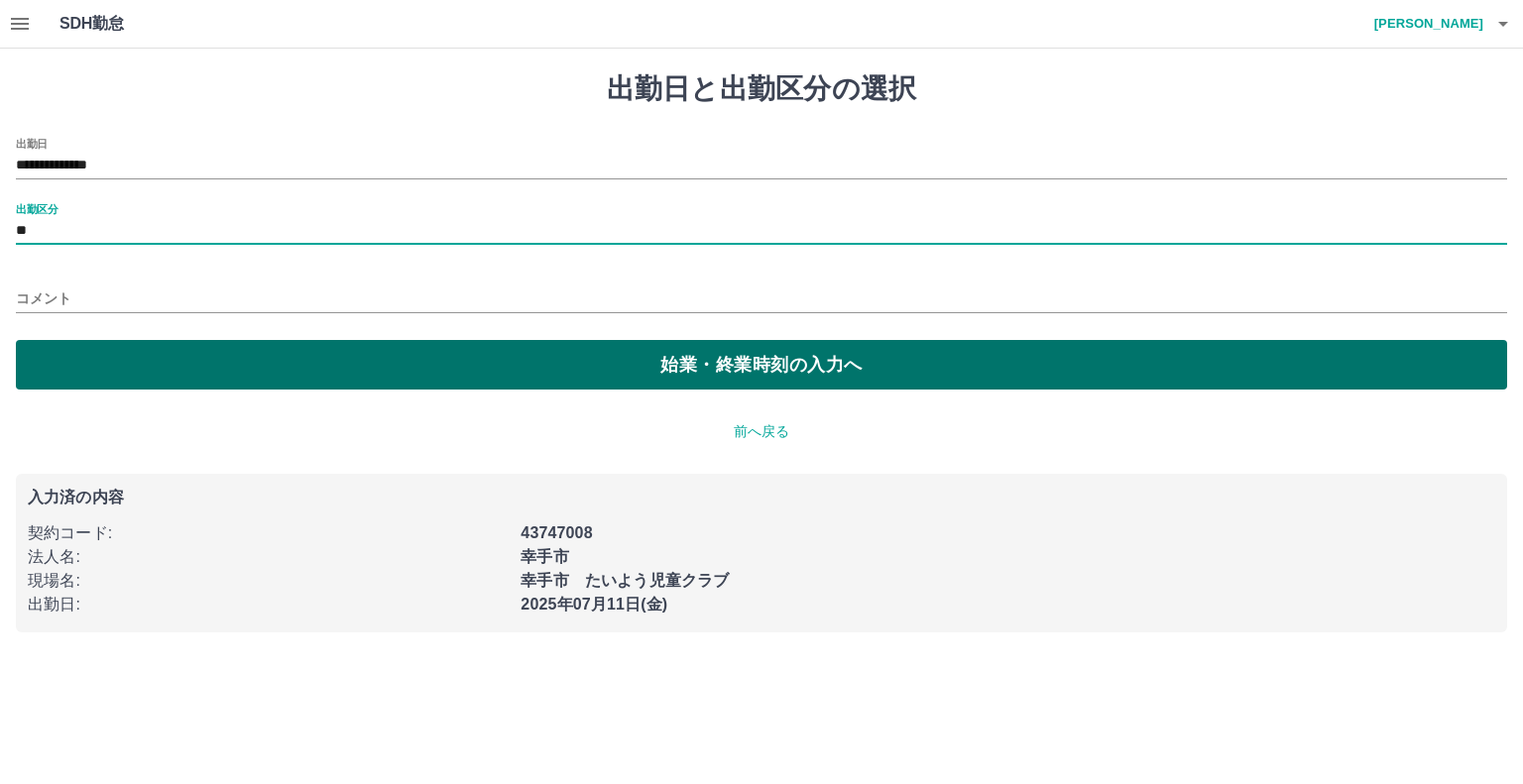 click on "始業・終業時刻の入力へ" at bounding box center [762, 365] 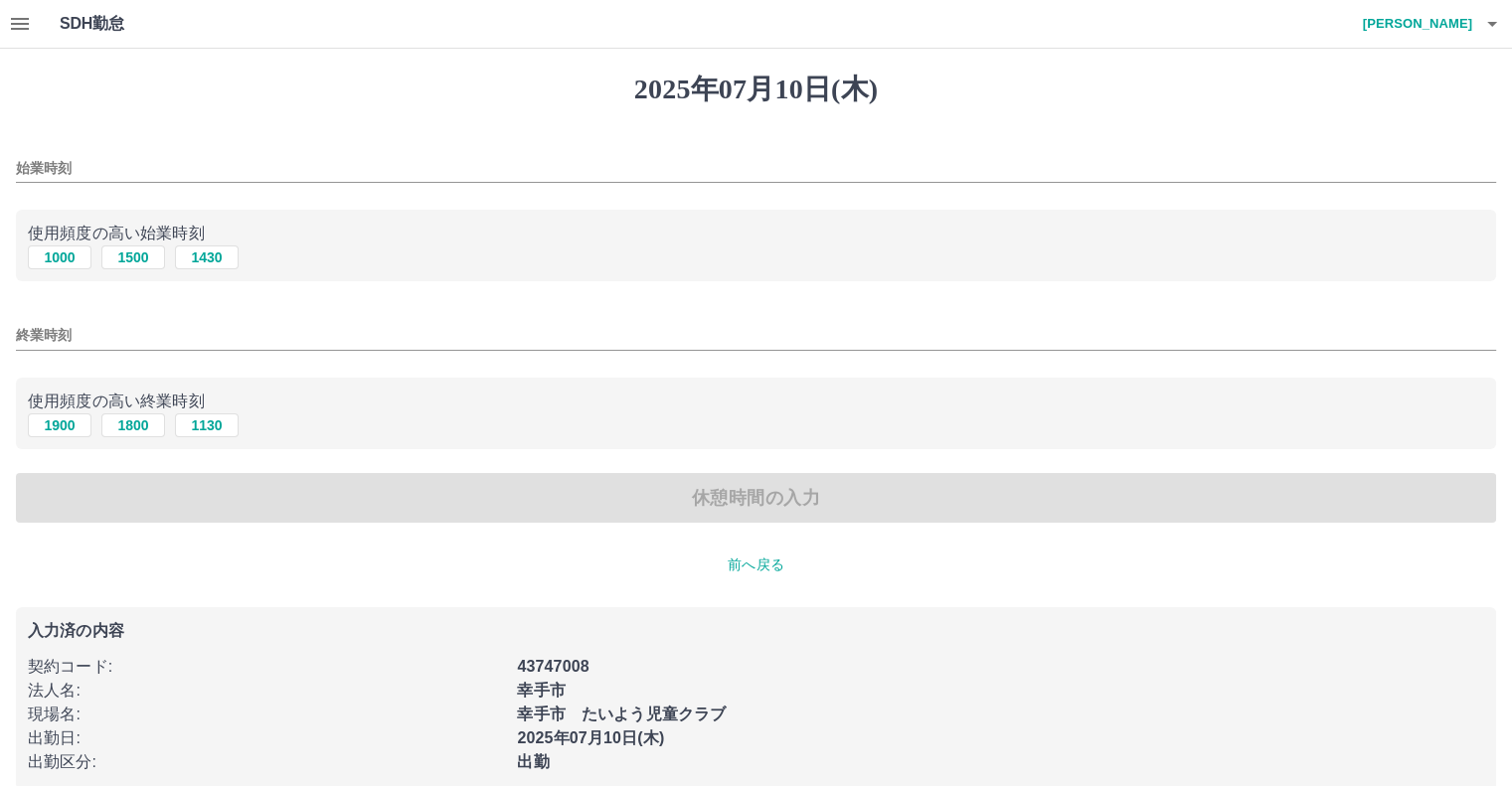 click on "始業時刻" at bounding box center [756, 168] 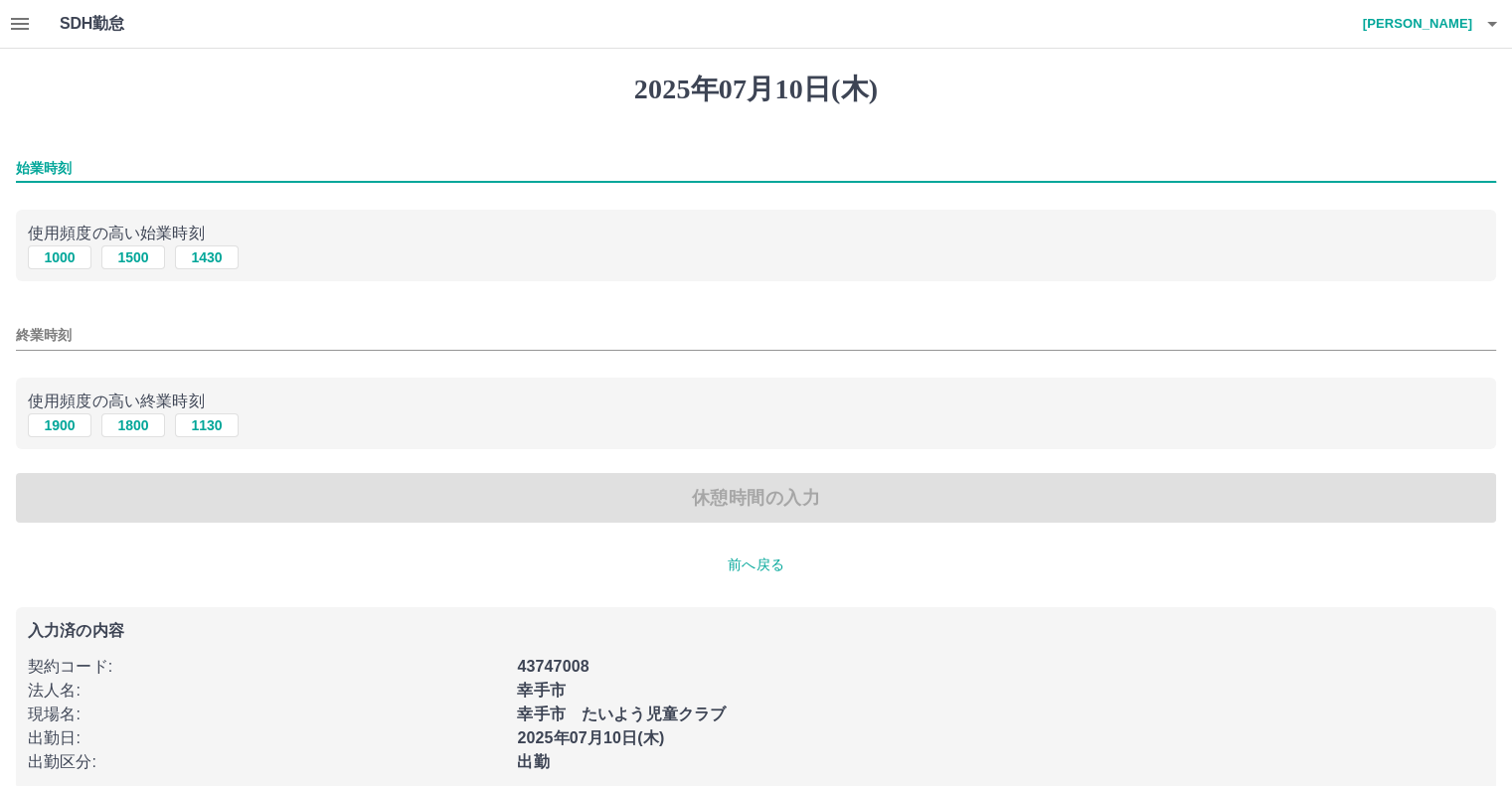 type on "****" 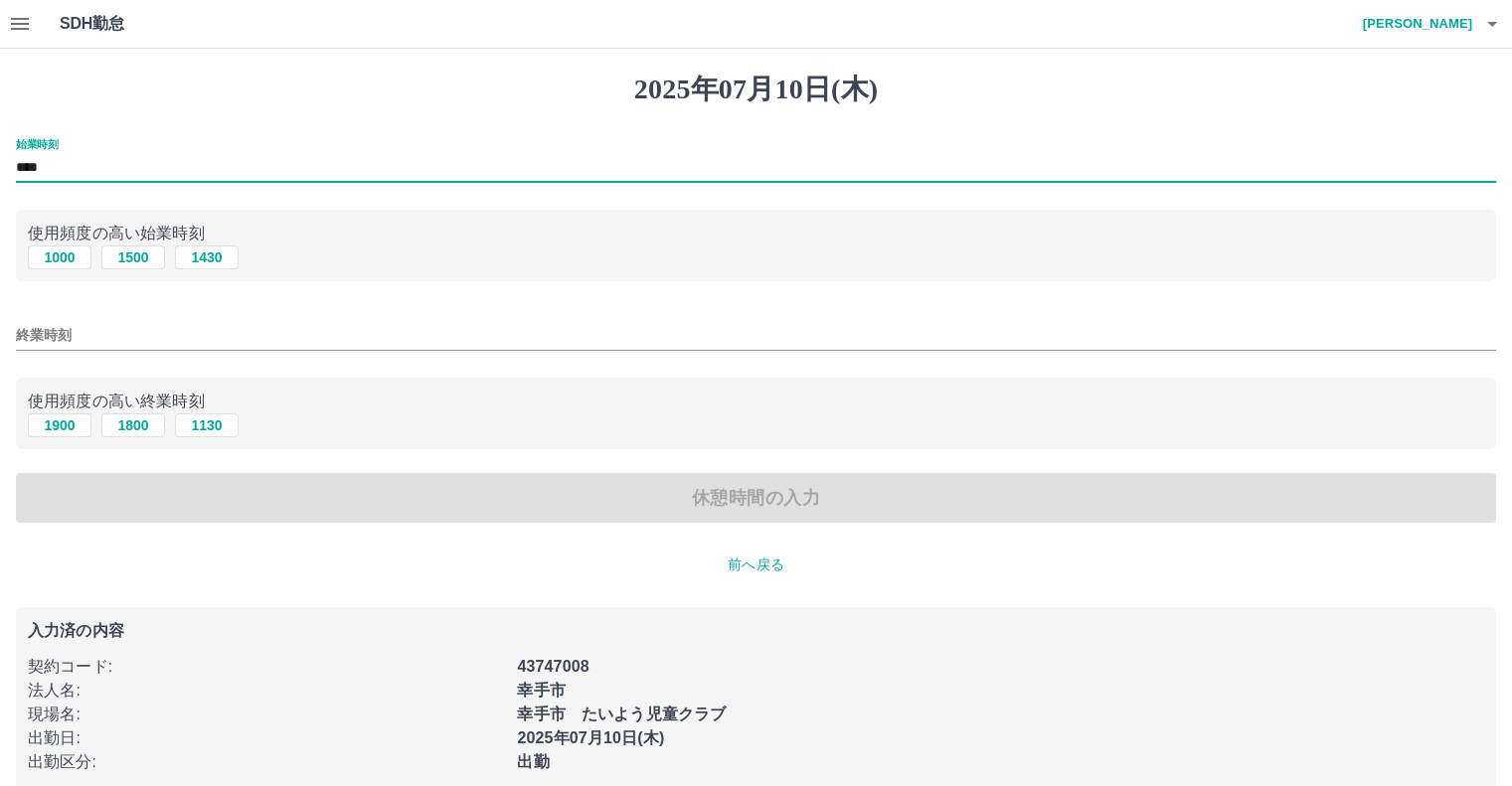 click on "終業時刻" at bounding box center (756, 335) 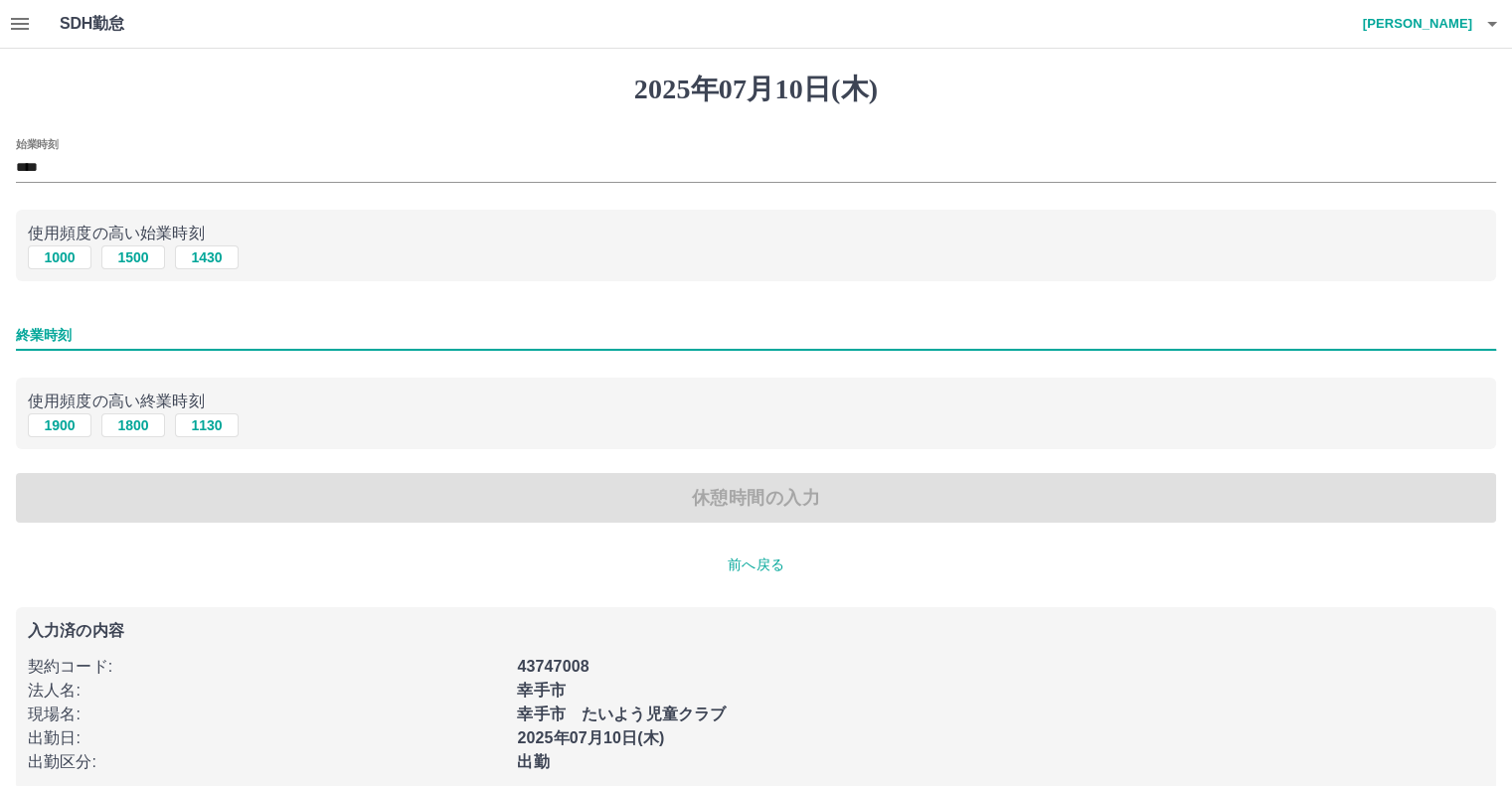 type on "****" 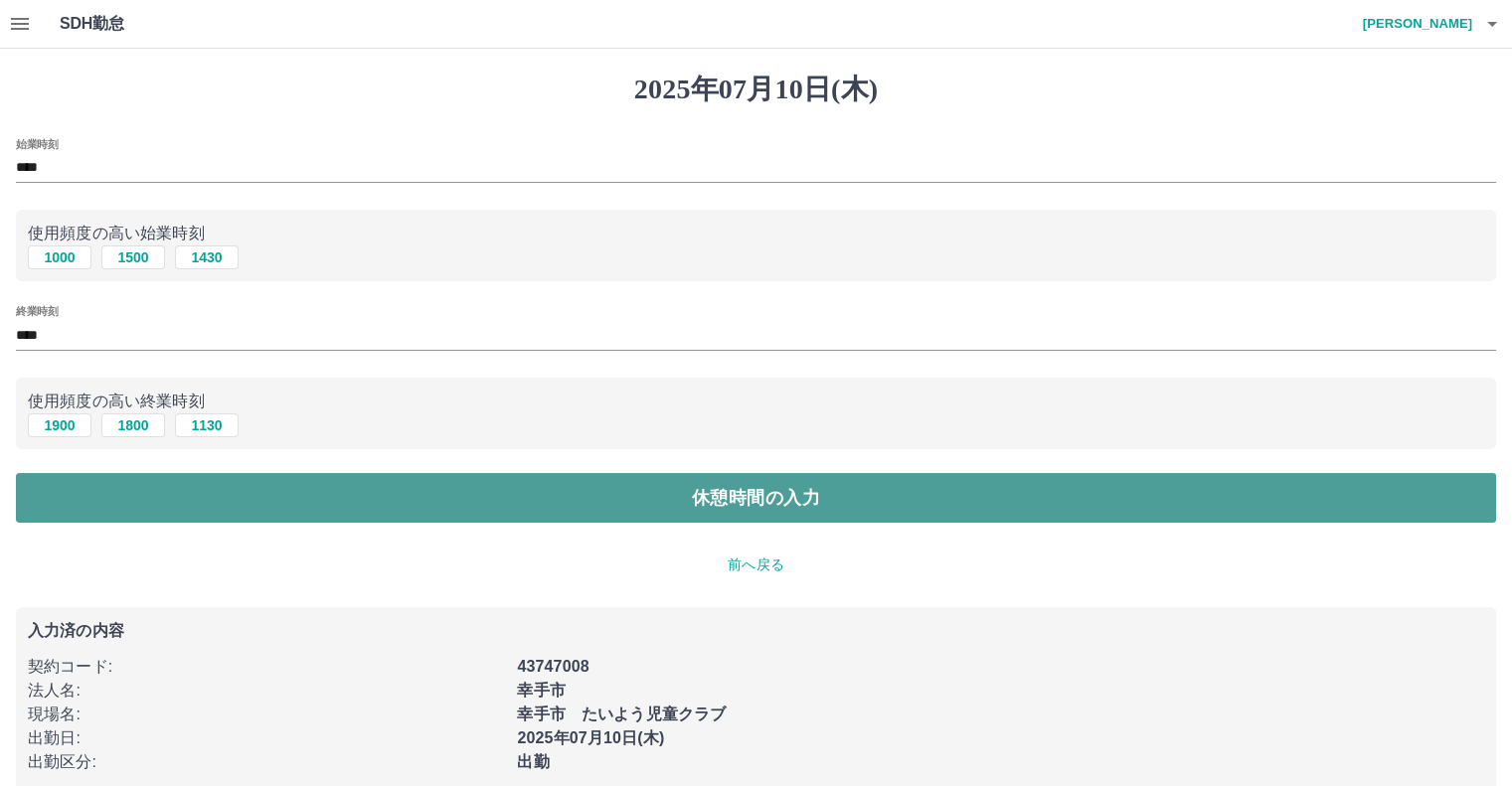 click on "休憩時間の入力" at bounding box center (756, 498) 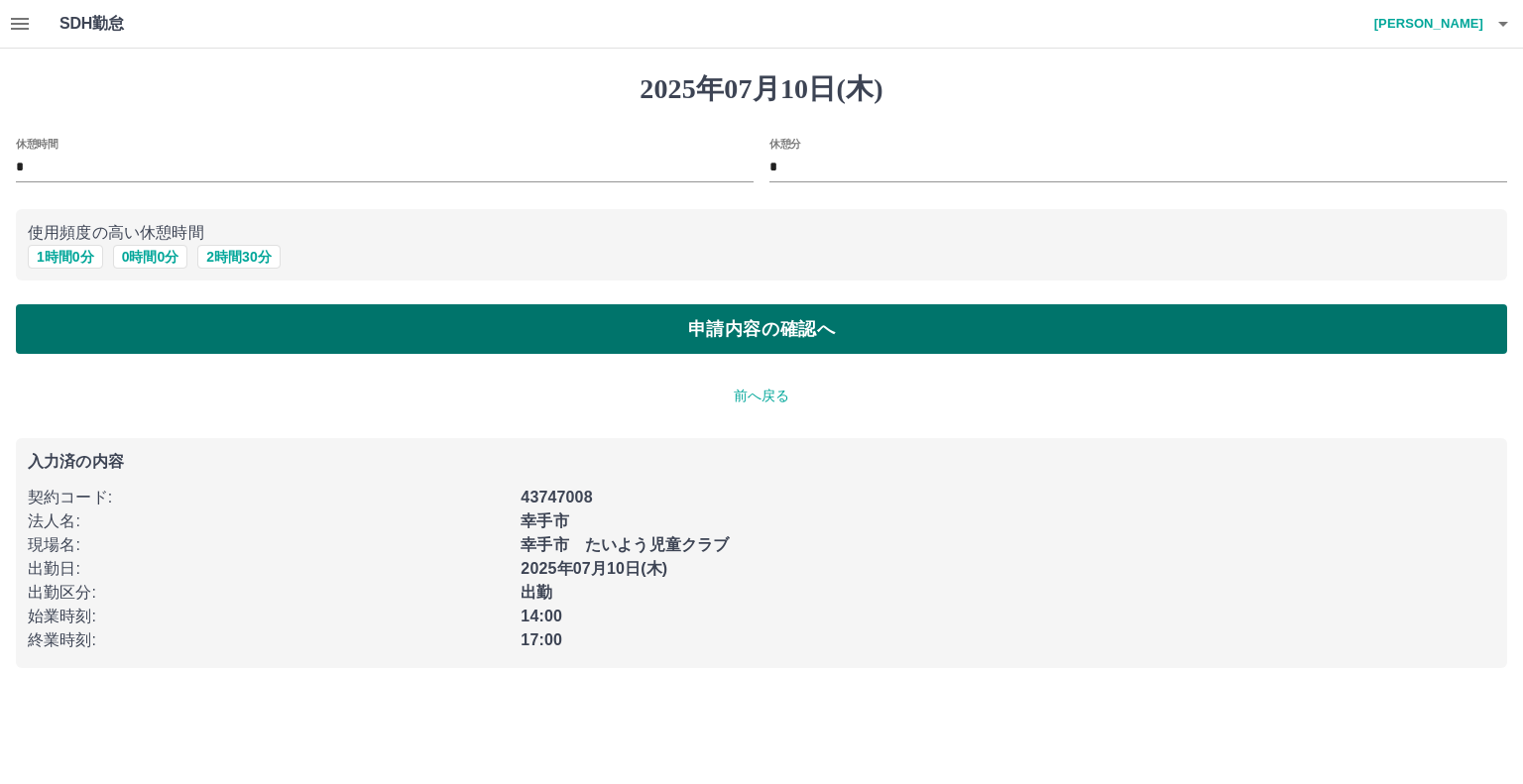 click on "申請内容の確認へ" at bounding box center [762, 329] 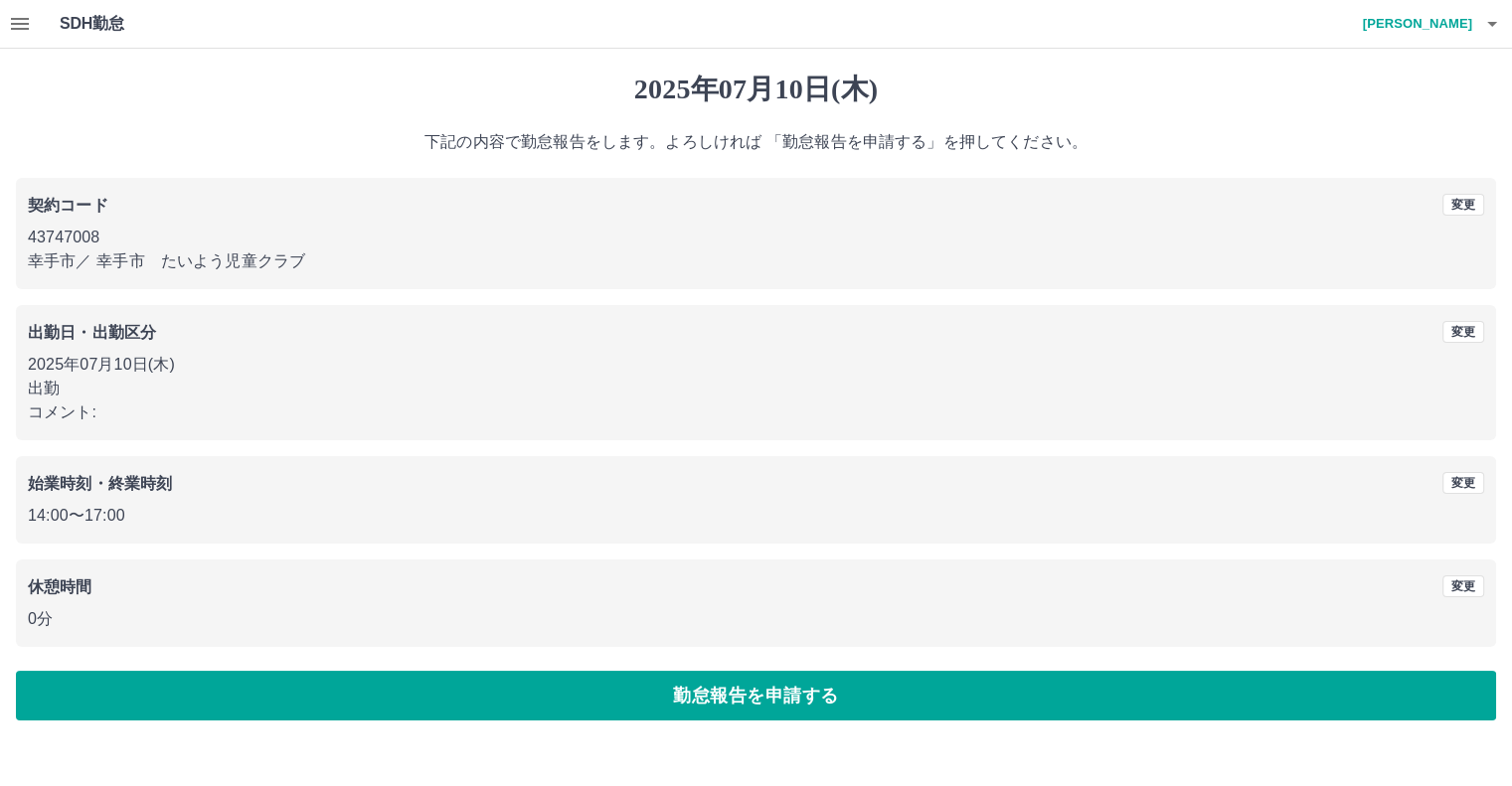 scroll, scrollTop: 29, scrollLeft: 0, axis: vertical 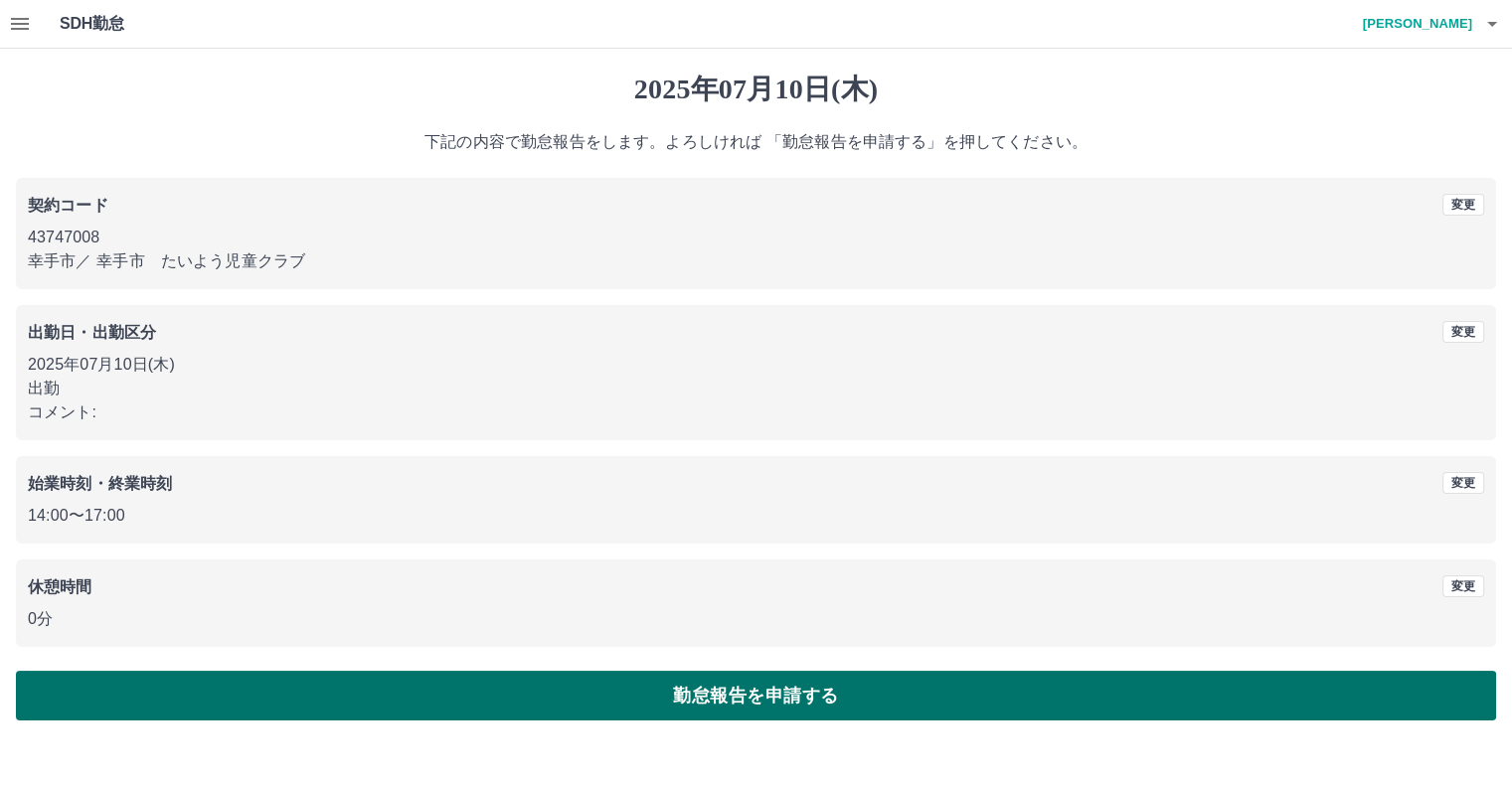 click on "勤怠報告を申請する" at bounding box center (756, 696) 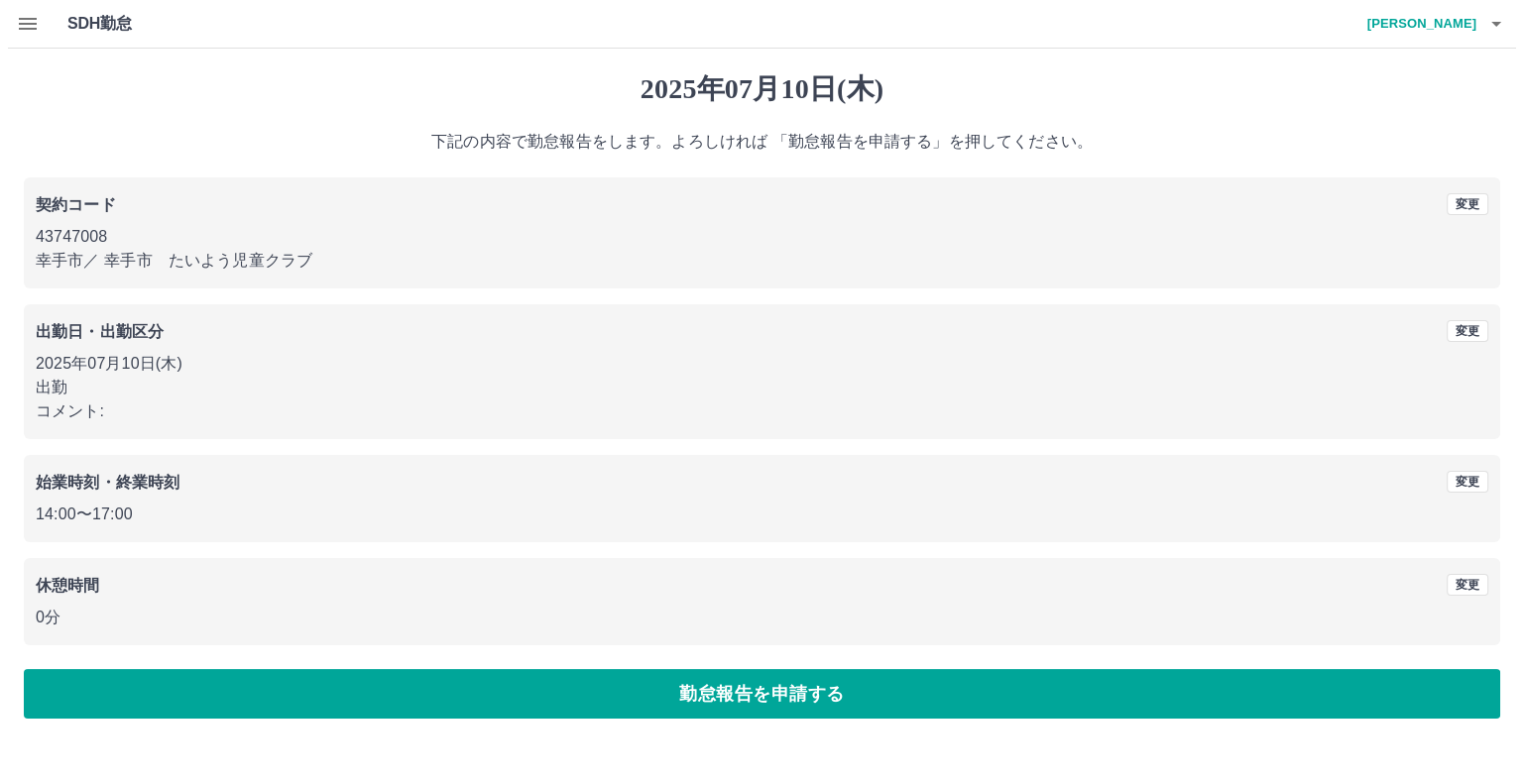 scroll, scrollTop: 0, scrollLeft: 0, axis: both 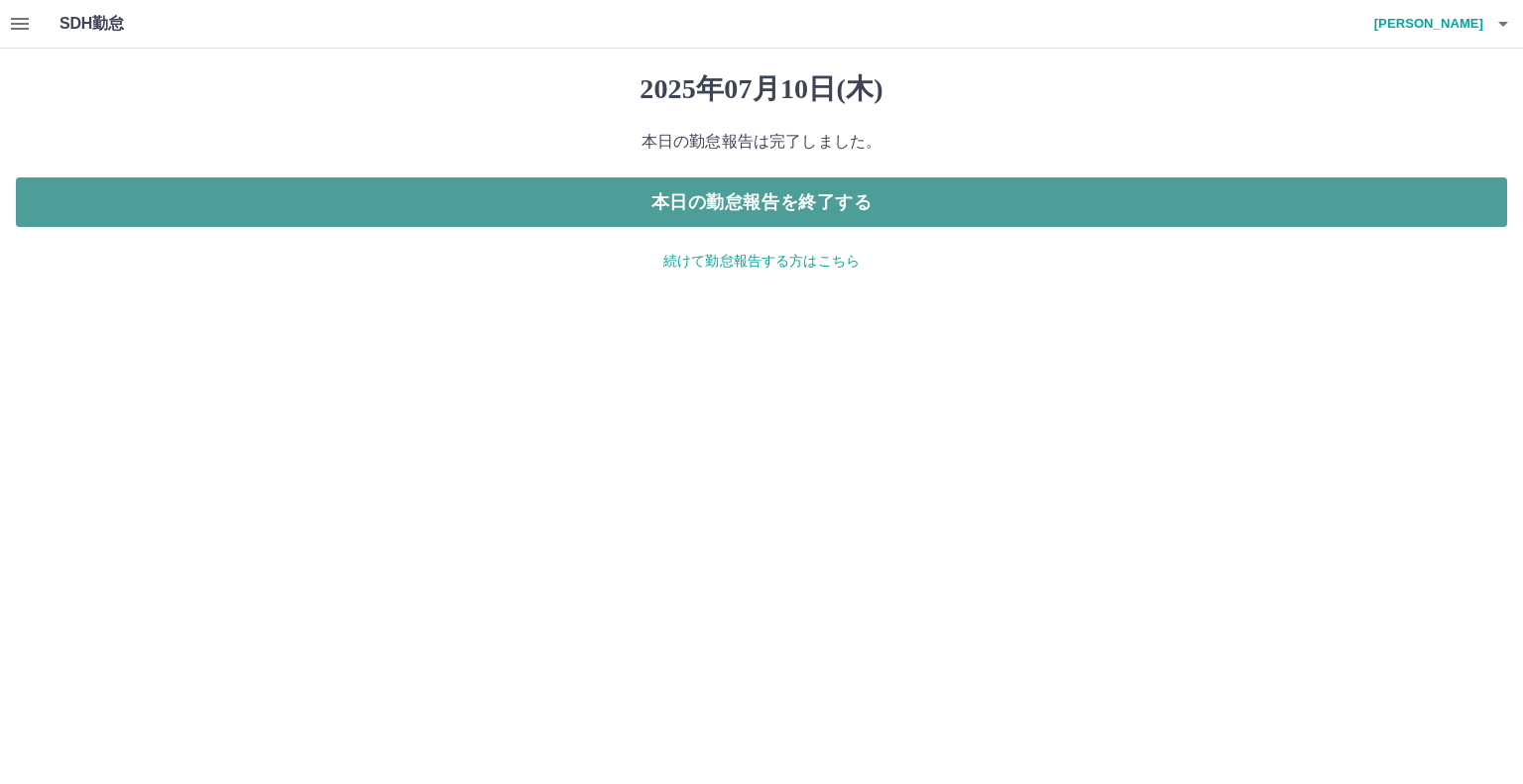click on "本日の勤怠報告を終了する" at bounding box center [762, 202] 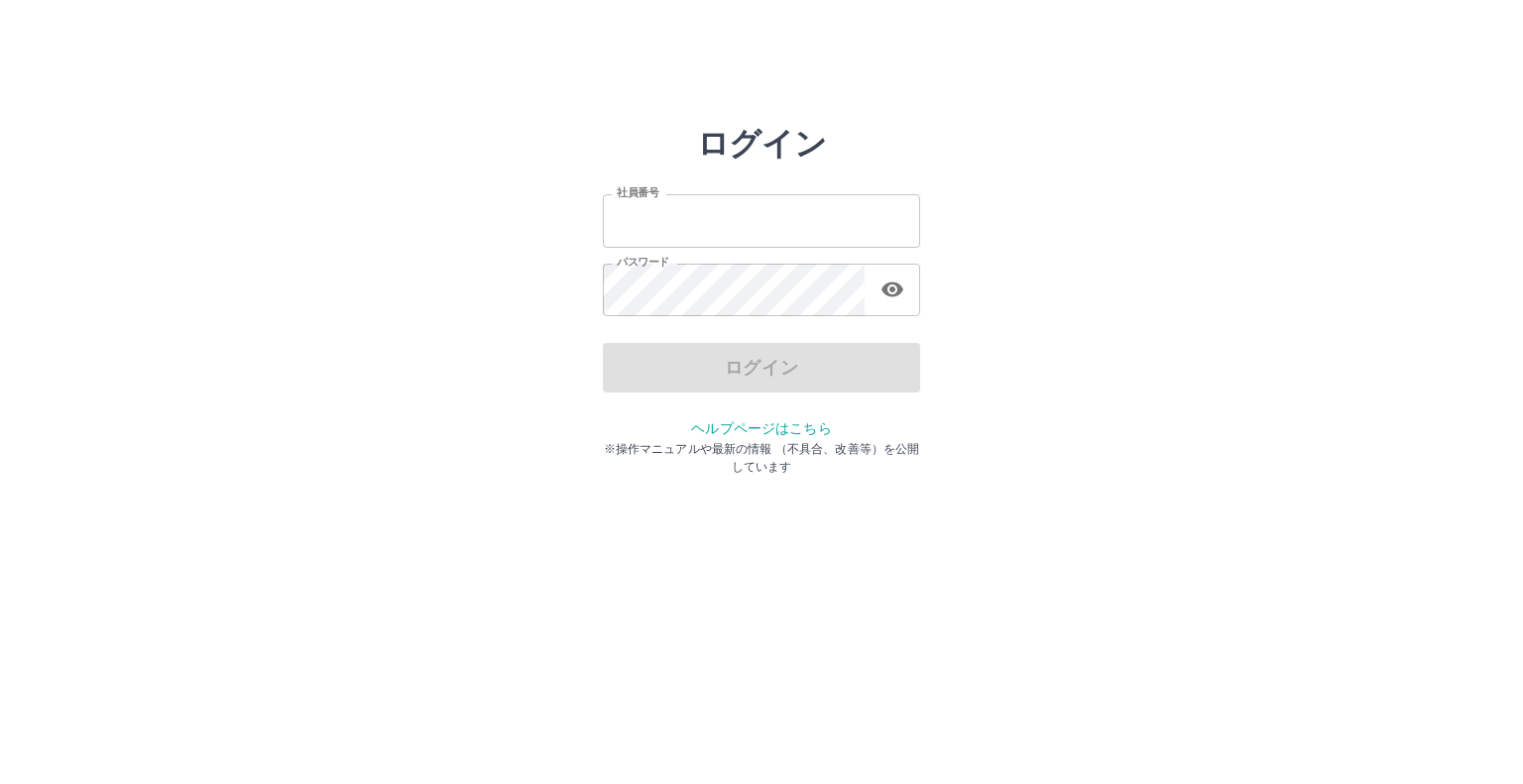 scroll, scrollTop: 0, scrollLeft: 0, axis: both 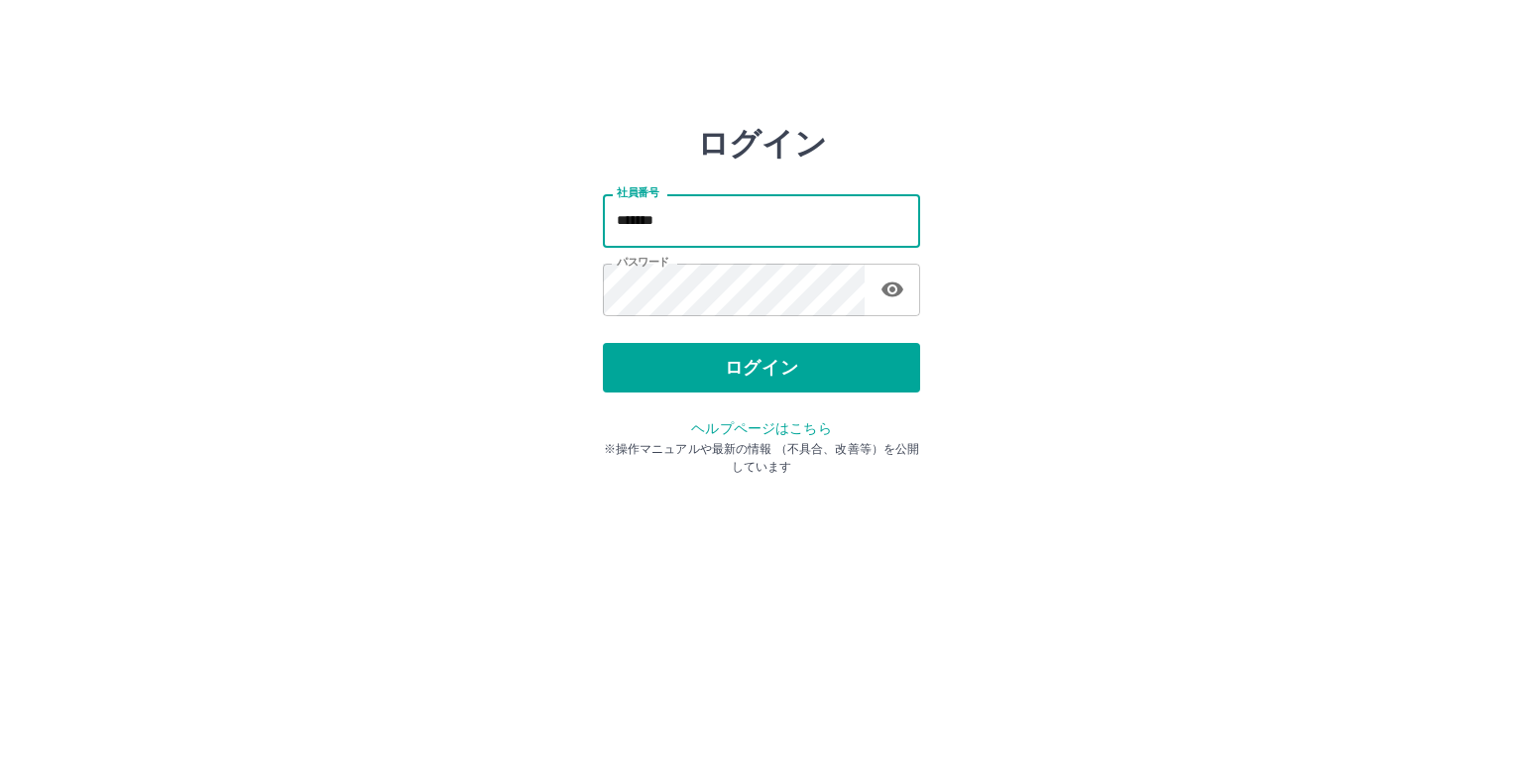 click on "*******" at bounding box center [762, 220] 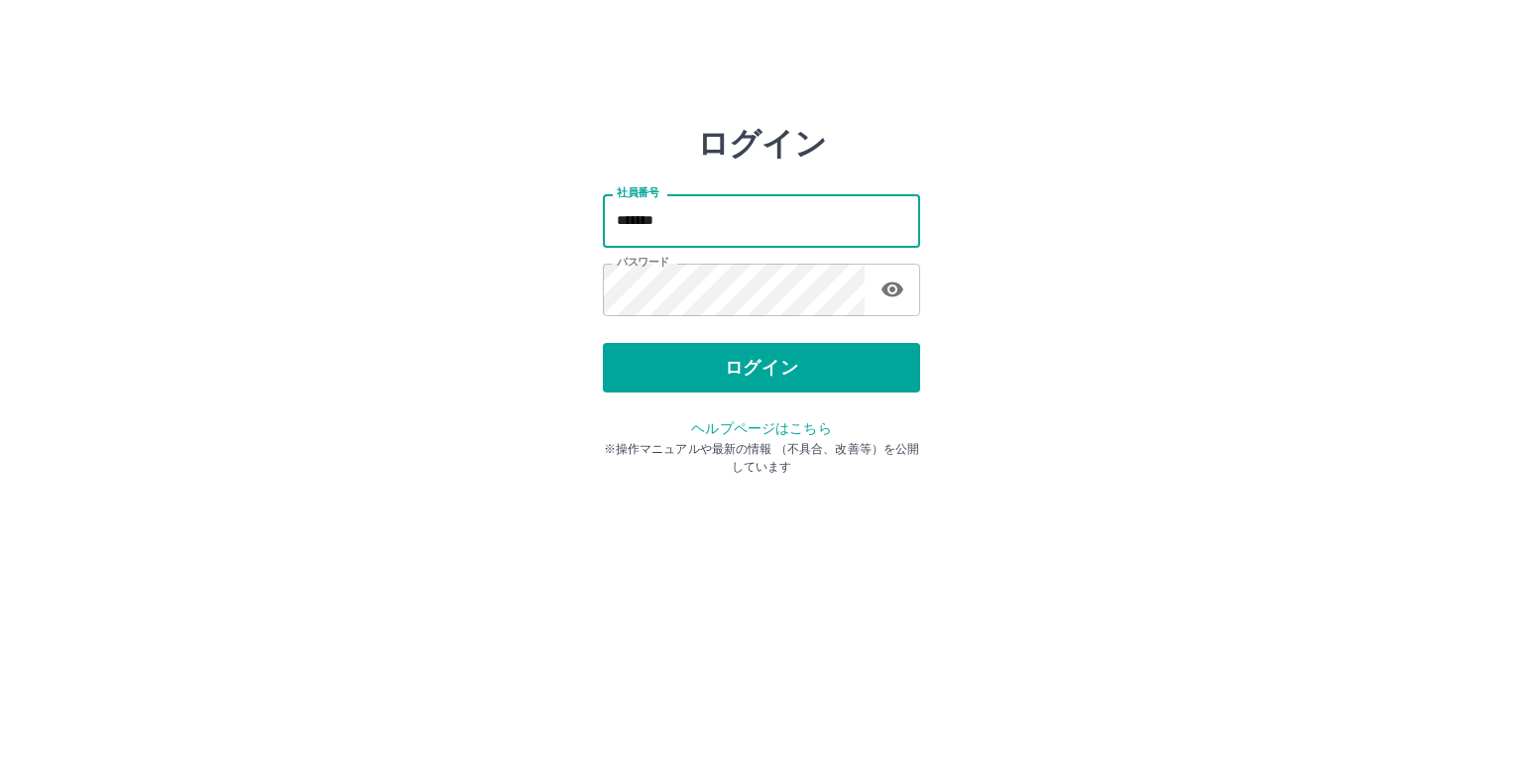 type on "*******" 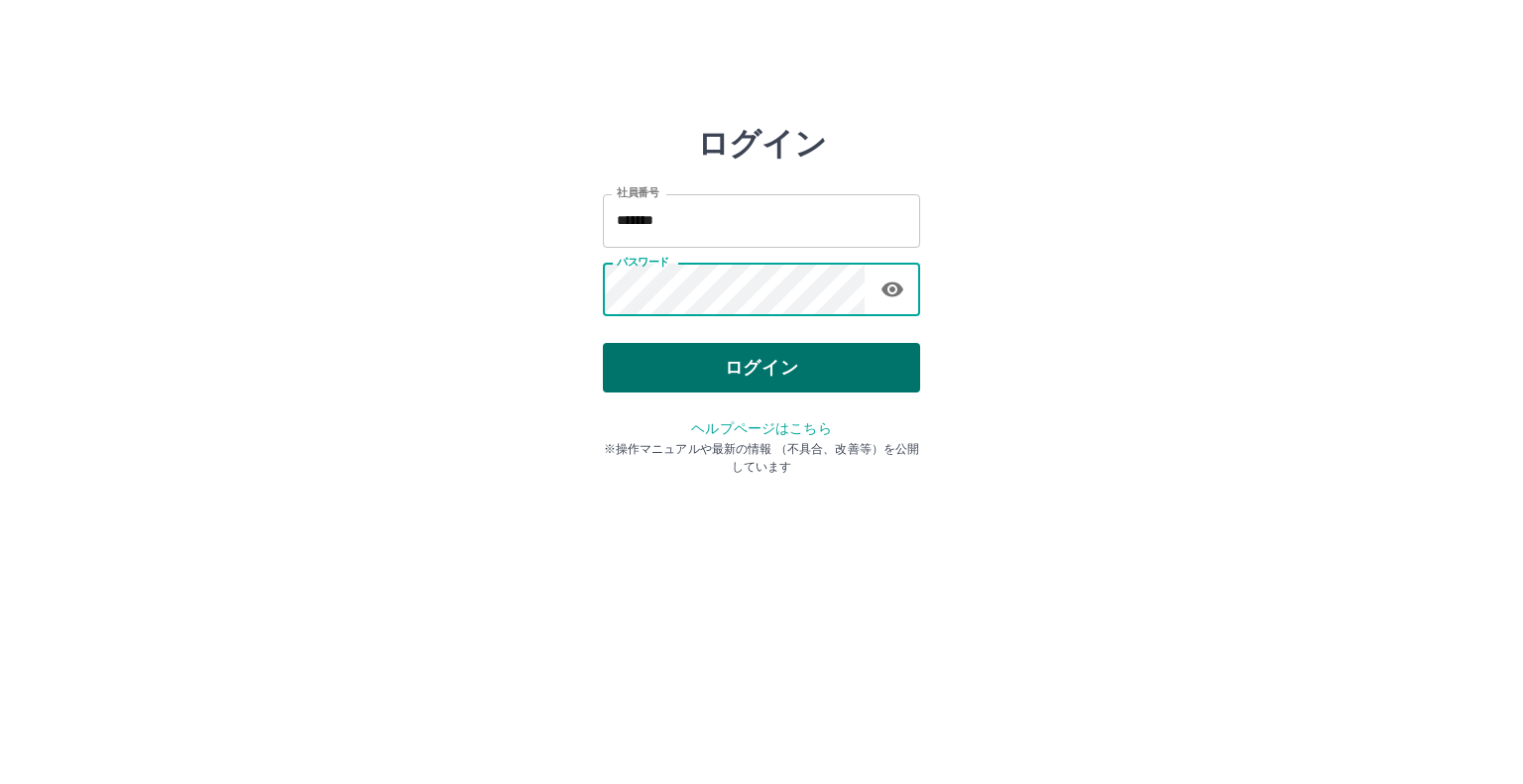 click on "ログイン" at bounding box center [762, 368] 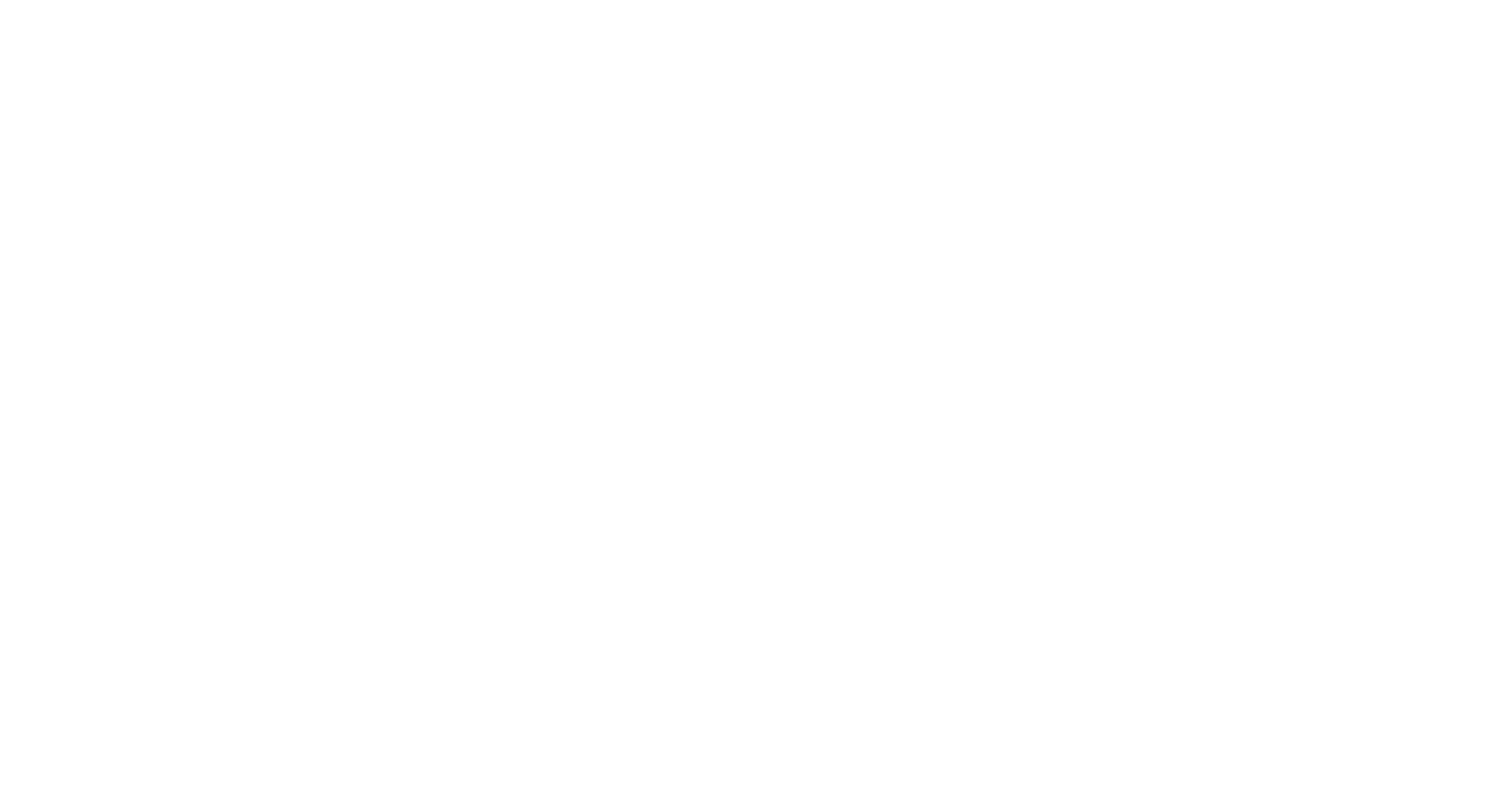 scroll, scrollTop: 0, scrollLeft: 0, axis: both 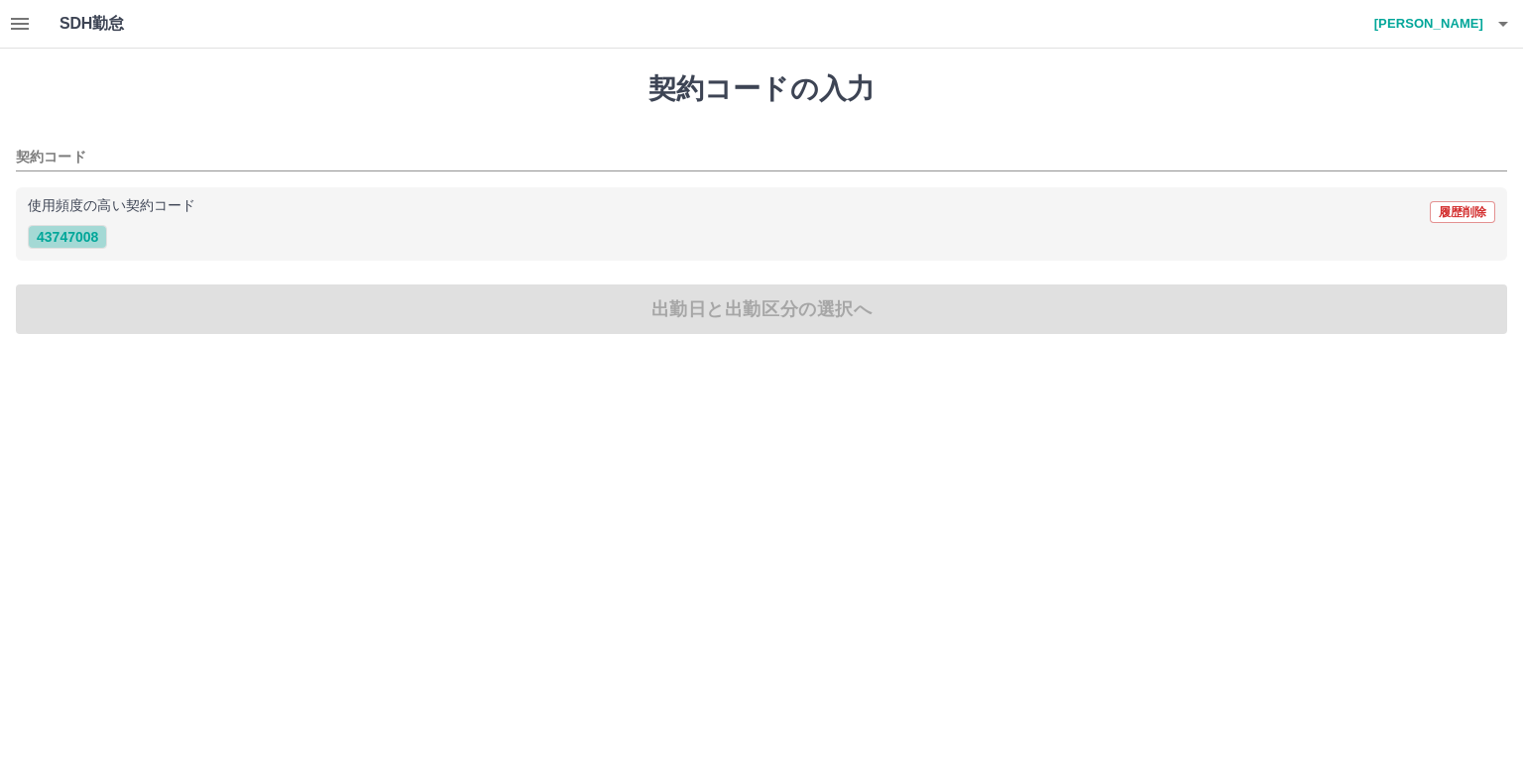 click on "43747008" at bounding box center (67, 237) 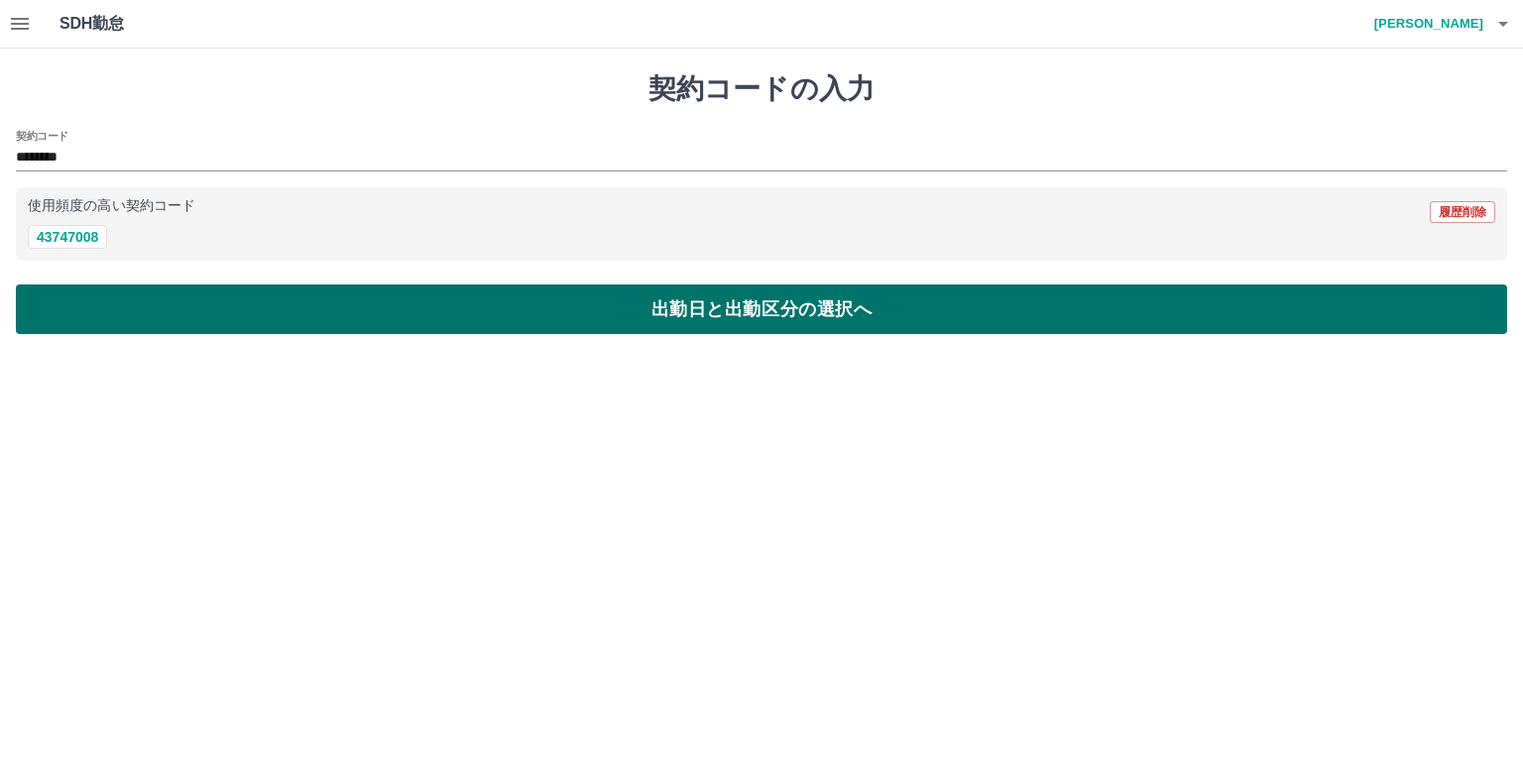 click on "出勤日と出勤区分の選択へ" at bounding box center [762, 309] 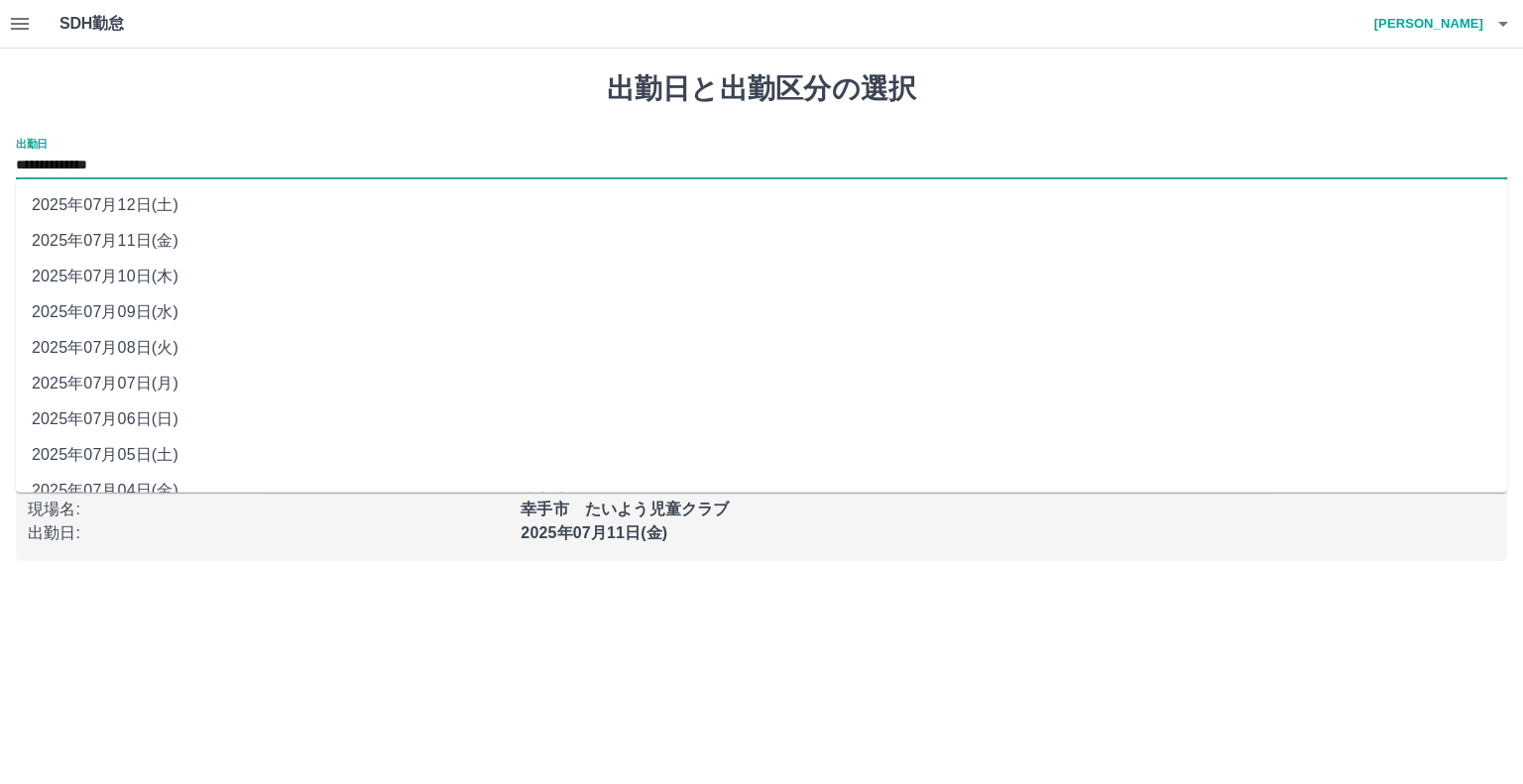 click on "**********" at bounding box center [762, 166] 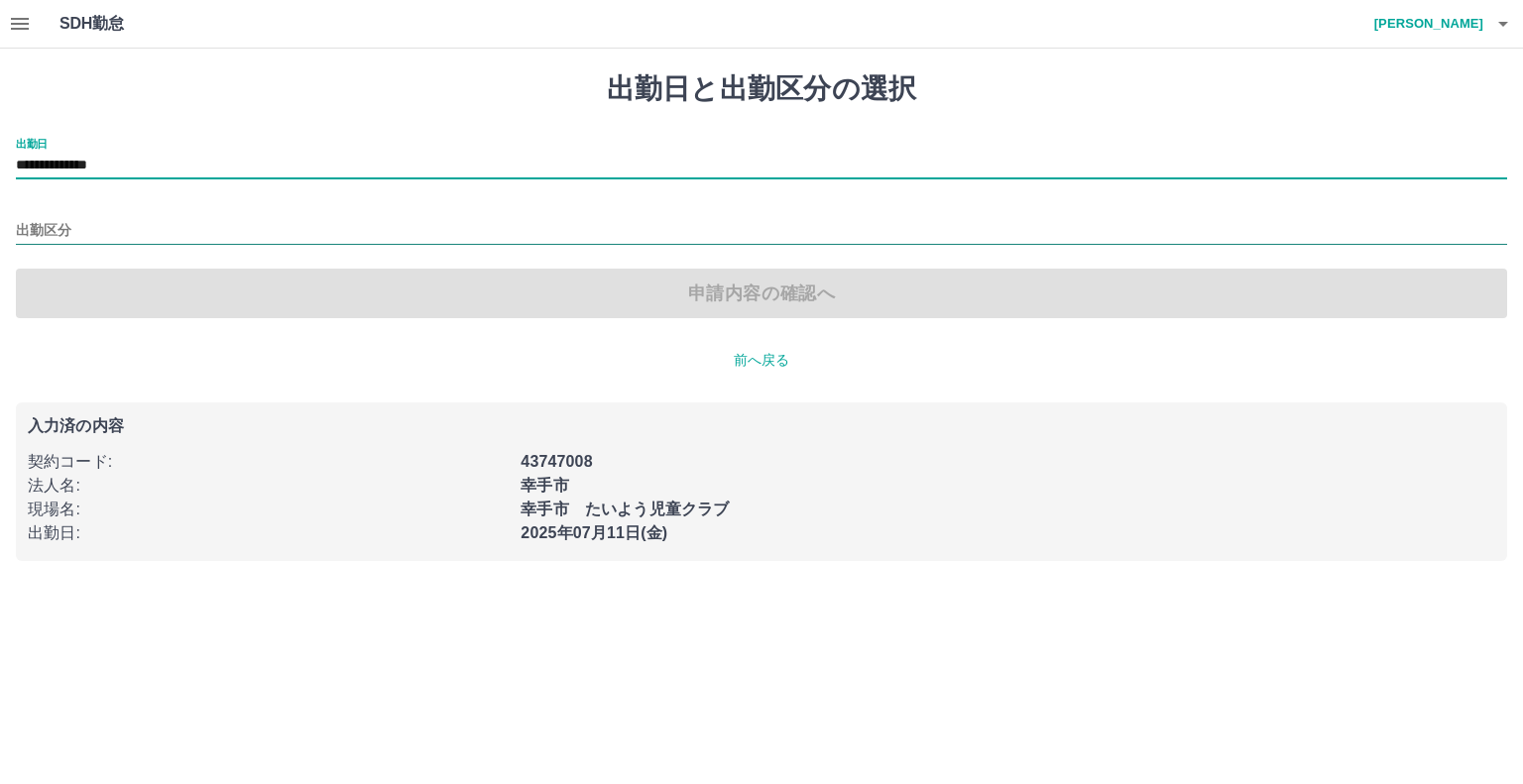 click on "出勤区分" at bounding box center [762, 231] 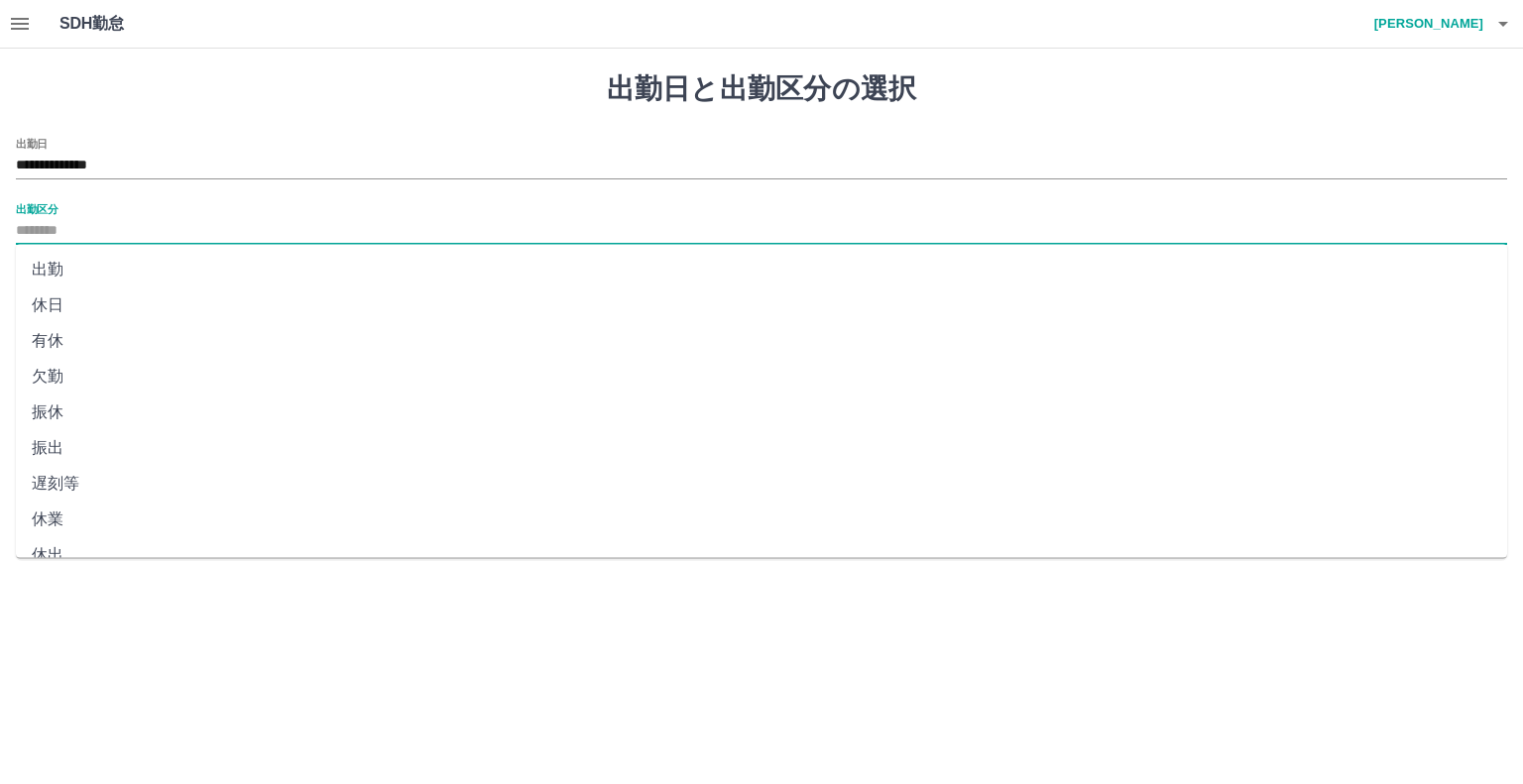 click on "出勤" at bounding box center [762, 270] 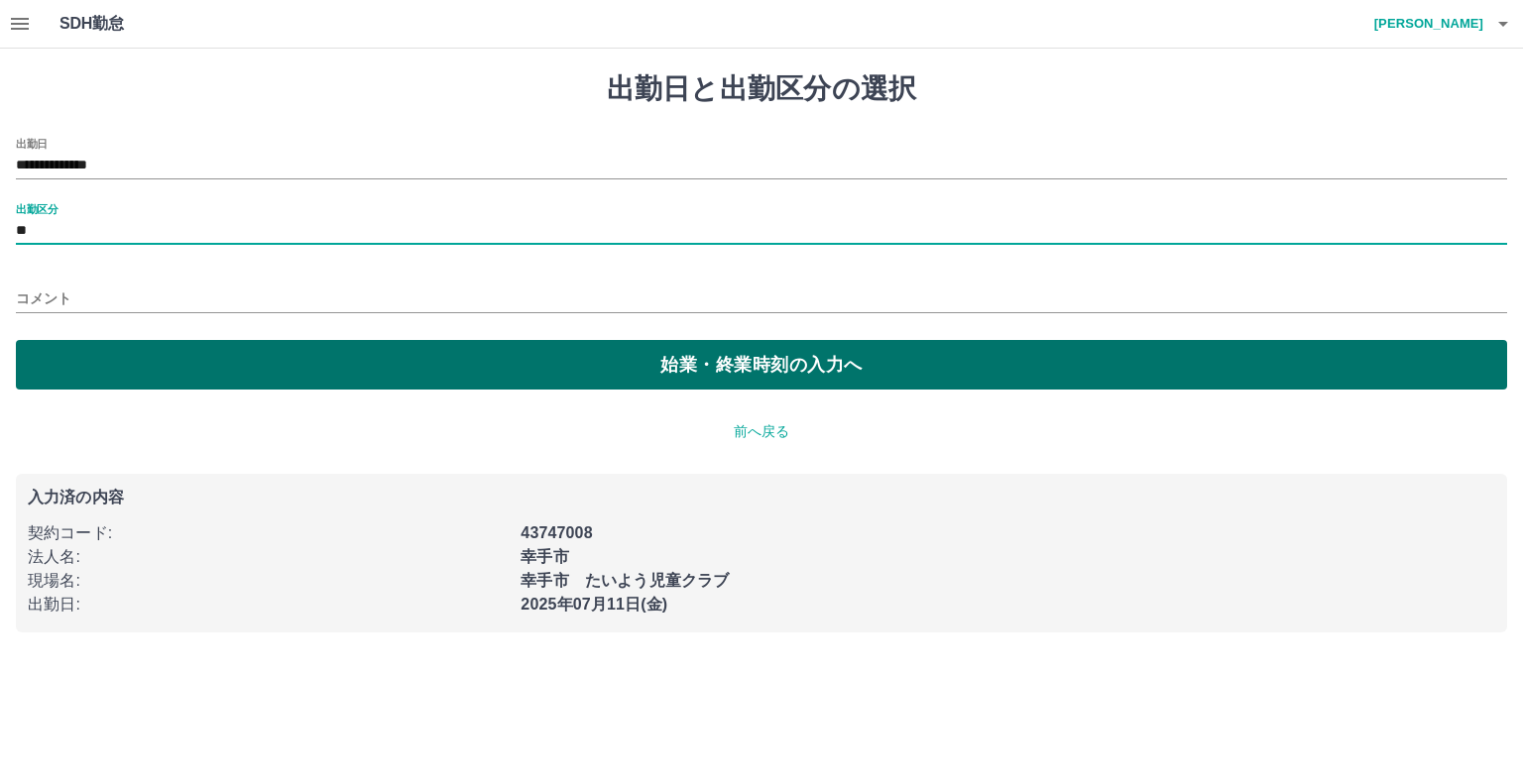 click on "始業・終業時刻の入力へ" at bounding box center [762, 365] 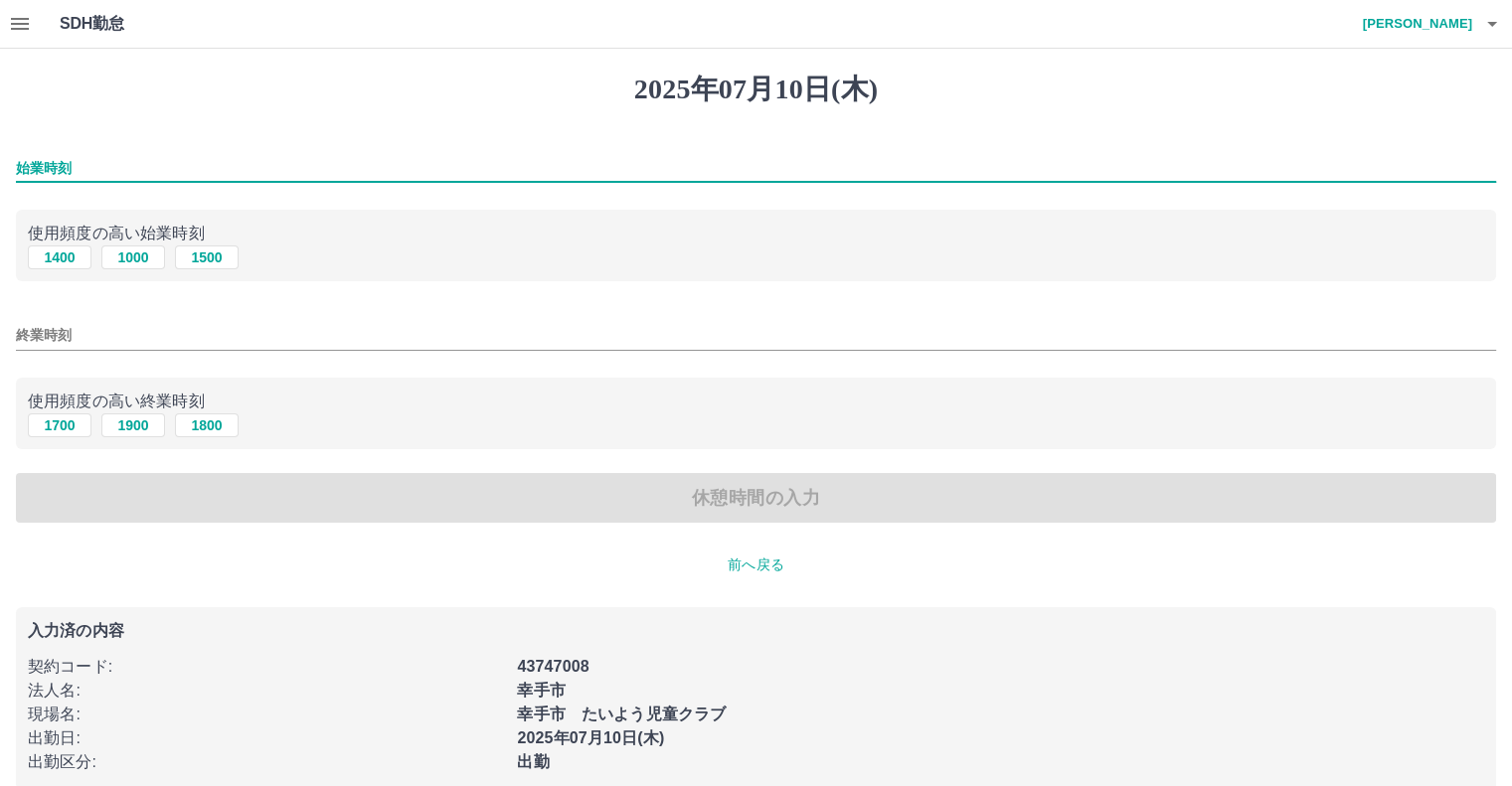 click on "始業時刻" at bounding box center (756, 168) 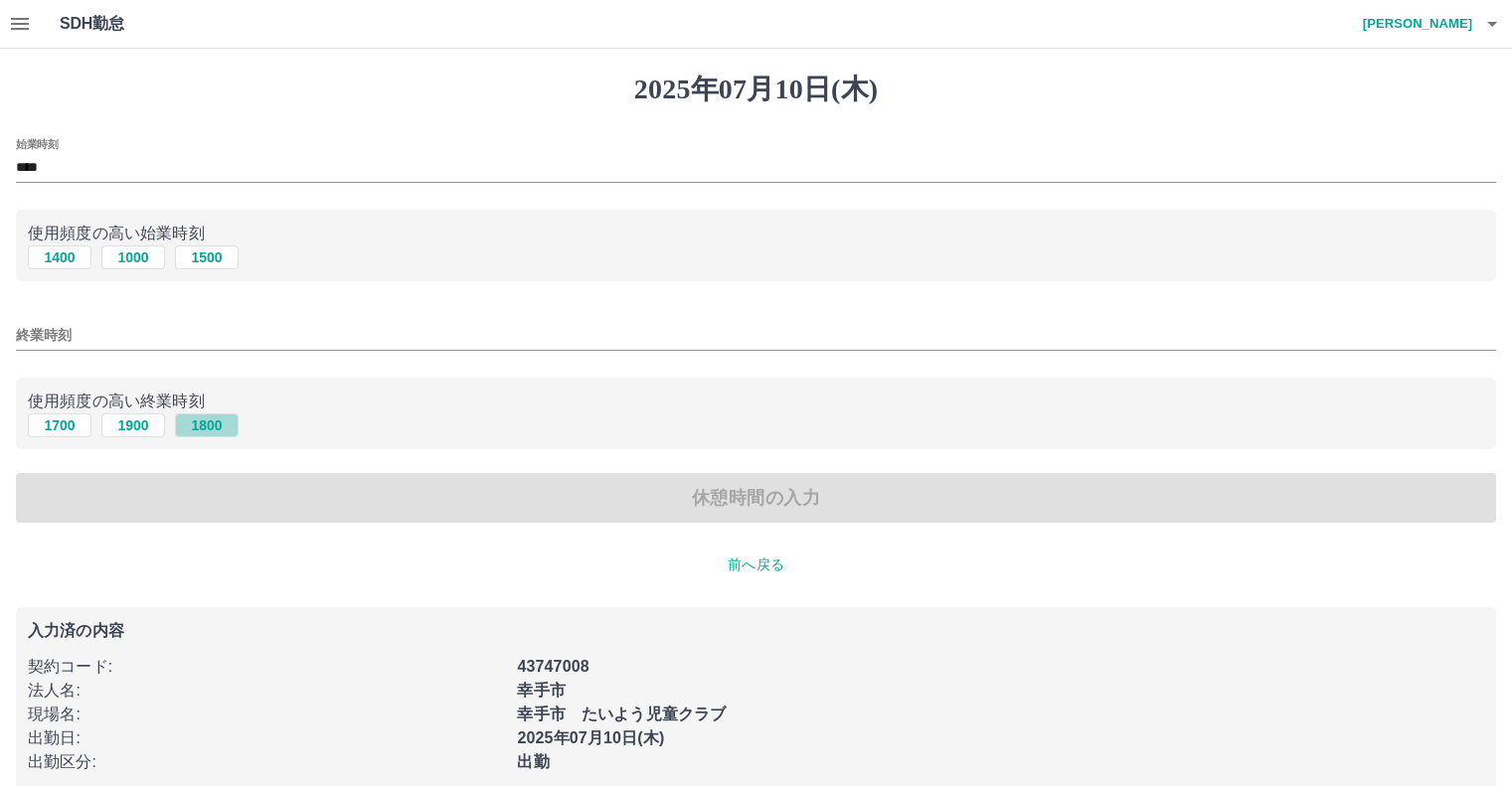 click on "1800" at bounding box center (207, 425) 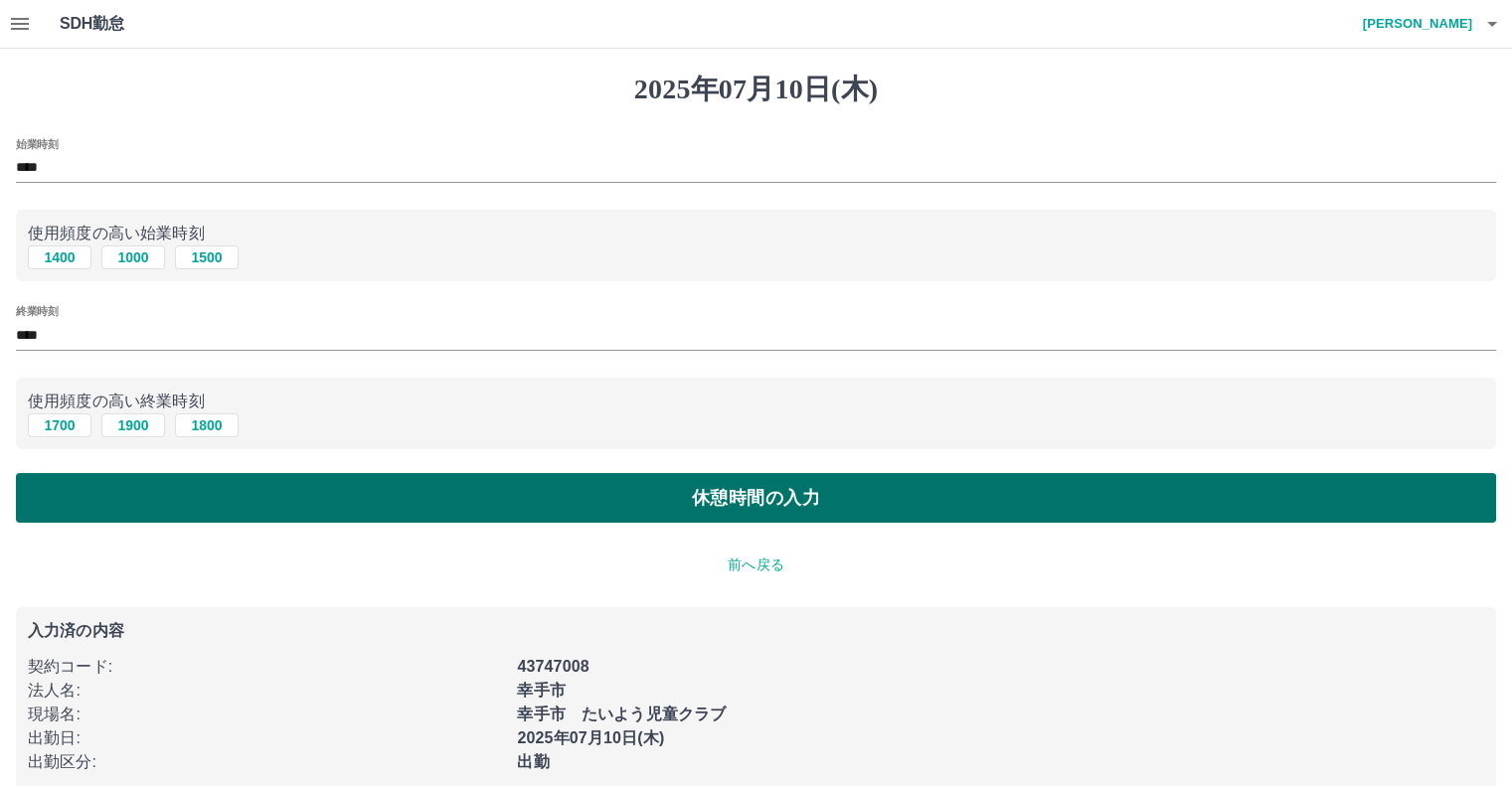 click on "休憩時間の入力" at bounding box center (756, 498) 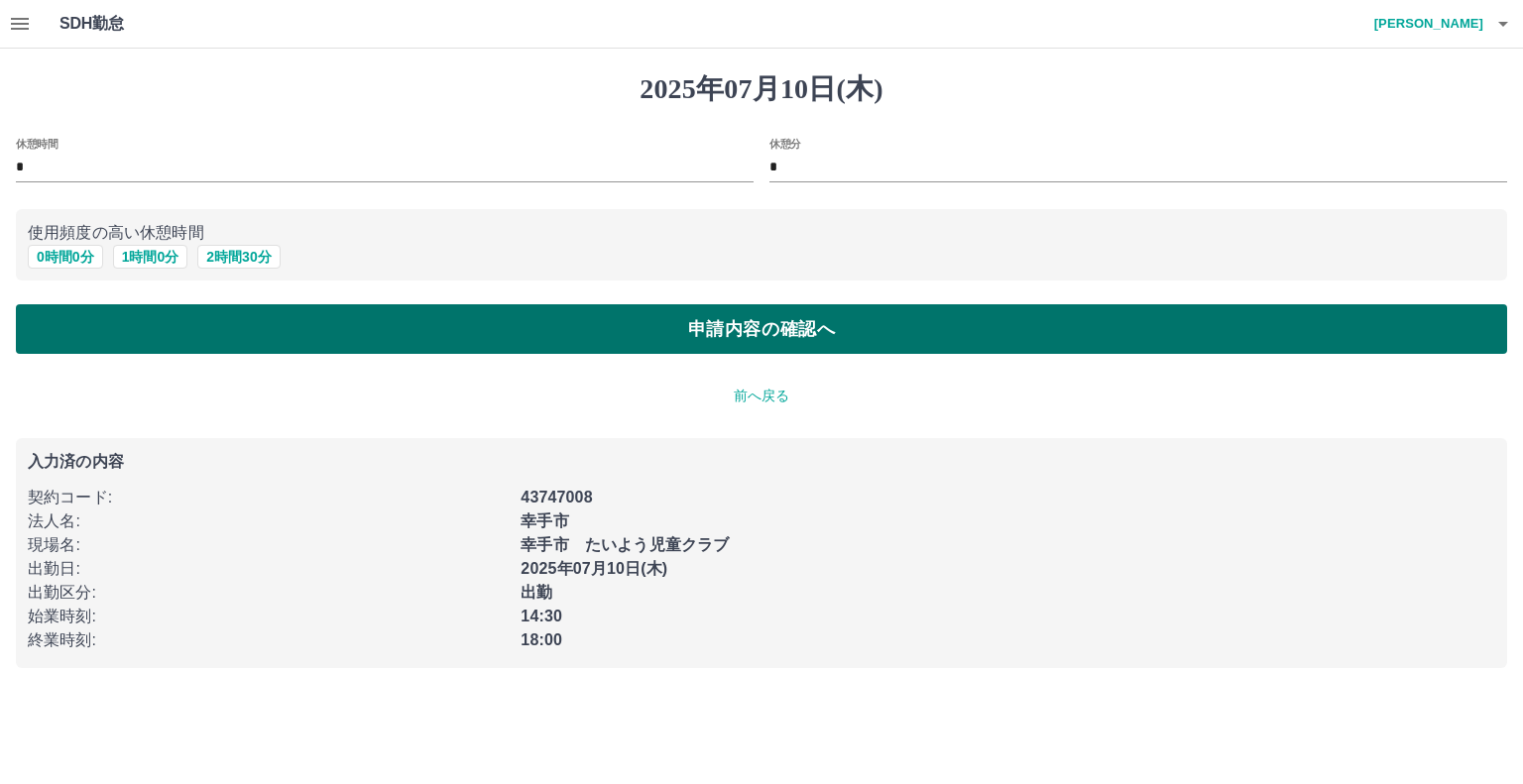 click on "申請内容の確認へ" at bounding box center (762, 329) 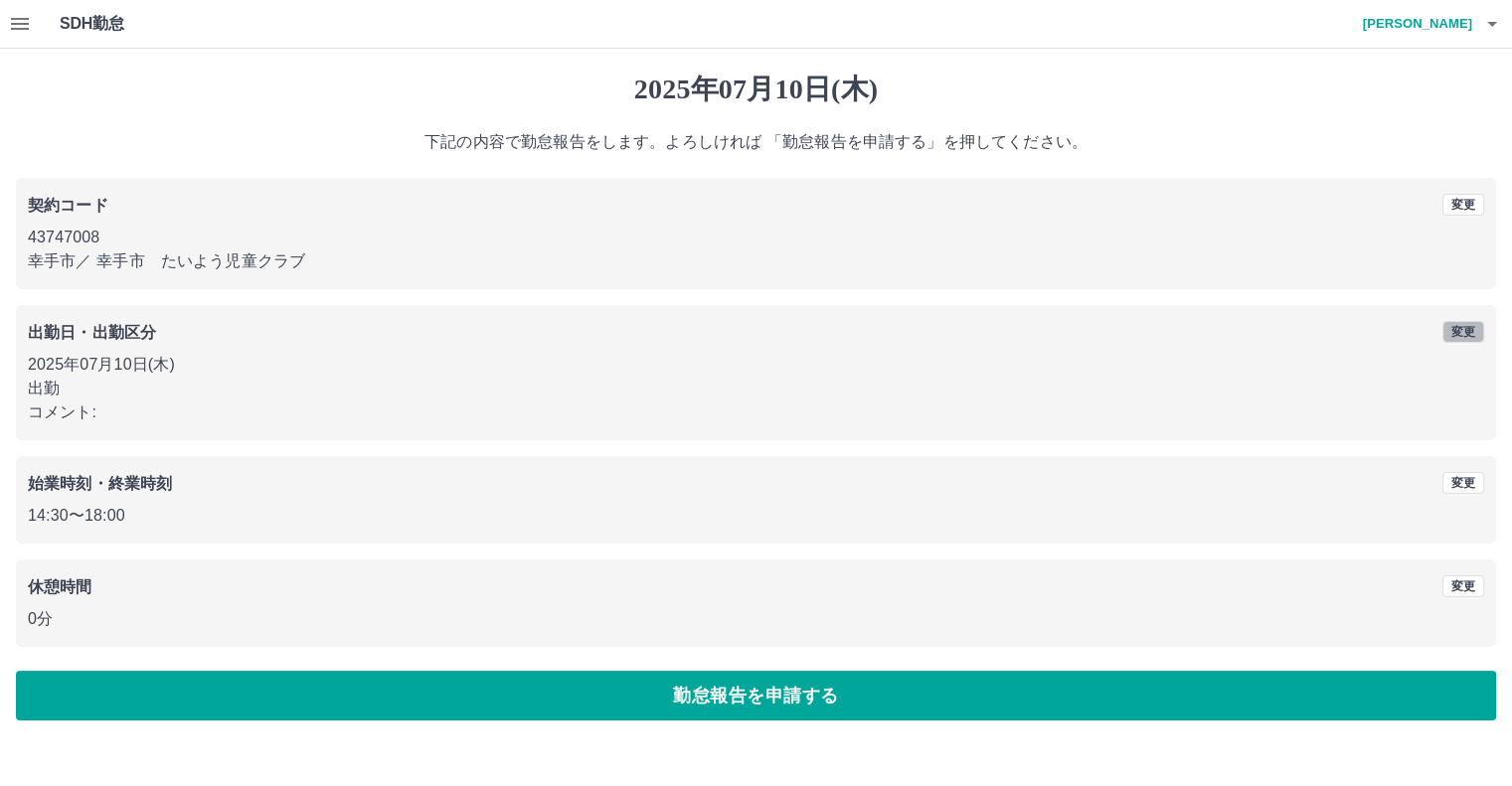 click on "変更" at bounding box center [1463, 332] 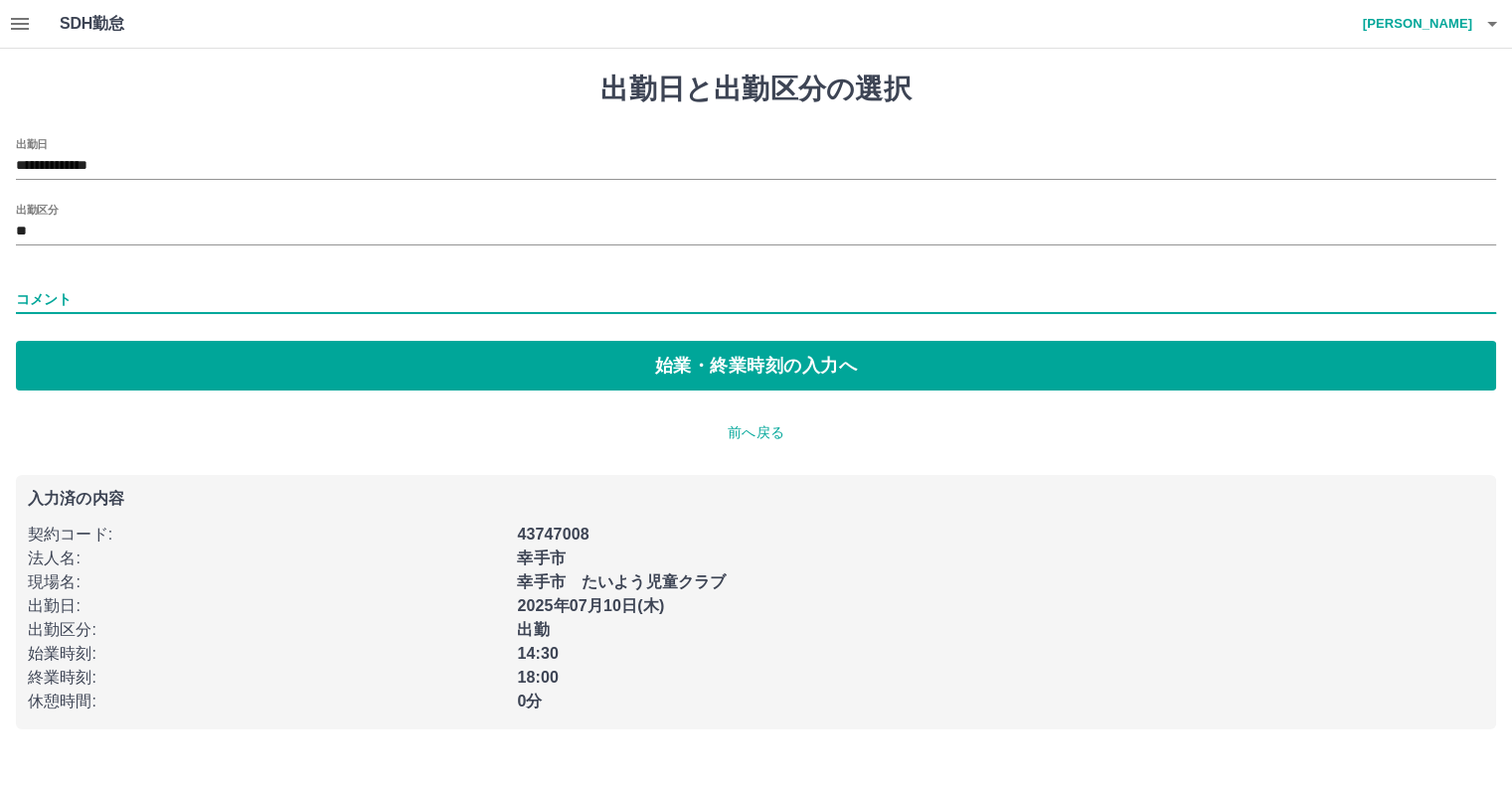 click on "コメント" at bounding box center [756, 299] 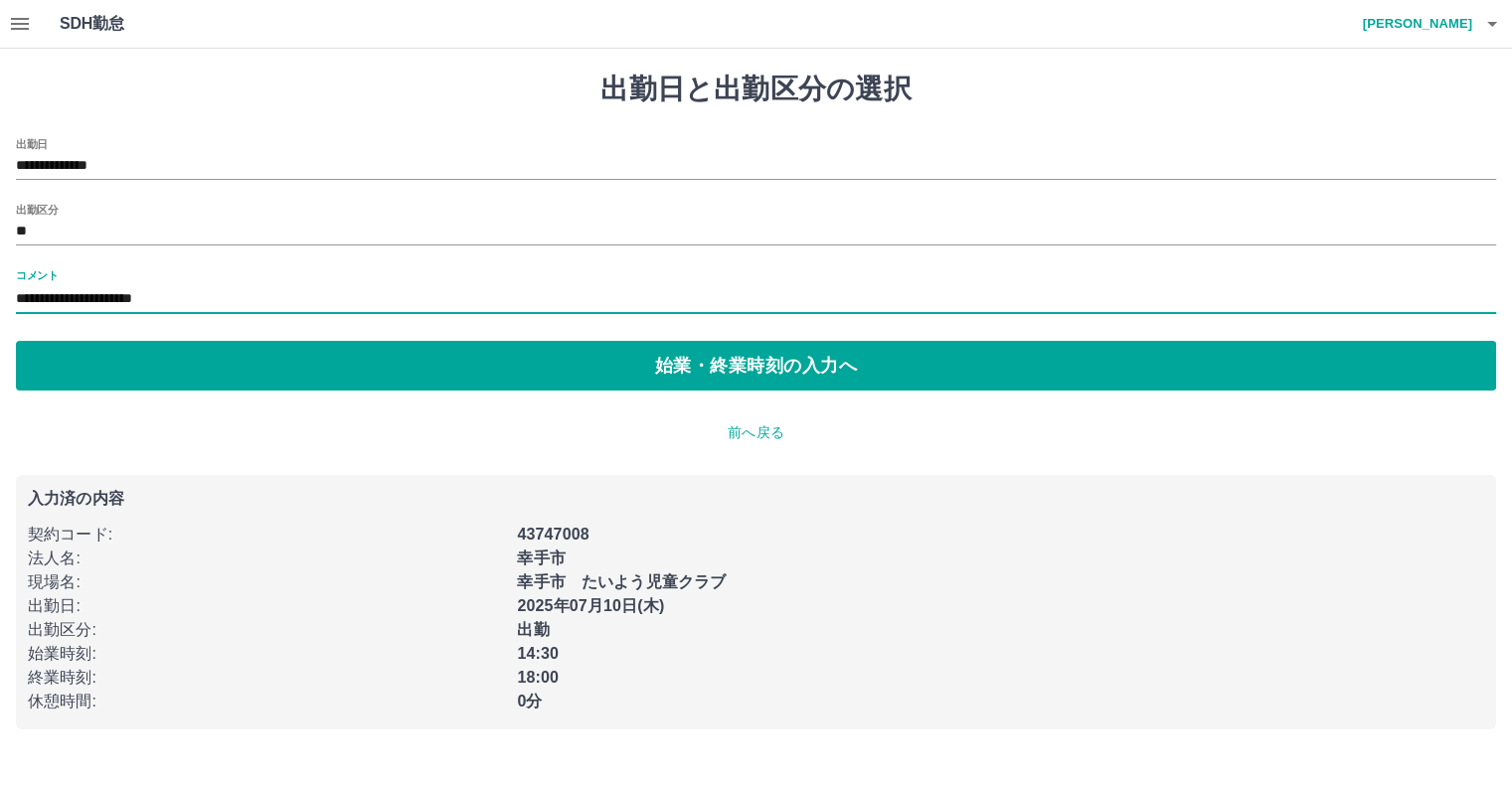 click on "**********" at bounding box center (756, 299) 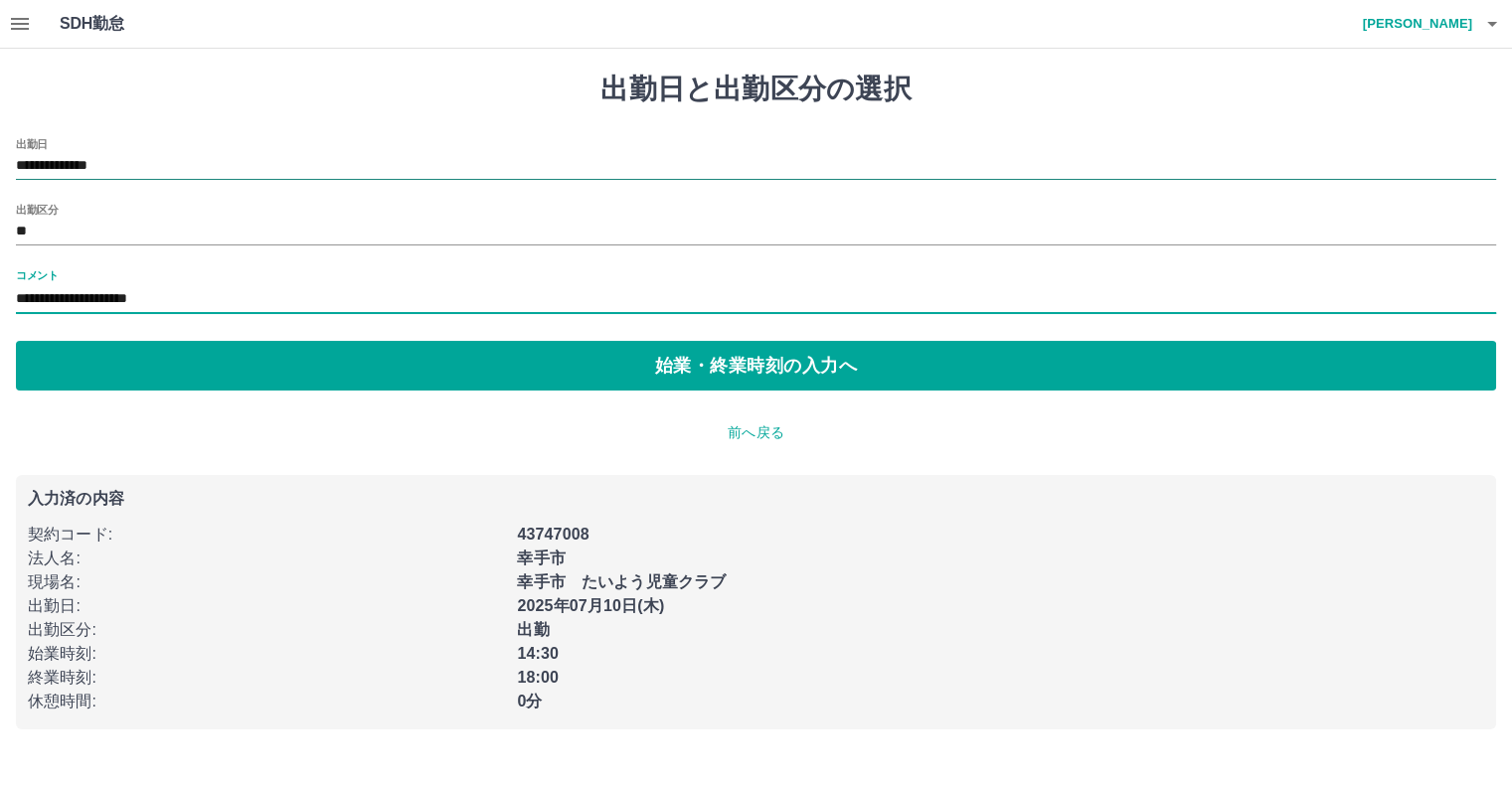 type on "**********" 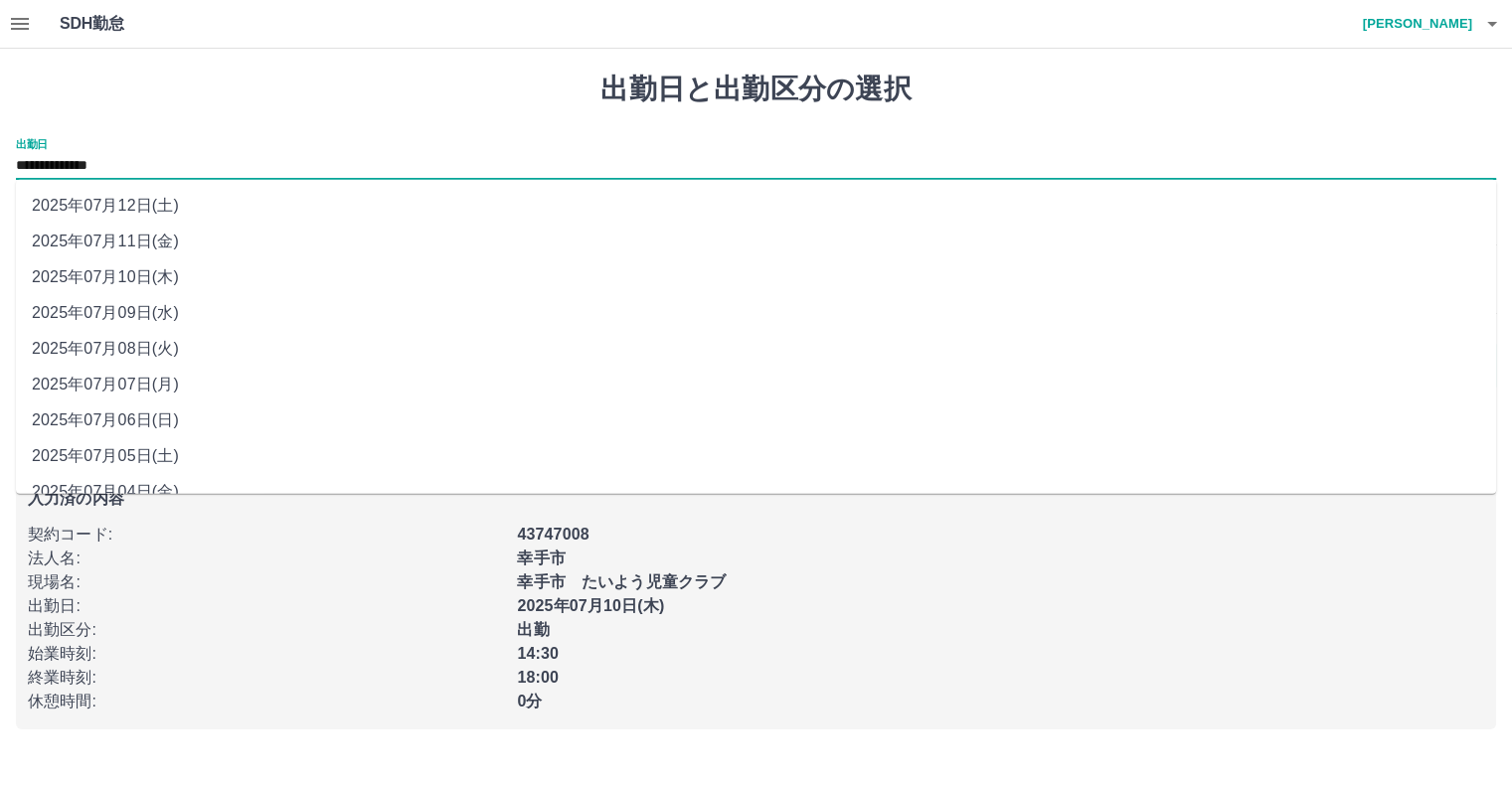 click on "2025年07月09日(水)" at bounding box center (756, 313) 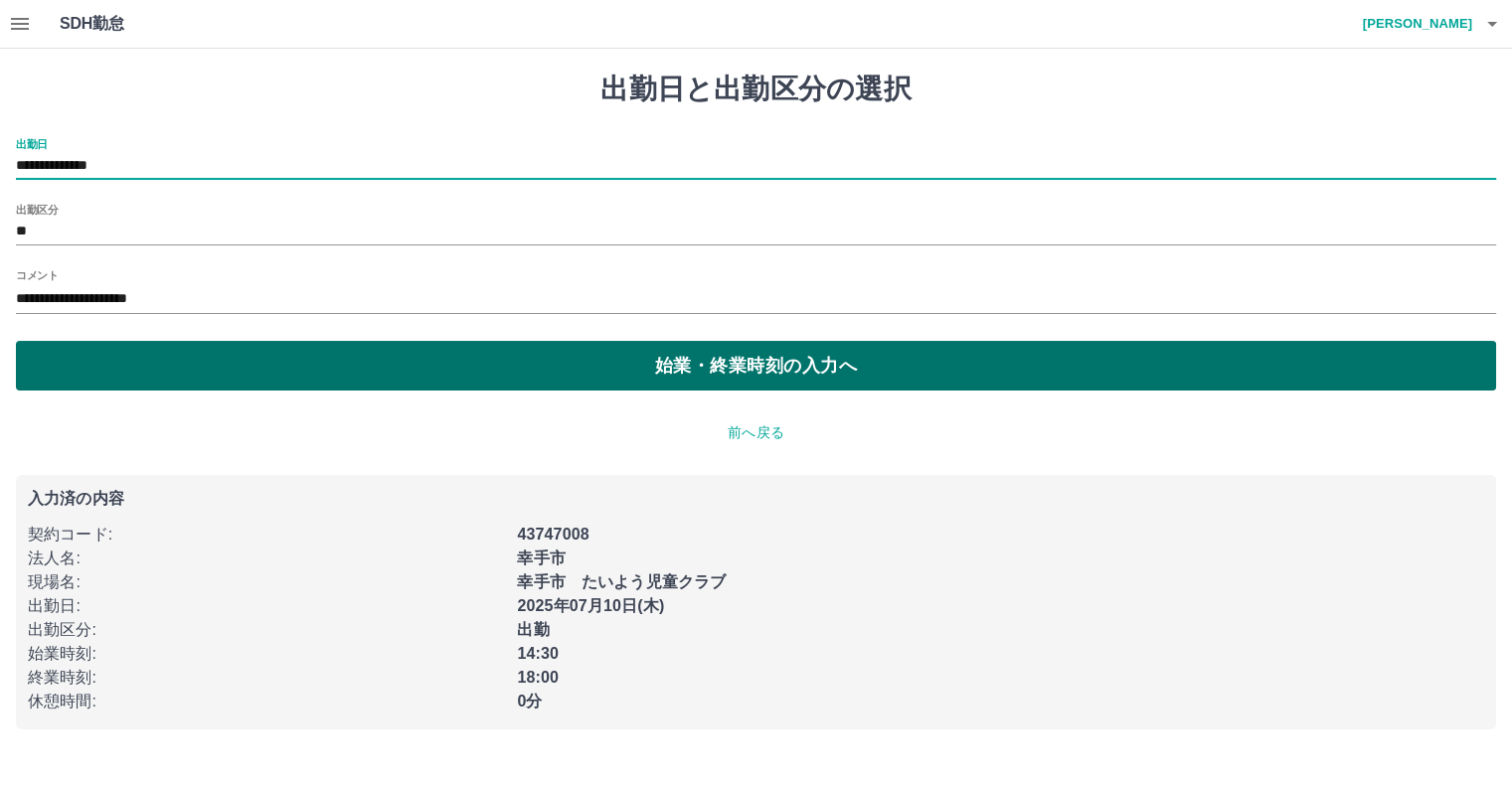 click on "始業・終業時刻の入力へ" at bounding box center [756, 366] 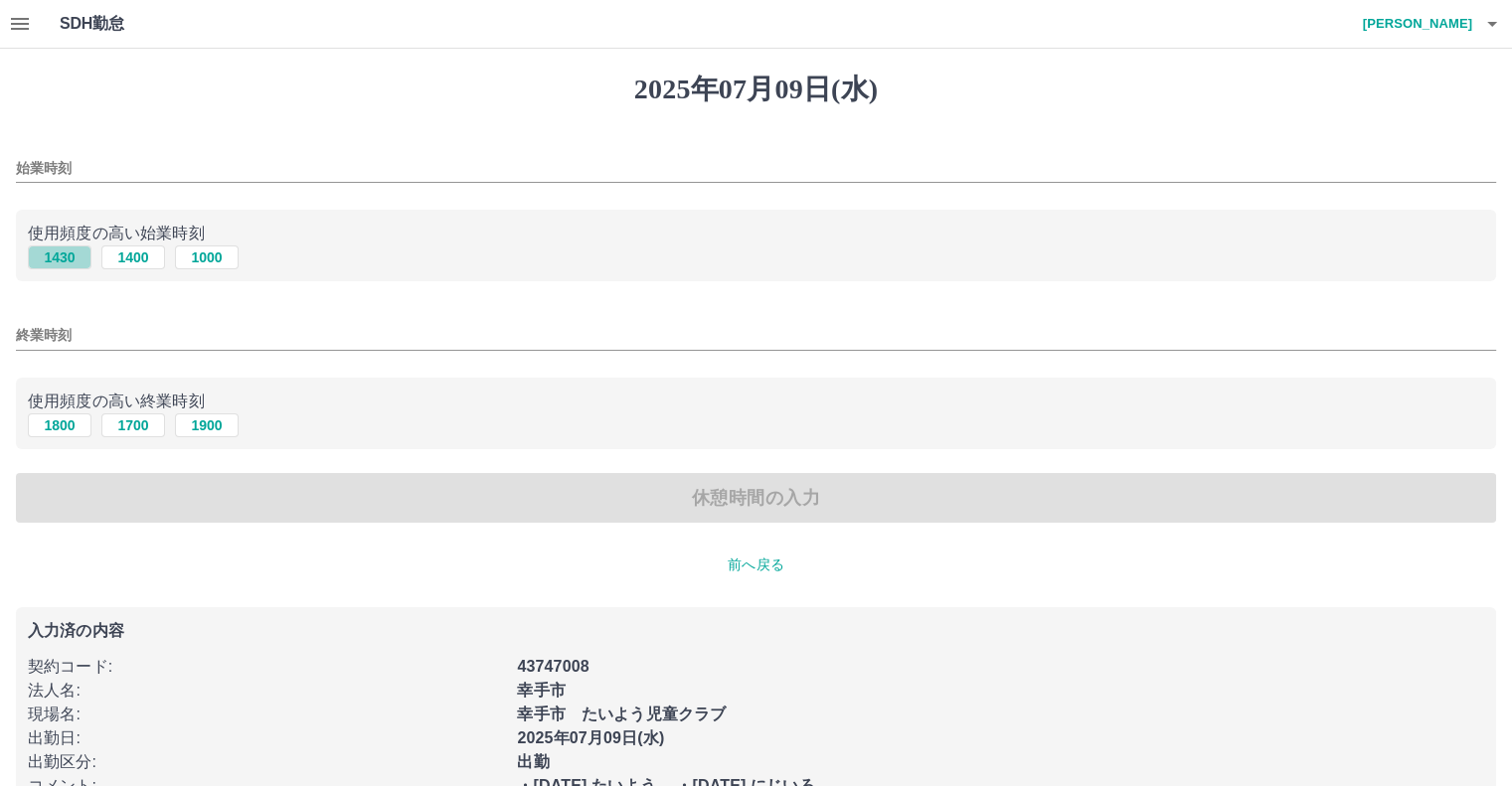 click on "1430" at bounding box center (60, 257) 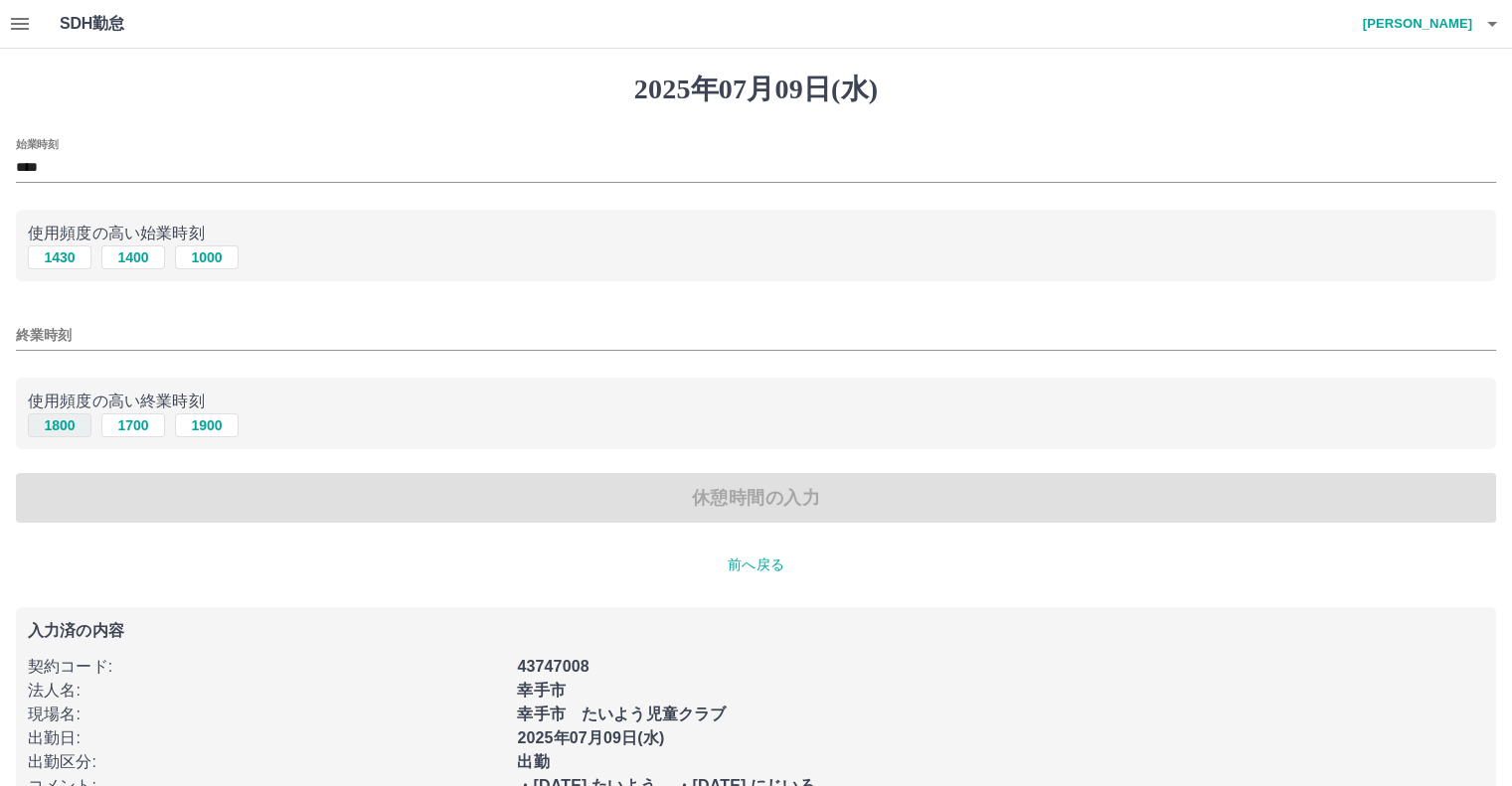 click on "1800" at bounding box center (60, 425) 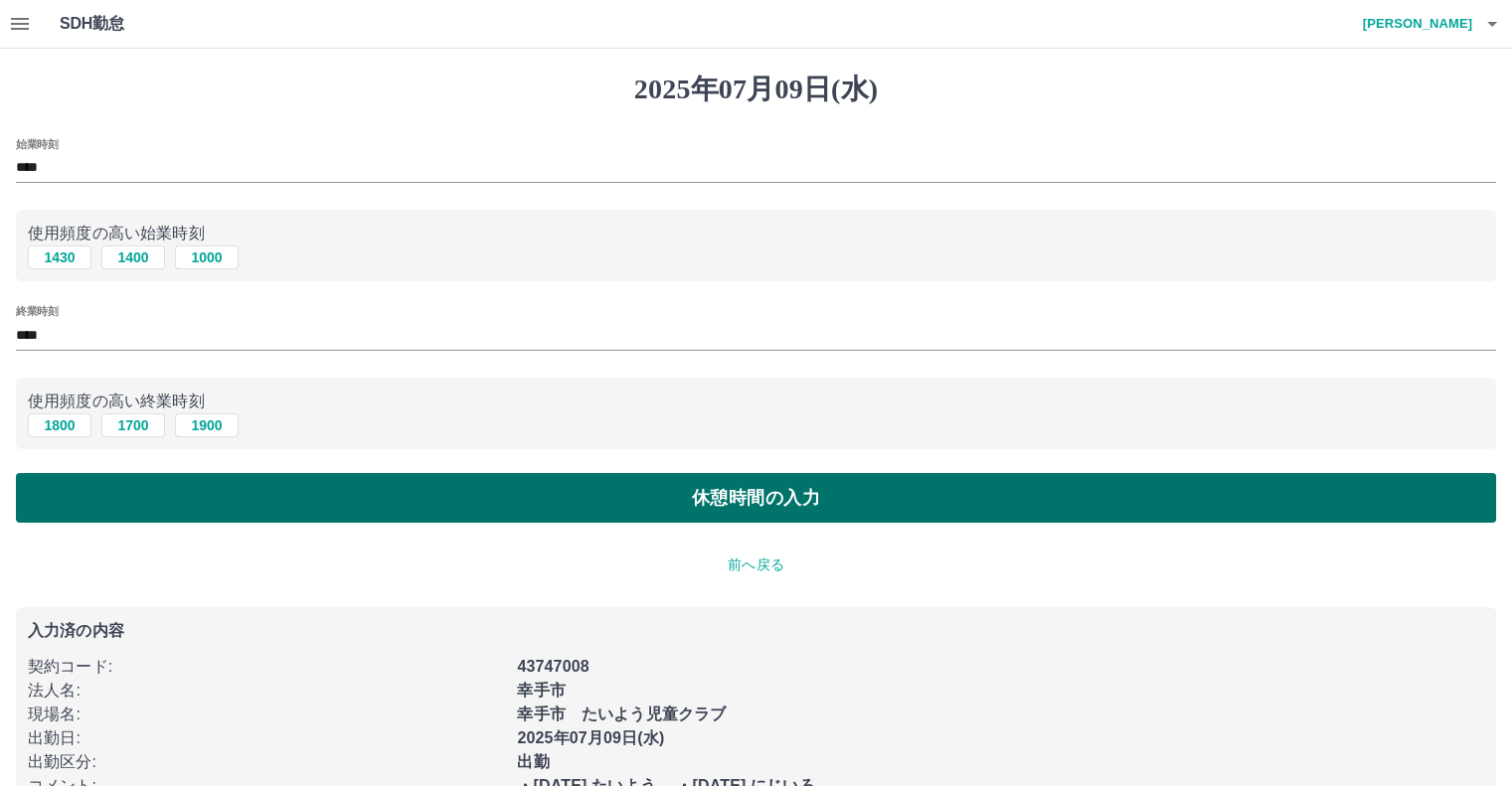 click on "休憩時間の入力" at bounding box center [756, 498] 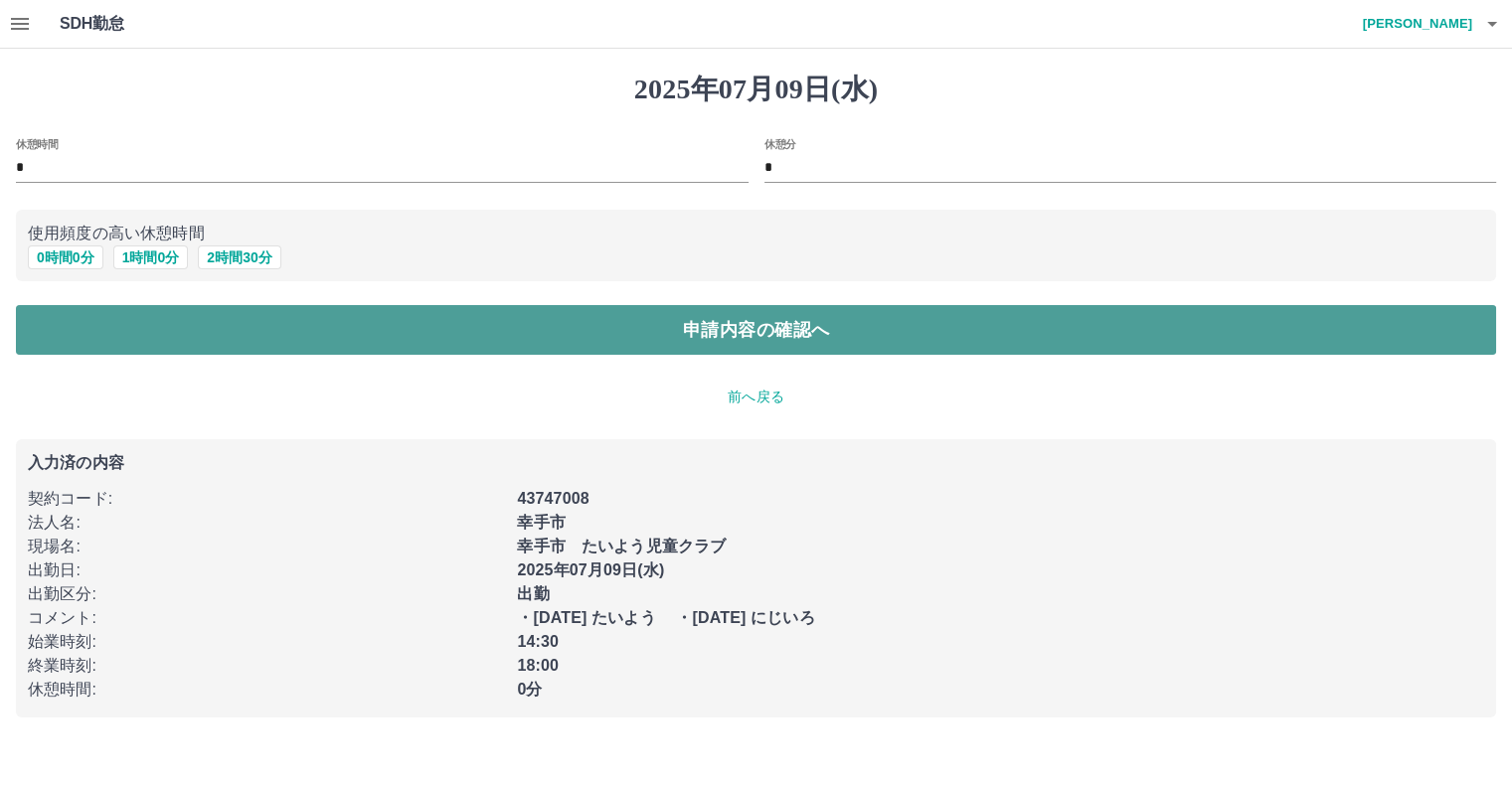 click on "申請内容の確認へ" at bounding box center (756, 330) 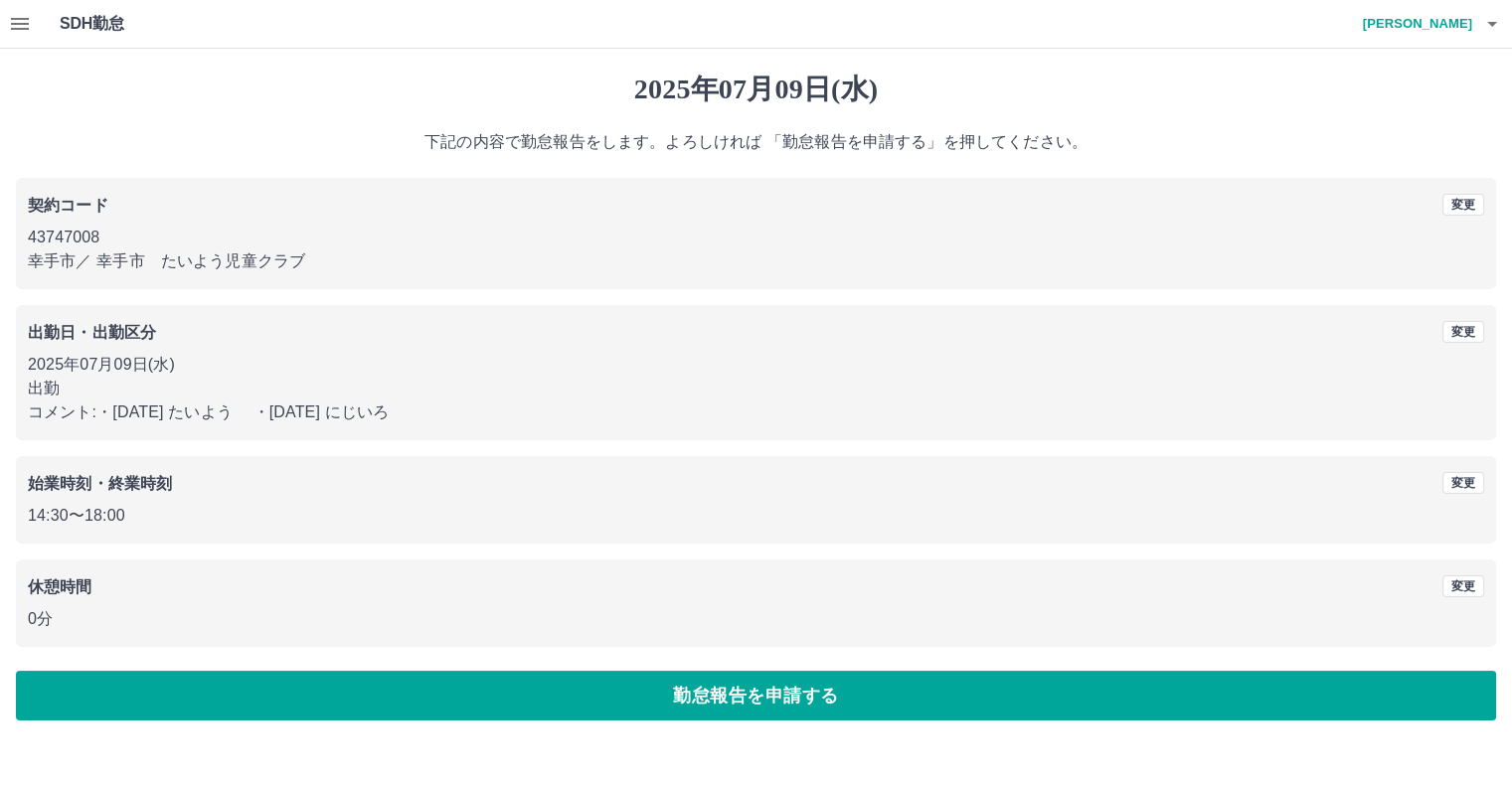 scroll, scrollTop: 29, scrollLeft: 0, axis: vertical 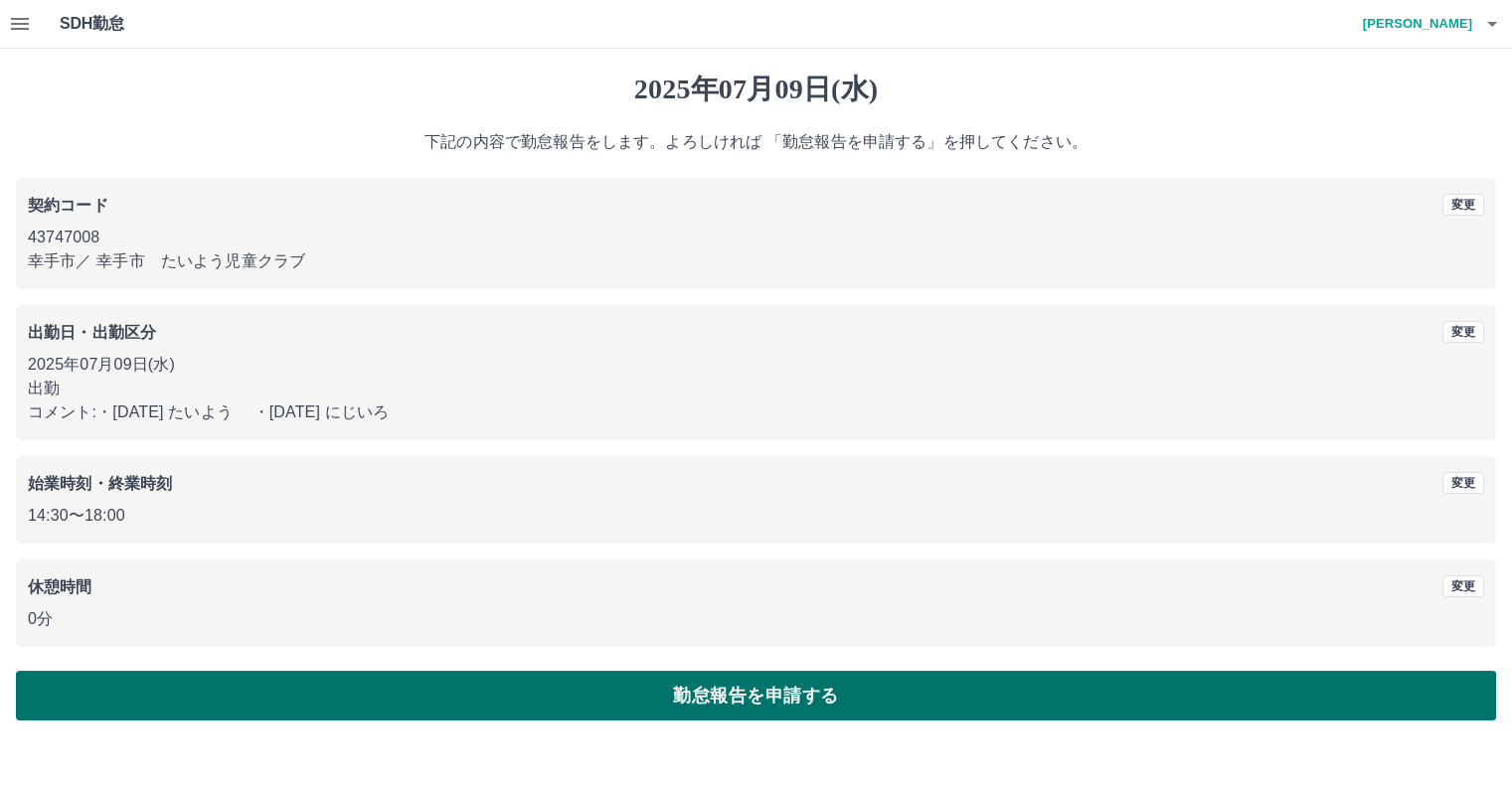 click on "勤怠報告を申請する" at bounding box center [756, 696] 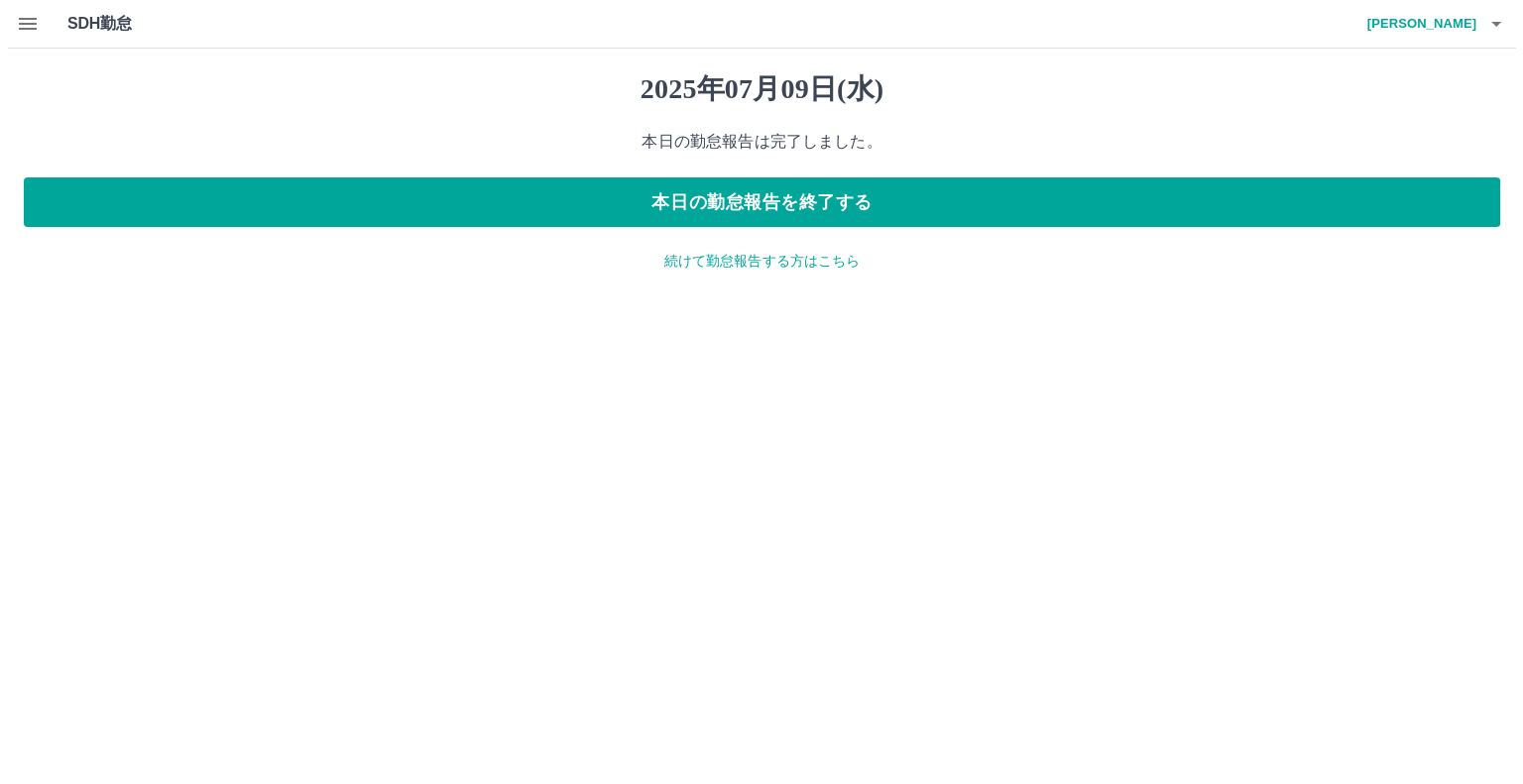 scroll, scrollTop: 0, scrollLeft: 0, axis: both 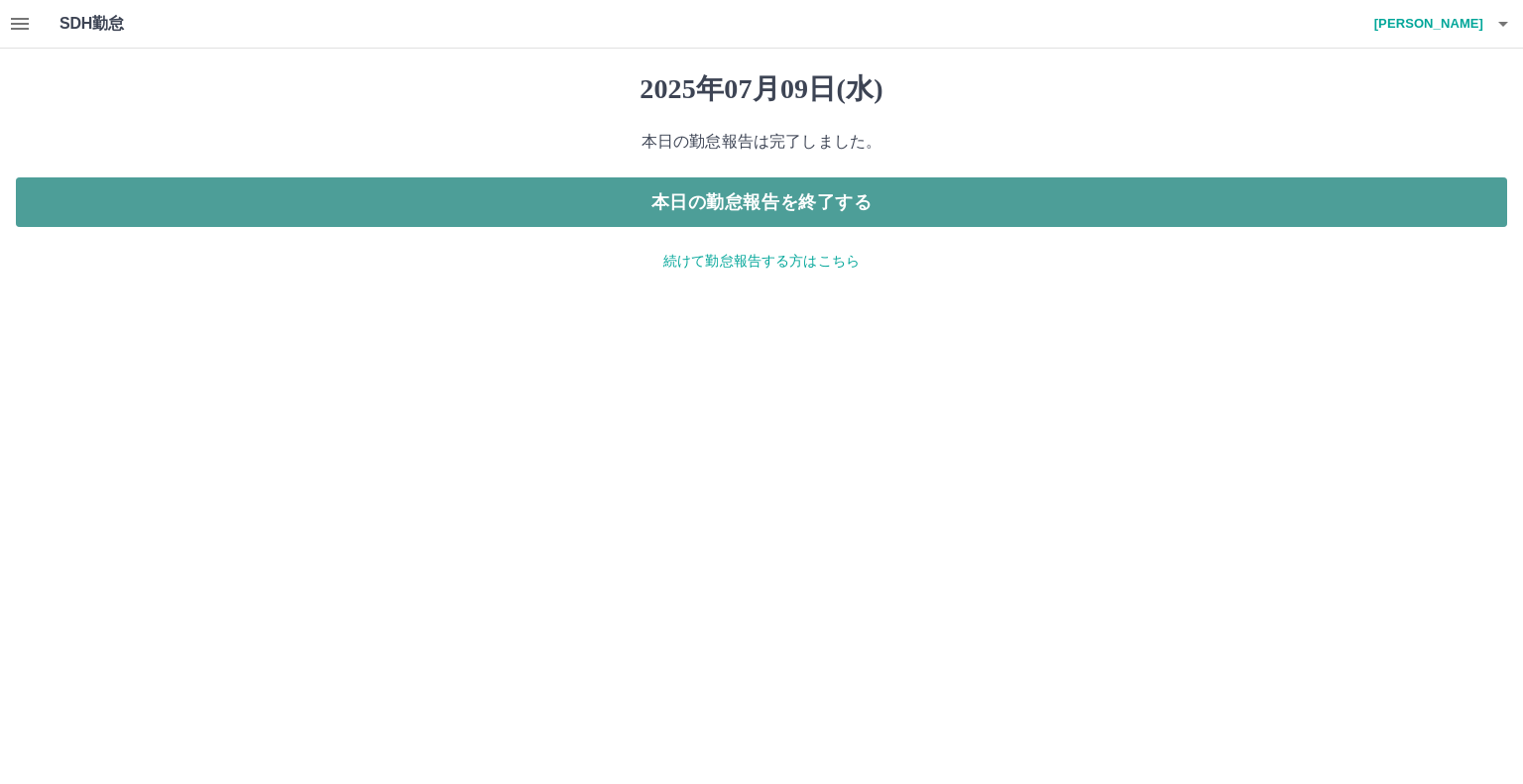 click on "本日の勤怠報告を終了する" at bounding box center [762, 202] 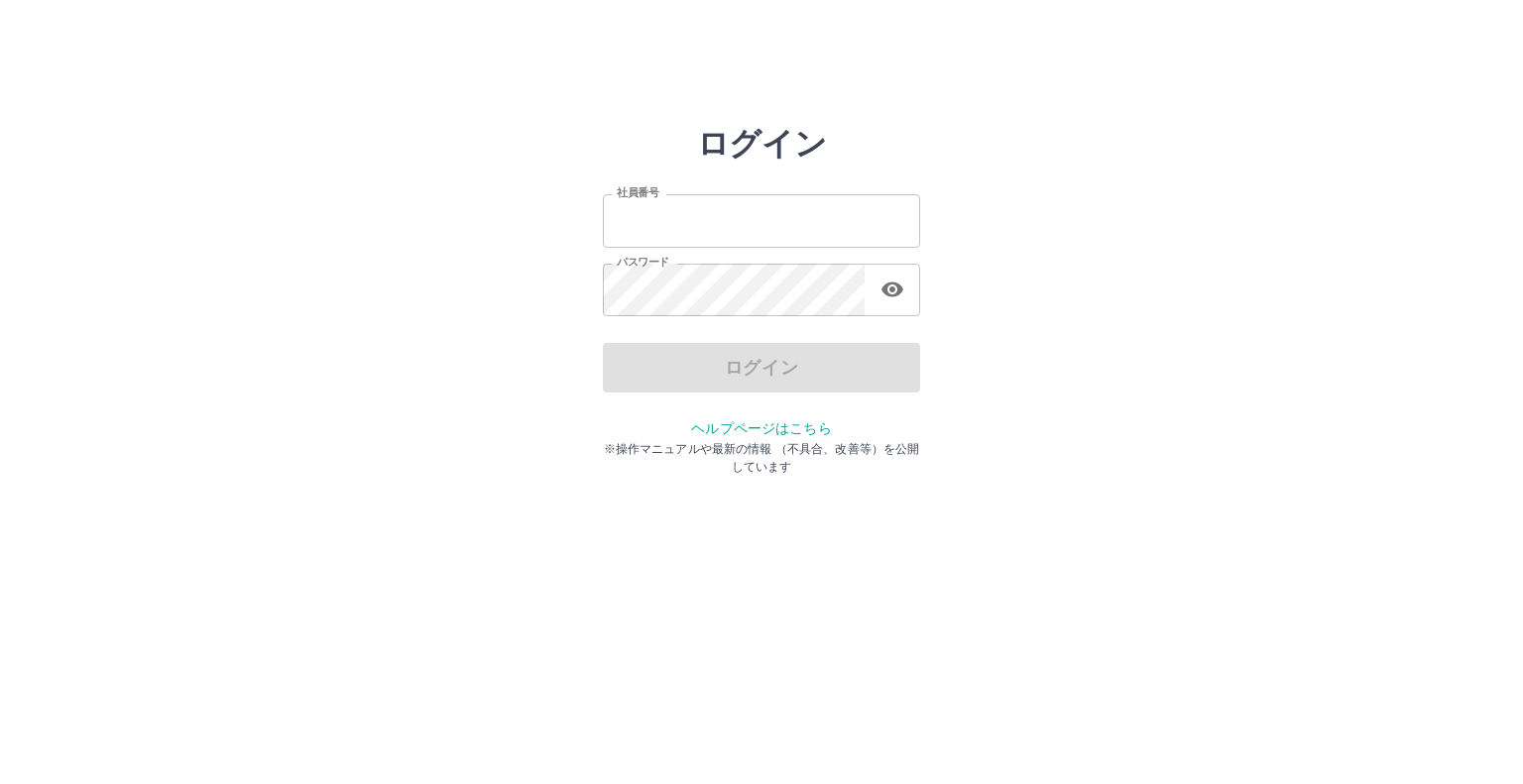 scroll, scrollTop: 0, scrollLeft: 0, axis: both 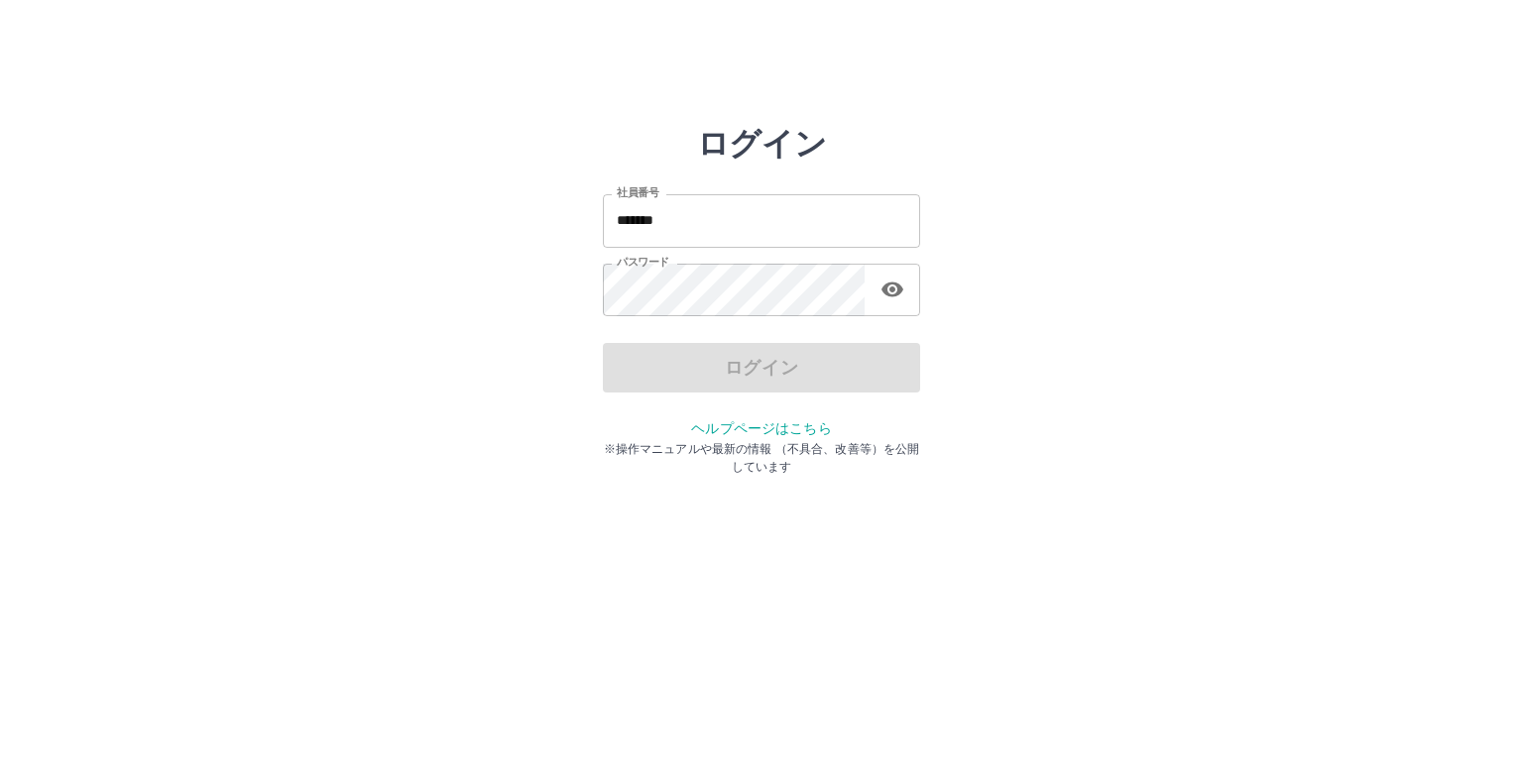 click on "*******" at bounding box center (762, 220) 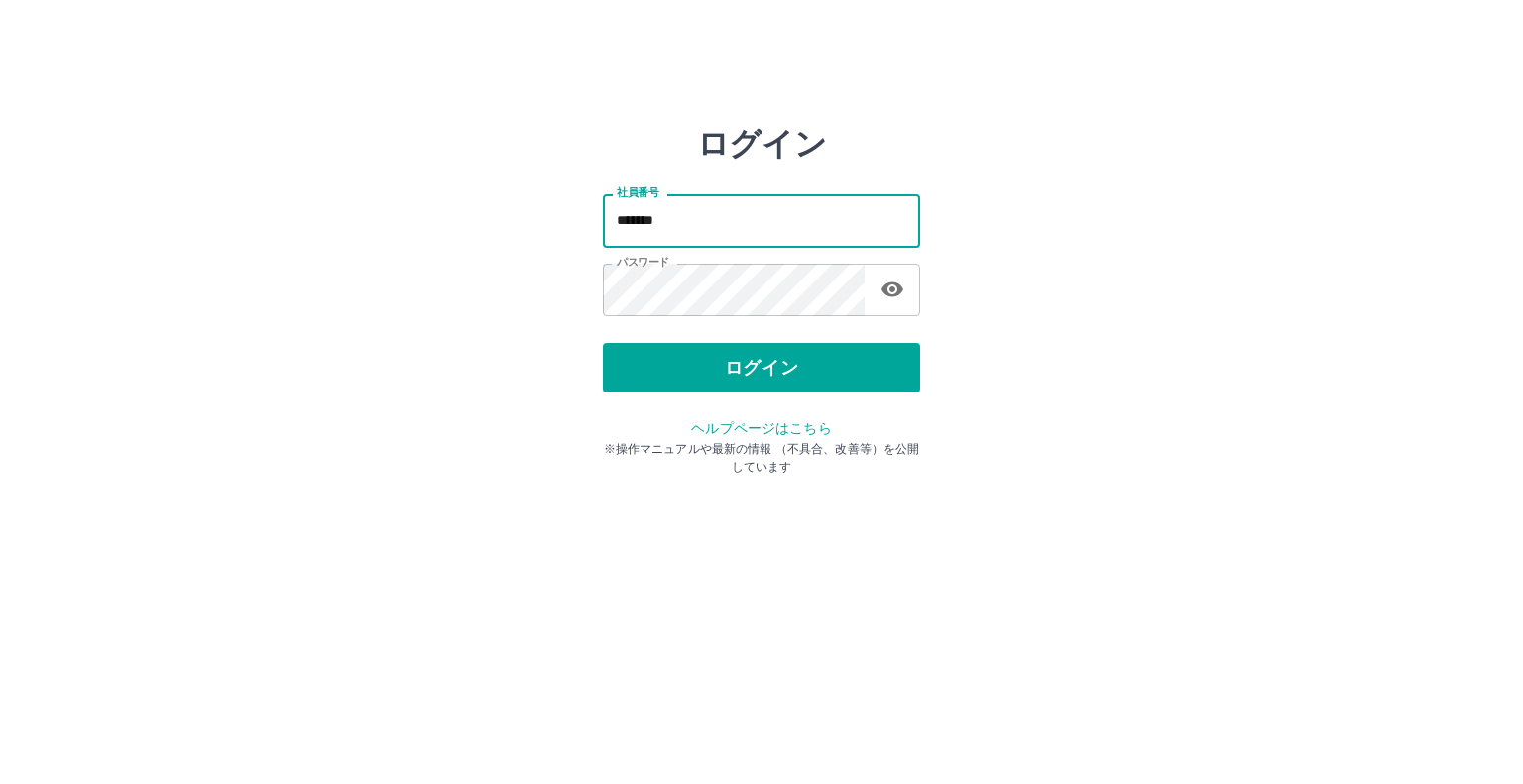 type on "*******" 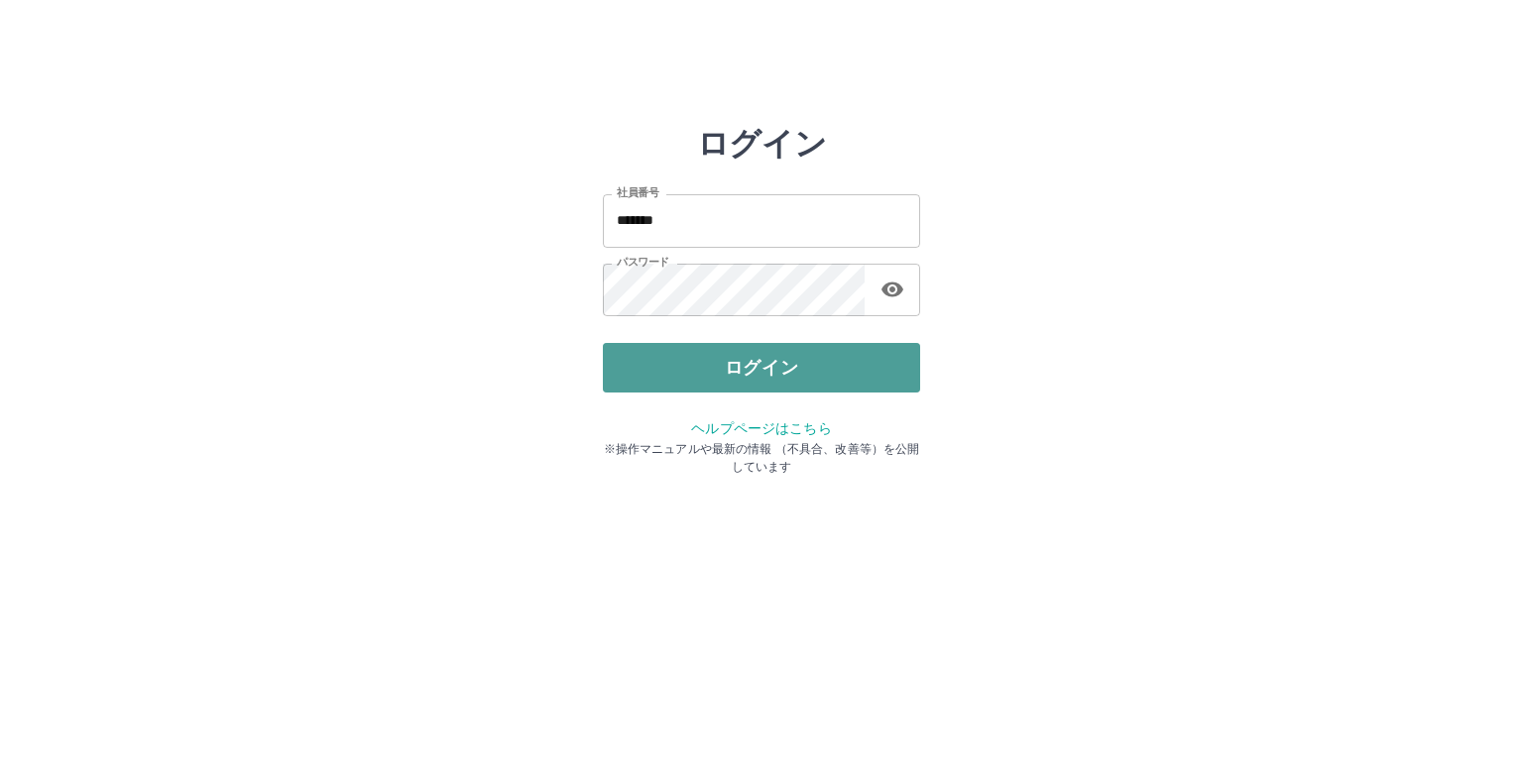 click on "ログイン" at bounding box center [762, 368] 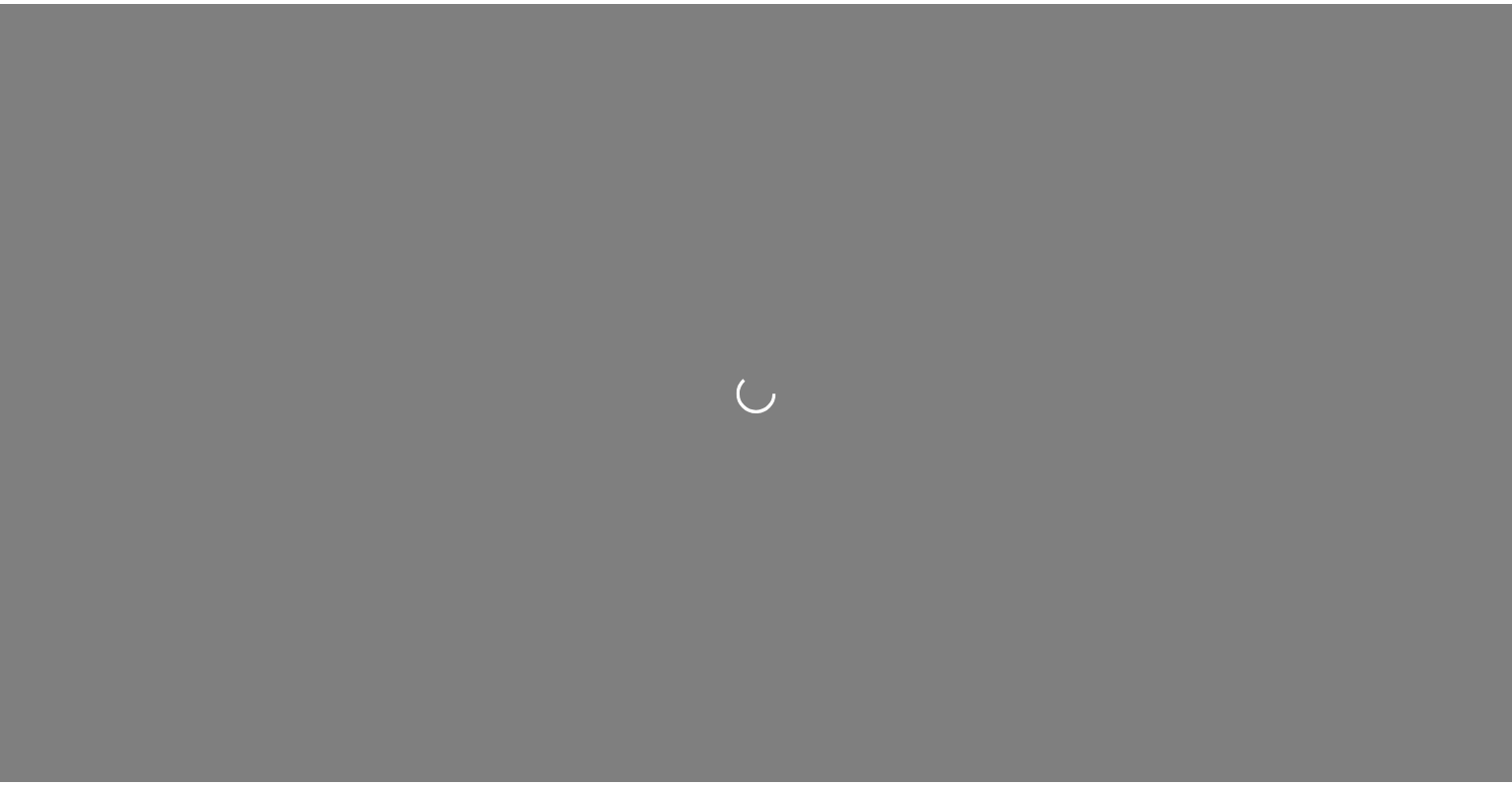 scroll, scrollTop: 0, scrollLeft: 0, axis: both 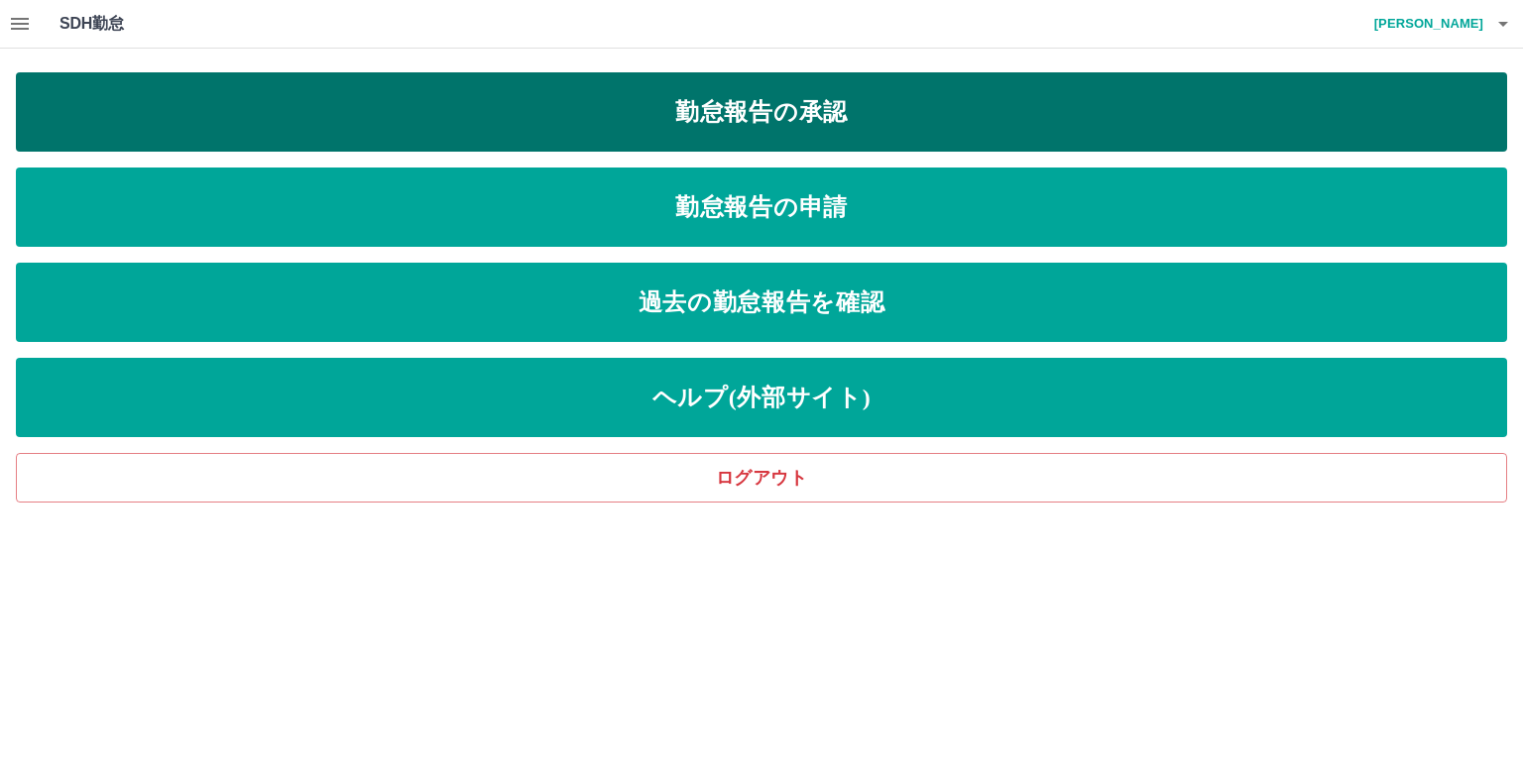 click on "勤怠報告の承認" at bounding box center [762, 112] 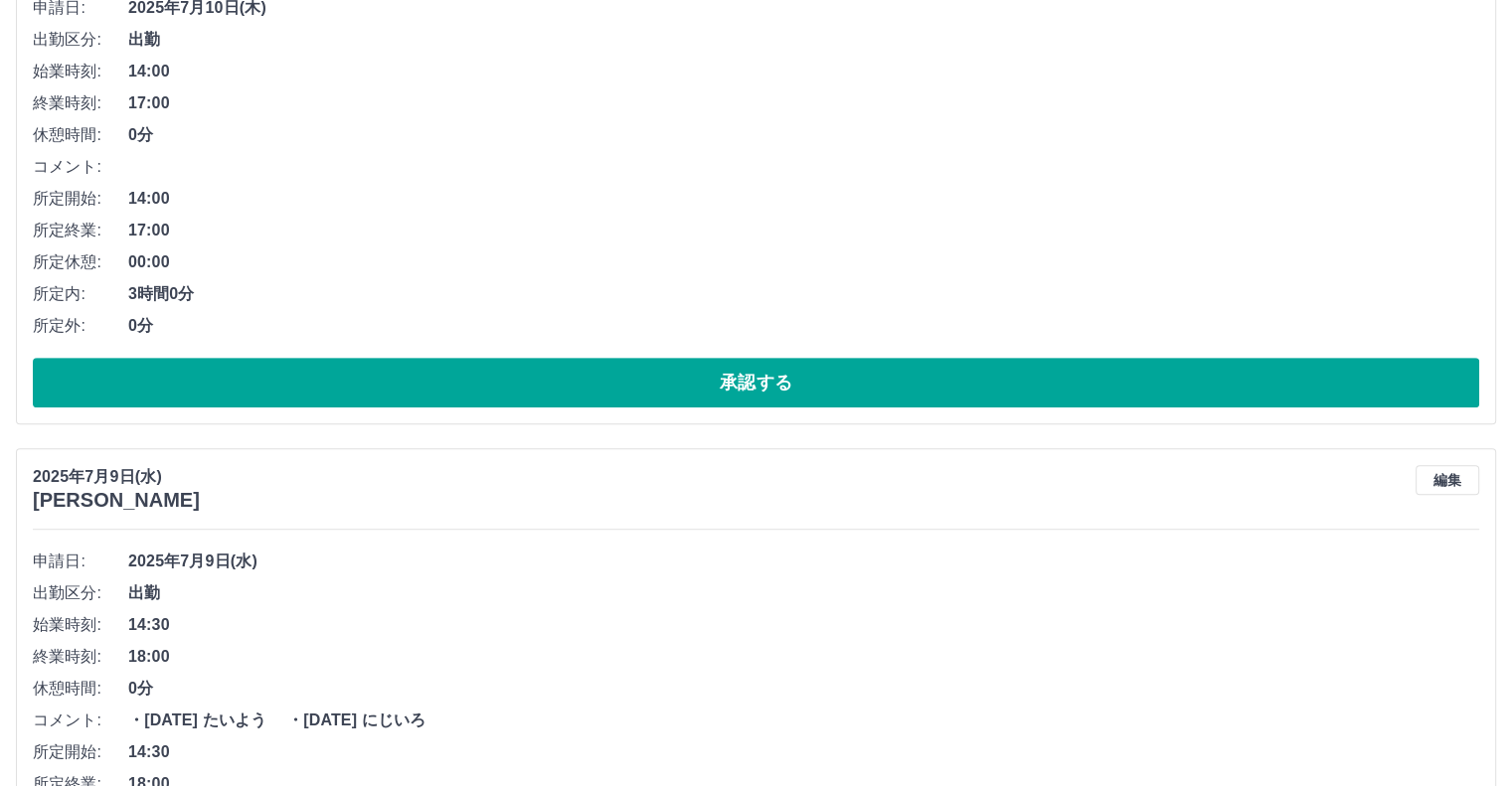 scroll, scrollTop: 894, scrollLeft: 0, axis: vertical 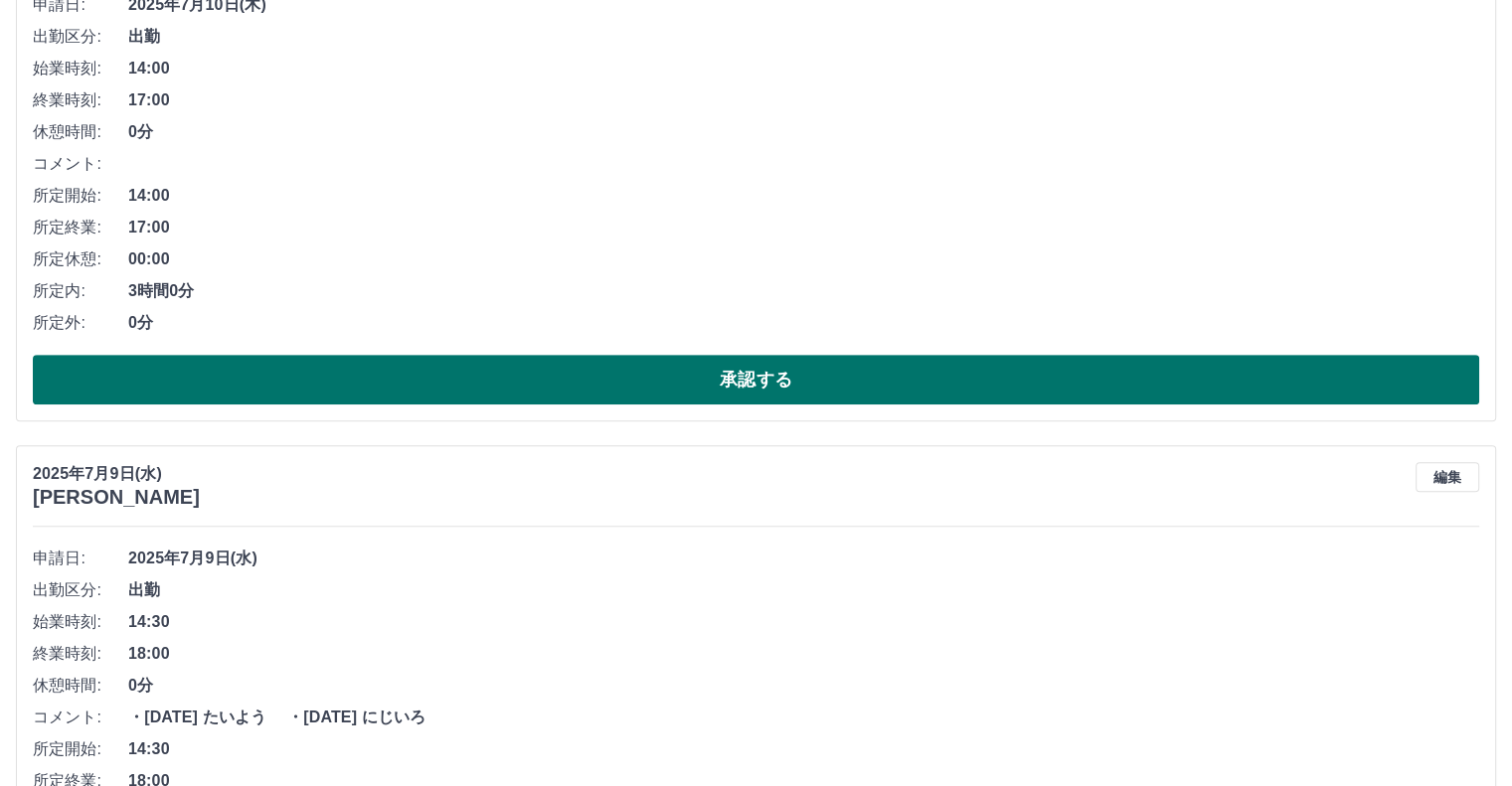 click on "承認する" at bounding box center [756, 380] 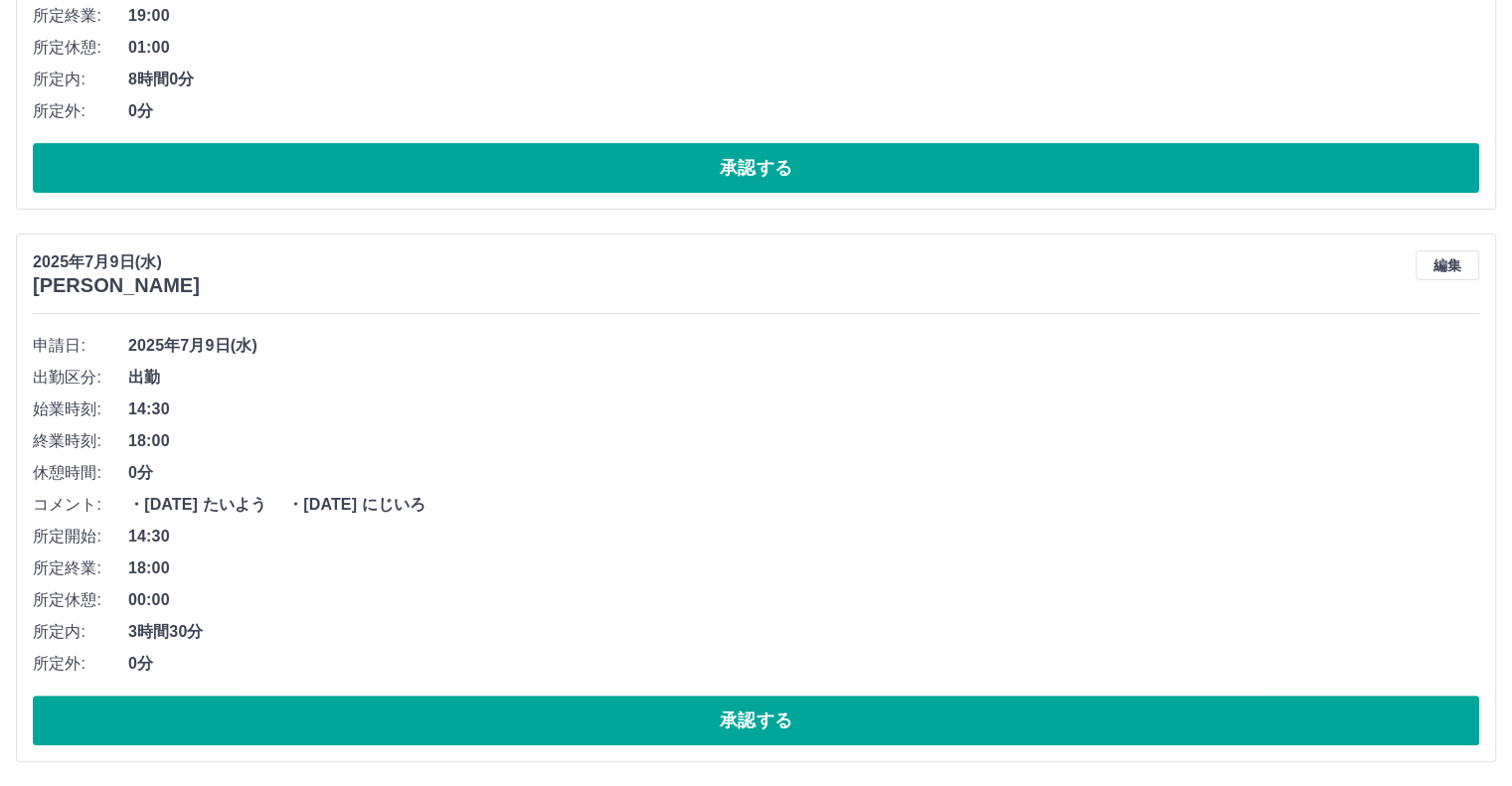 scroll, scrollTop: 668, scrollLeft: 0, axis: vertical 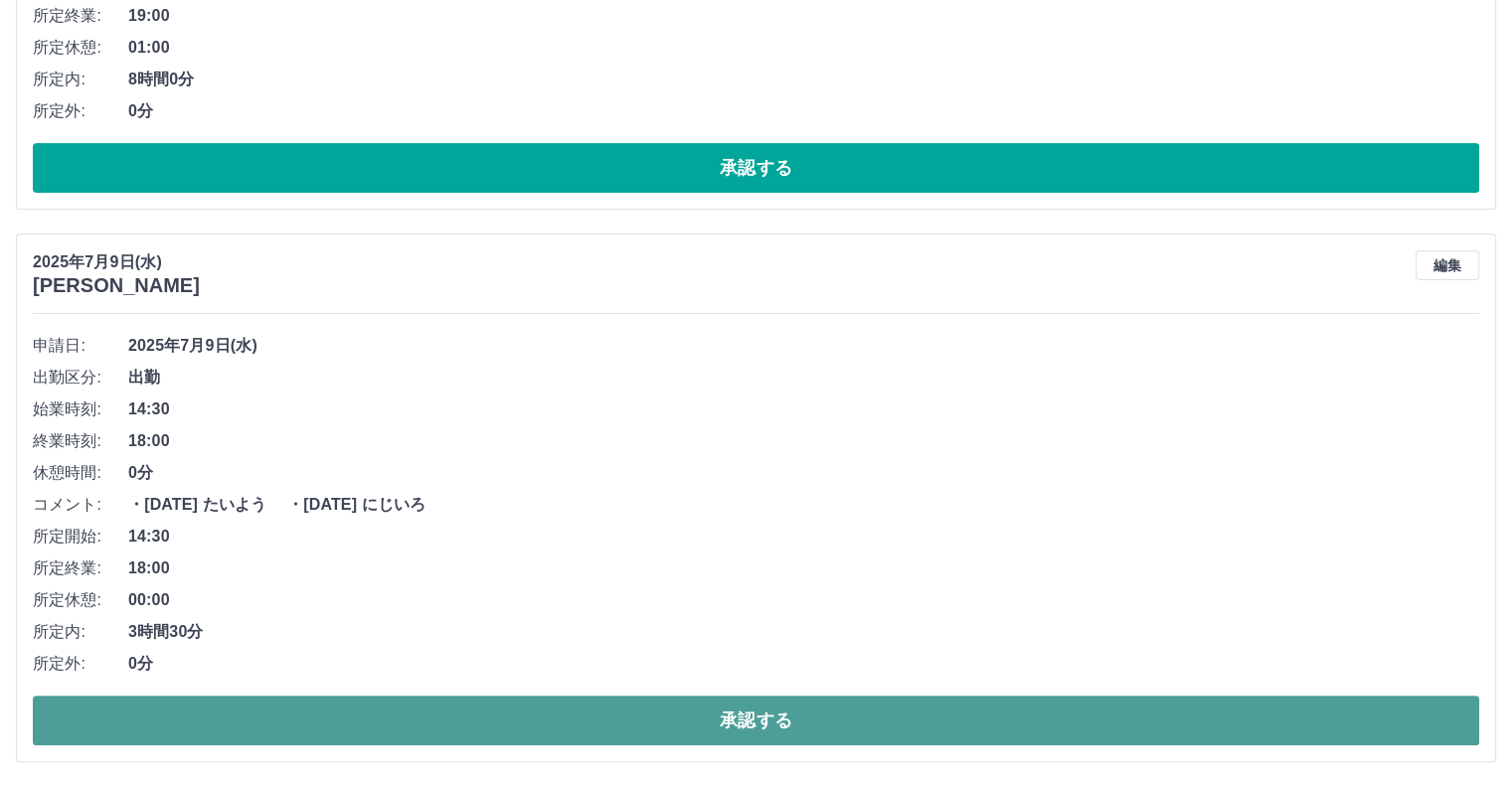 click on "承認する" at bounding box center [756, 720] 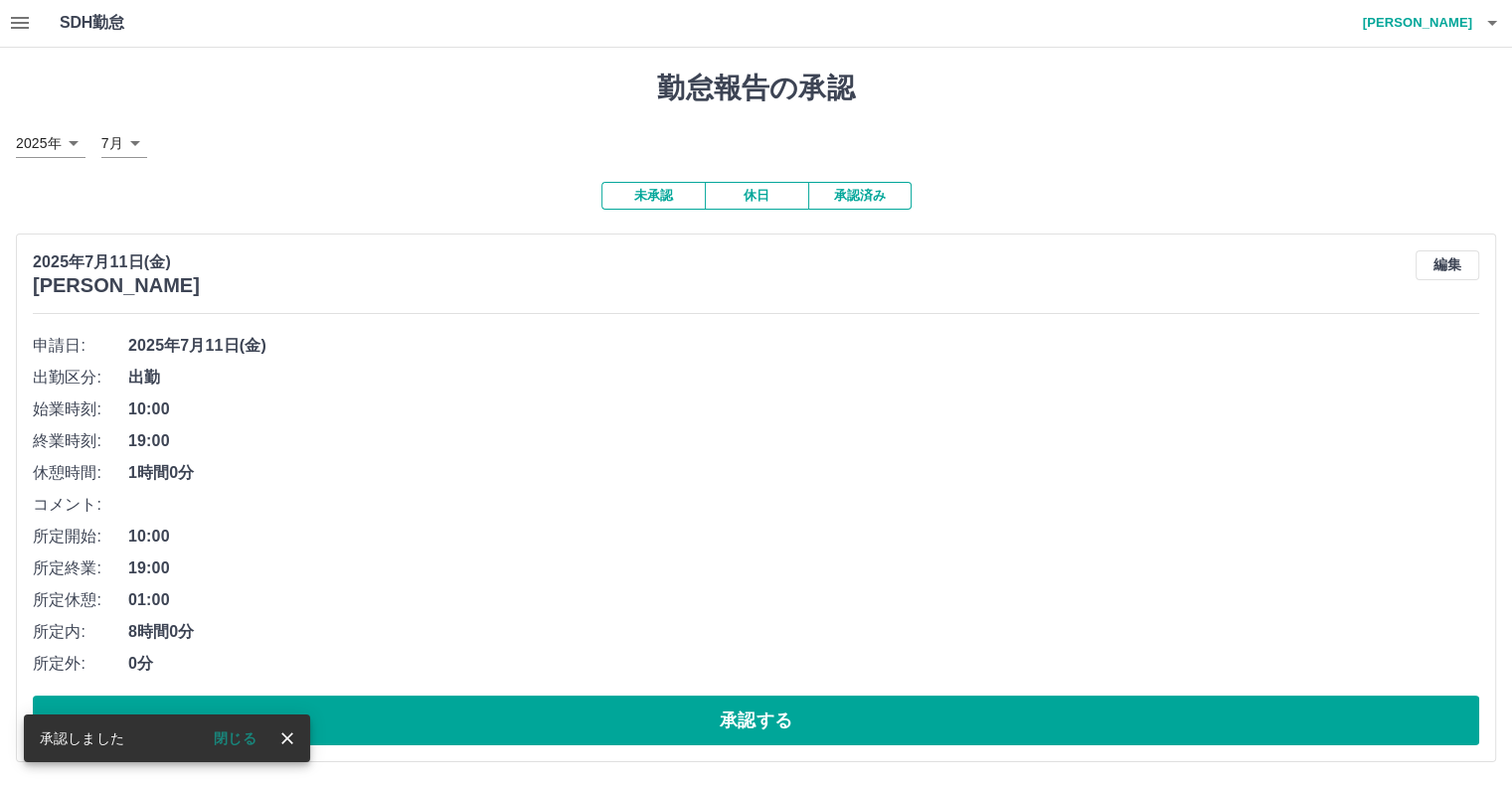 scroll, scrollTop: 79, scrollLeft: 0, axis: vertical 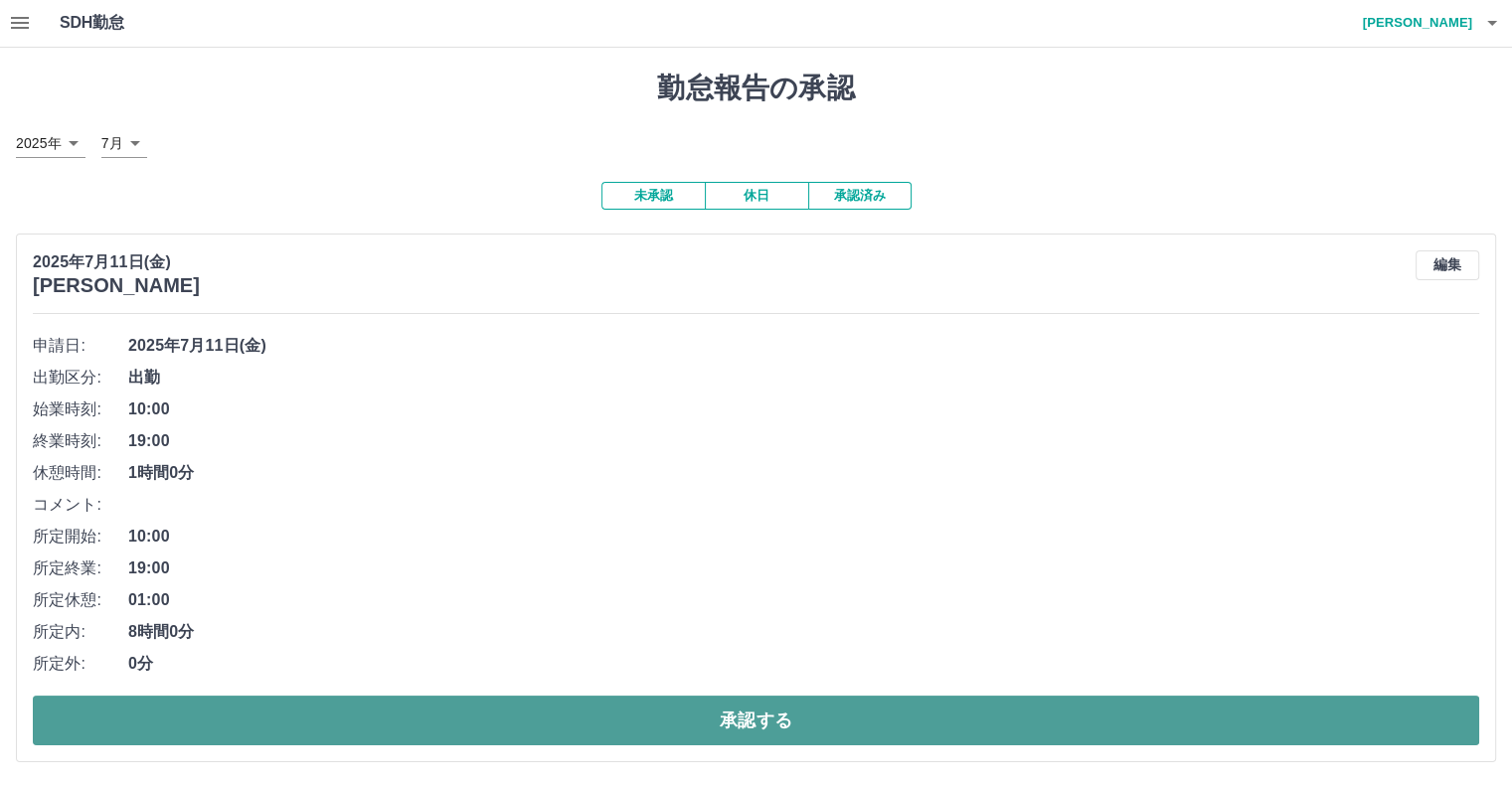 click on "承認する" at bounding box center [756, 720] 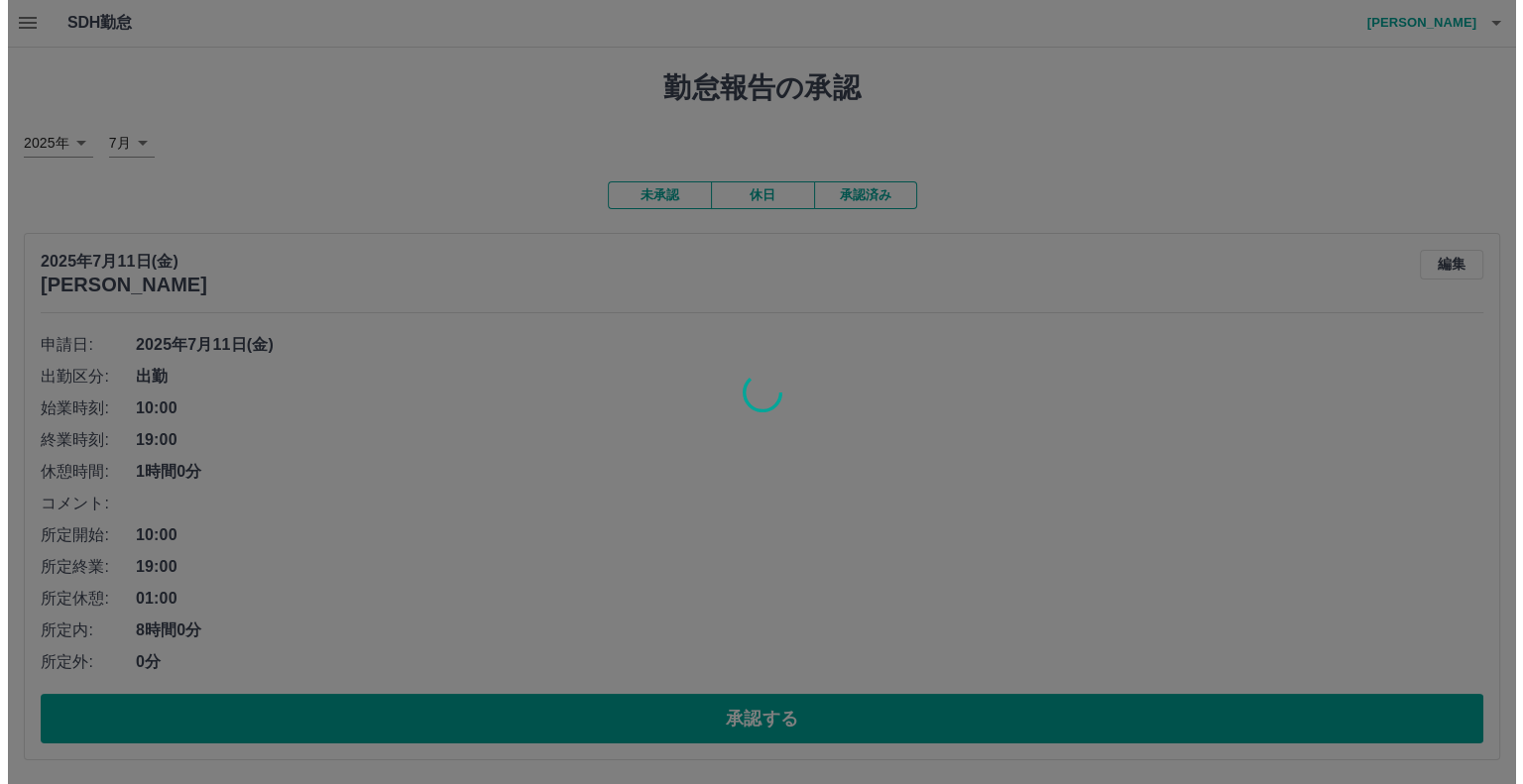scroll, scrollTop: 0, scrollLeft: 0, axis: both 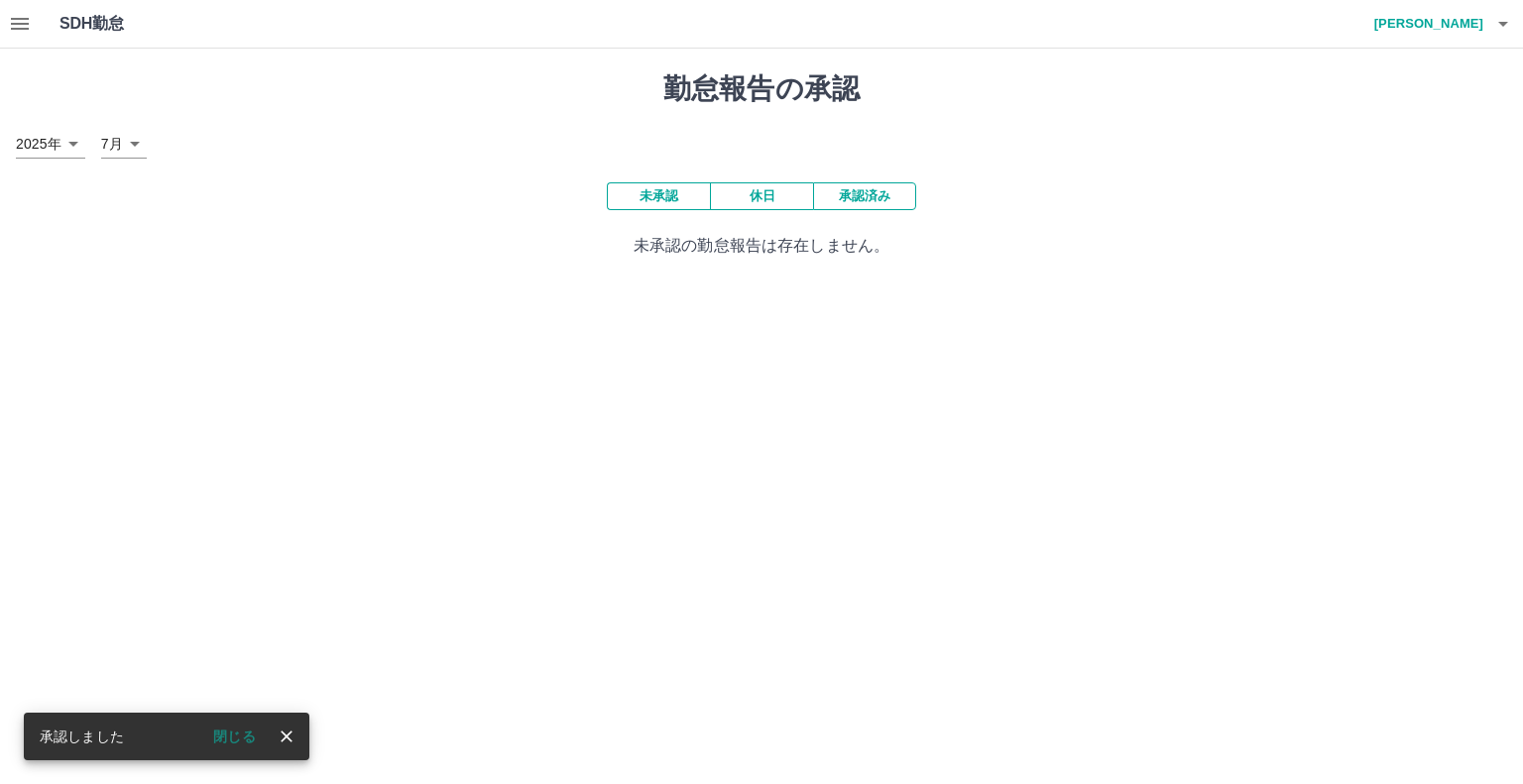 click on "休日" at bounding box center [762, 196] 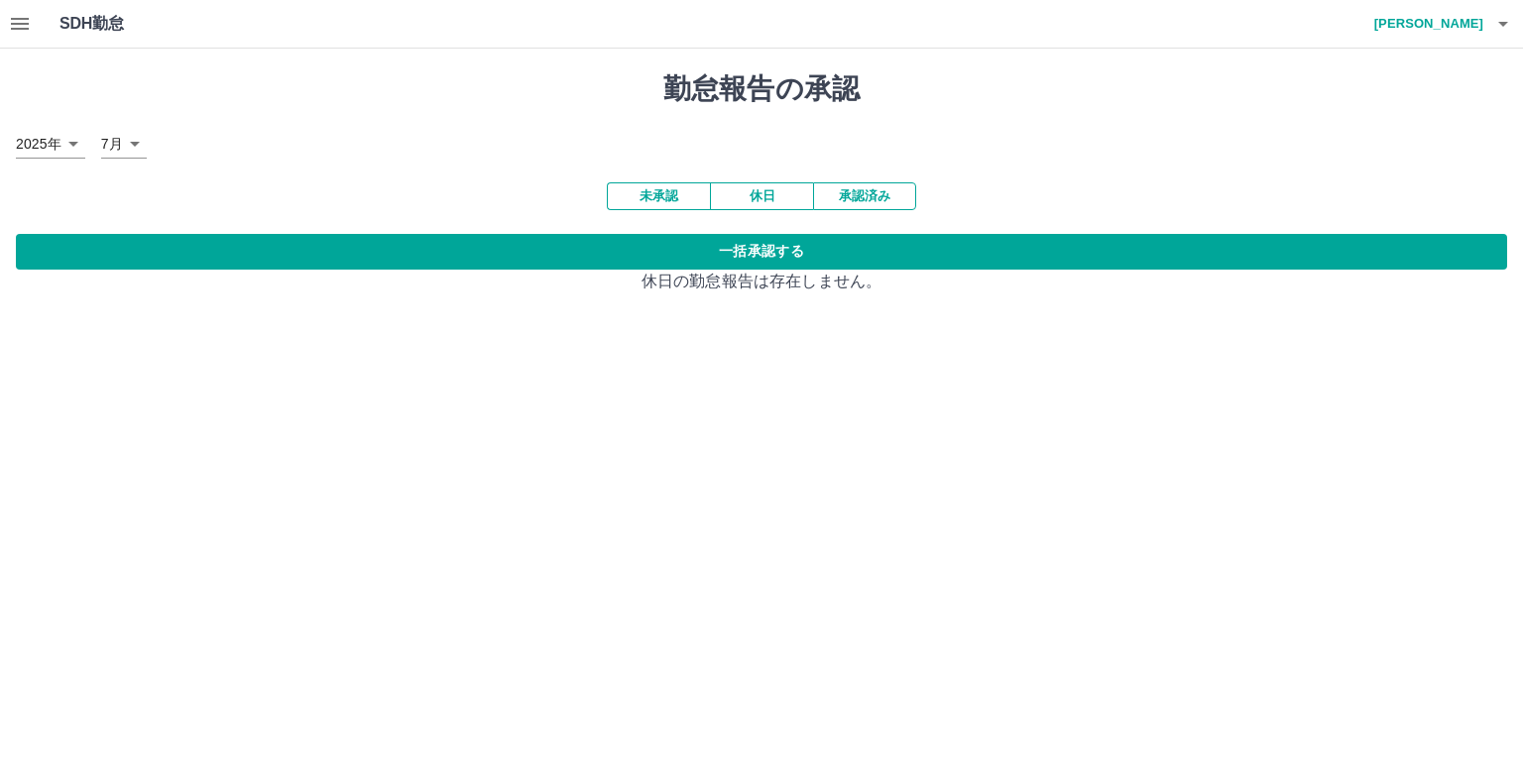 click on "未承認" at bounding box center [658, 196] 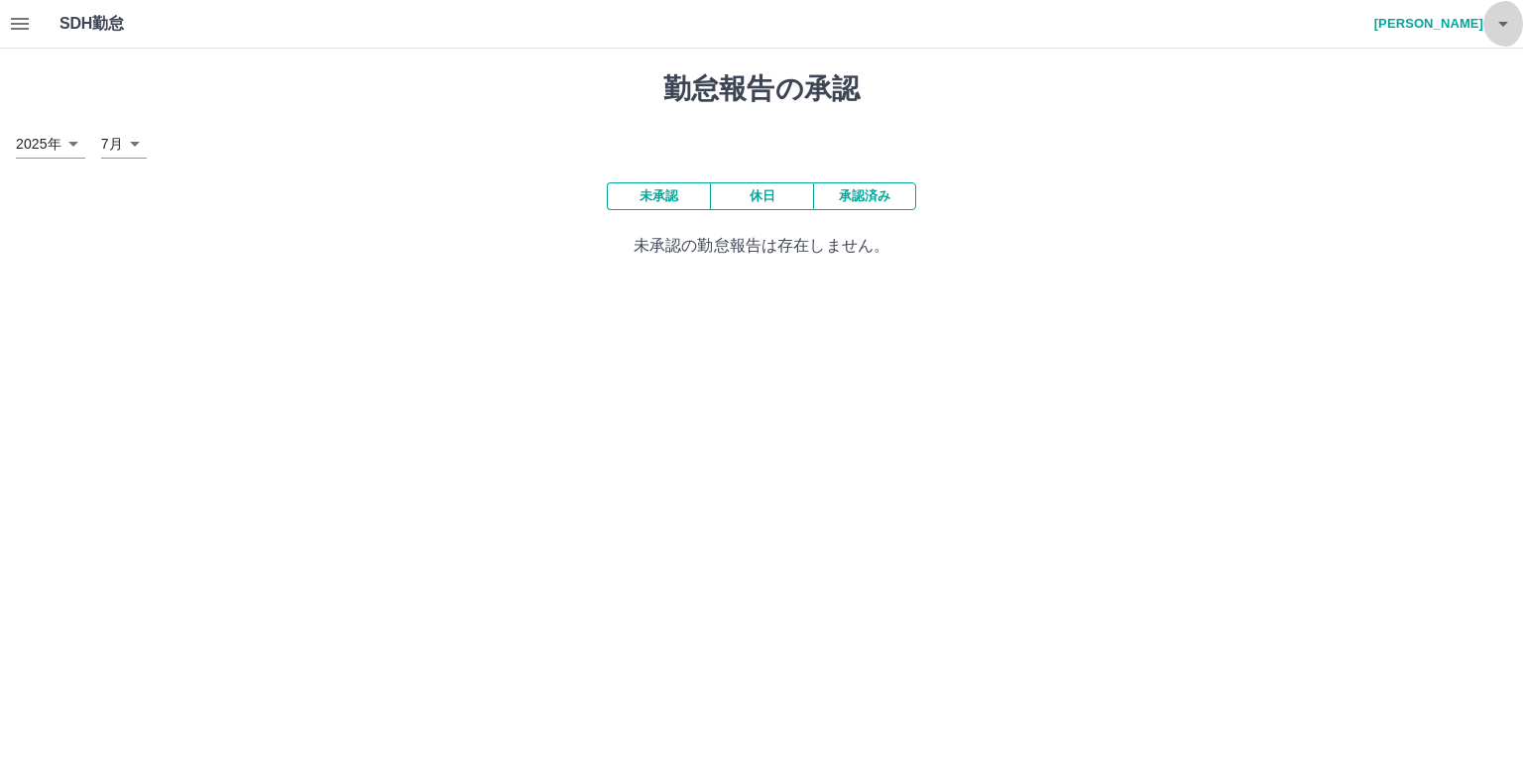 click 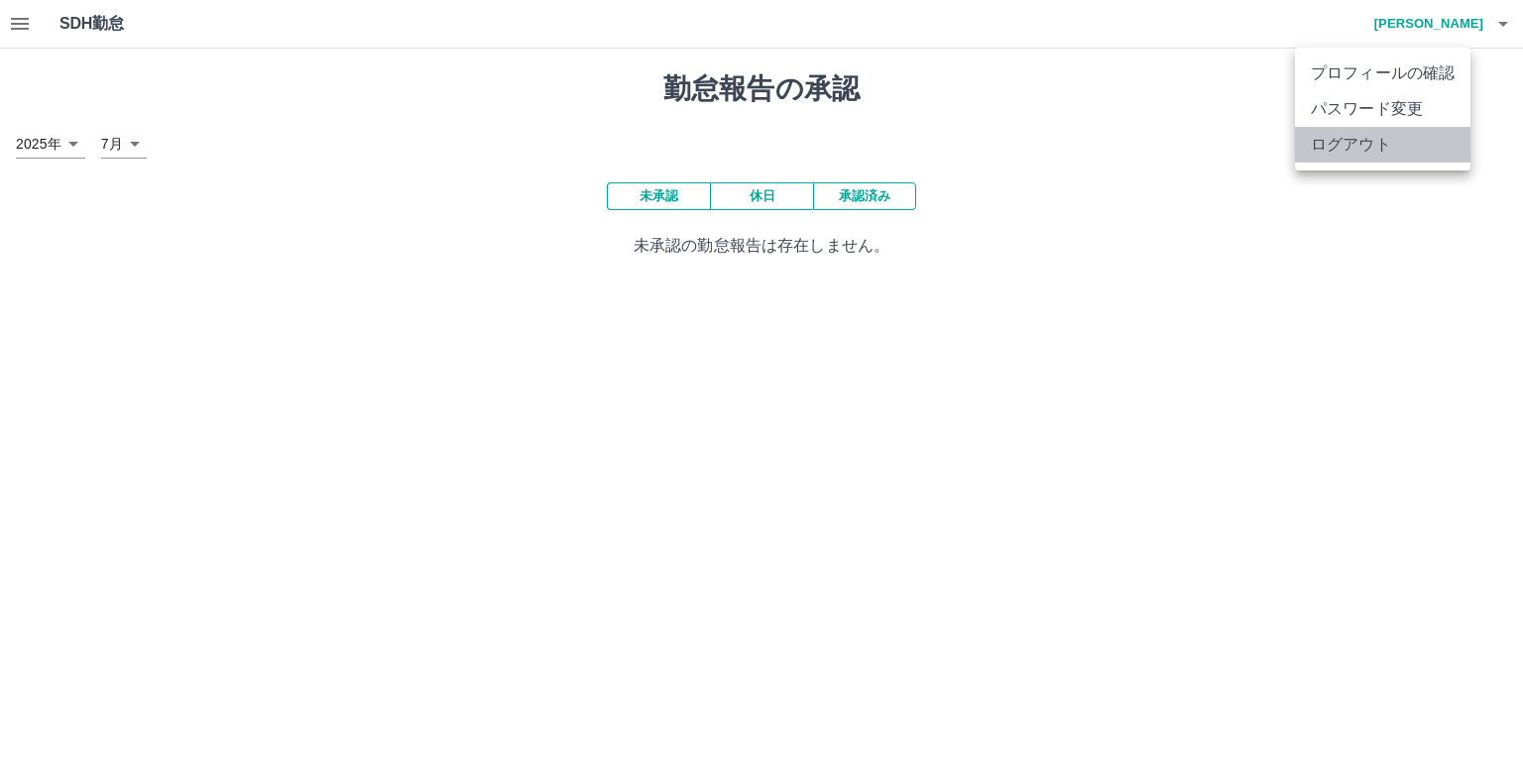 click on "ログアウト" at bounding box center [1382, 145] 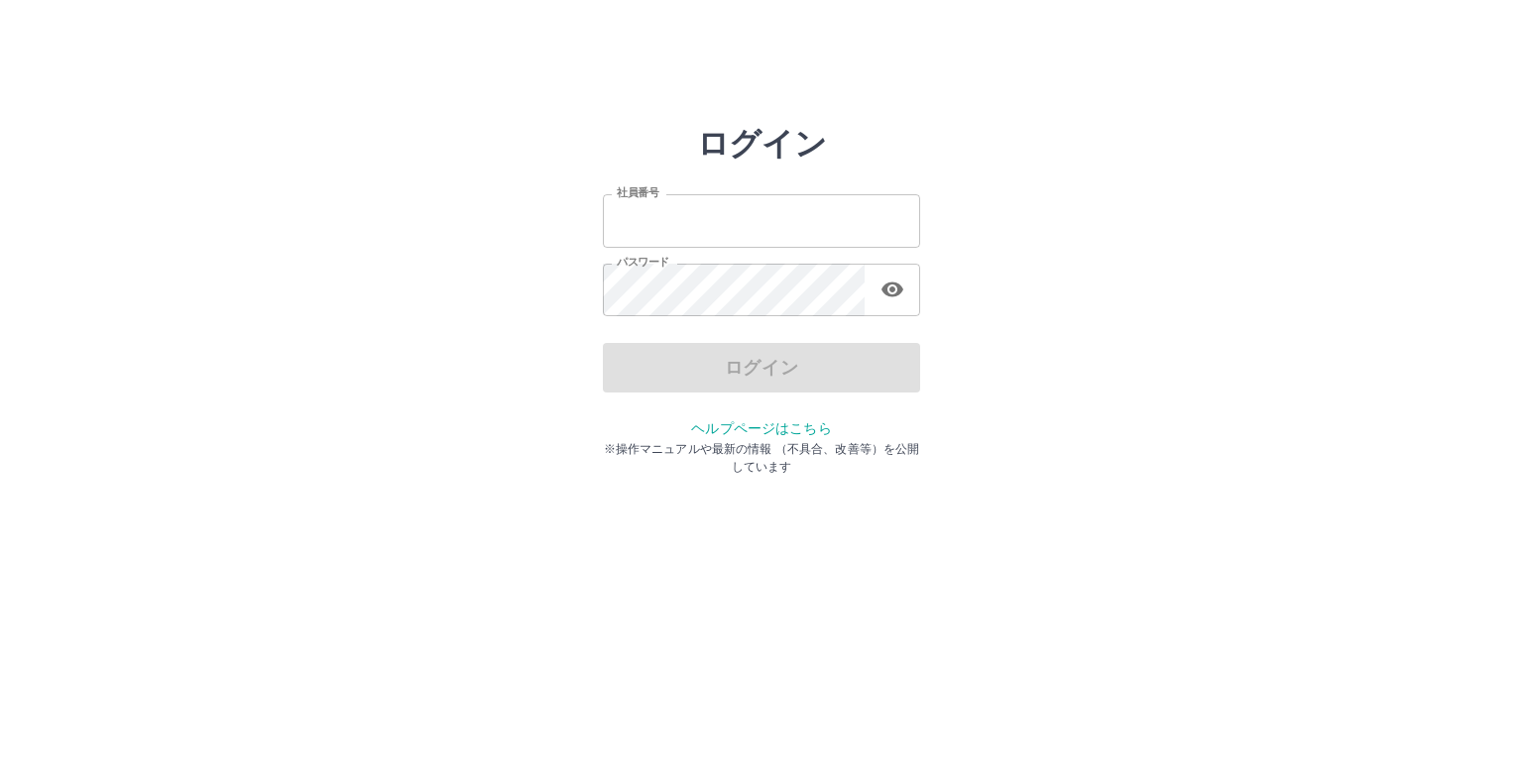 scroll, scrollTop: 0, scrollLeft: 0, axis: both 